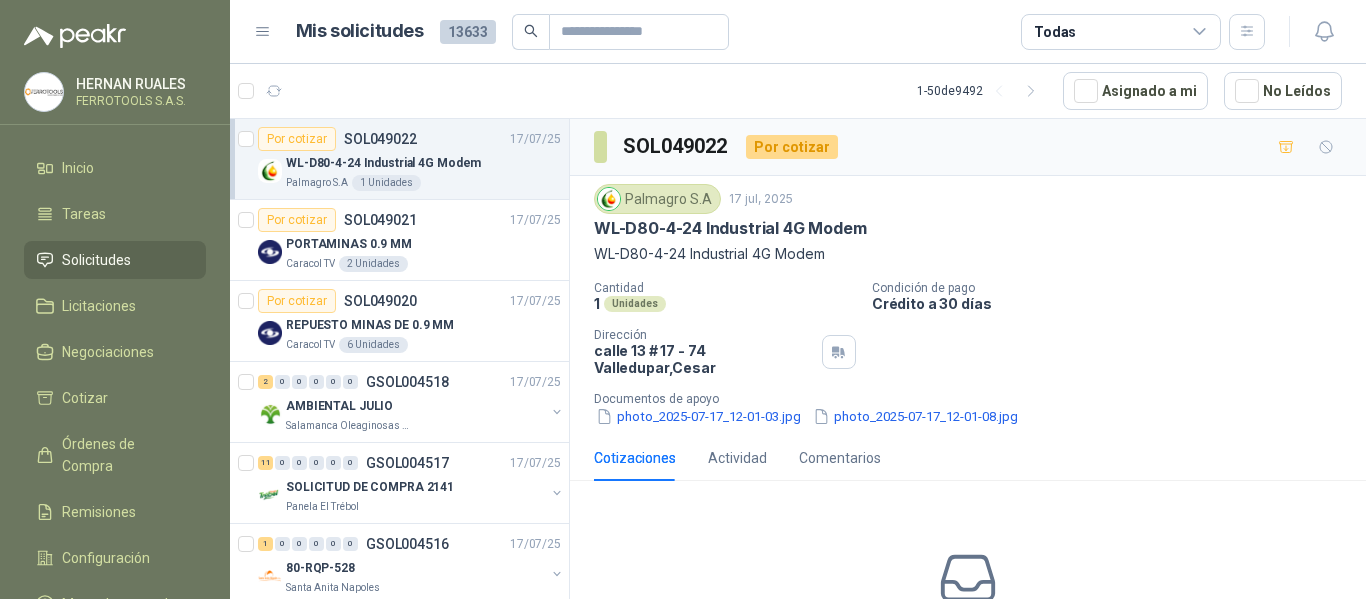 scroll, scrollTop: 0, scrollLeft: 0, axis: both 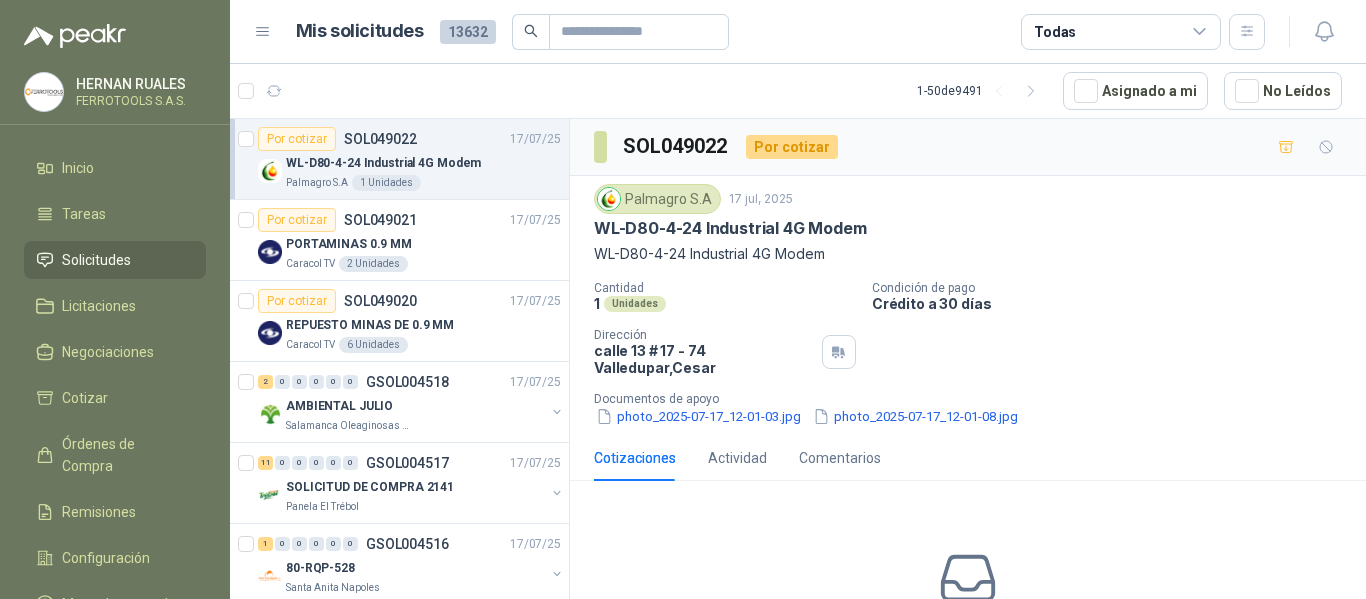 click on "Cantidad 1   Unidades Condición de pago Crédito a 30 días Dirección calle 13 # 17 - 74    Valledupar ,  Cesar Documentos de apoyo photo_2025-07-17_12-01-03.jpg photo_2025-07-17_12-01-08.jpg" at bounding box center [968, 354] 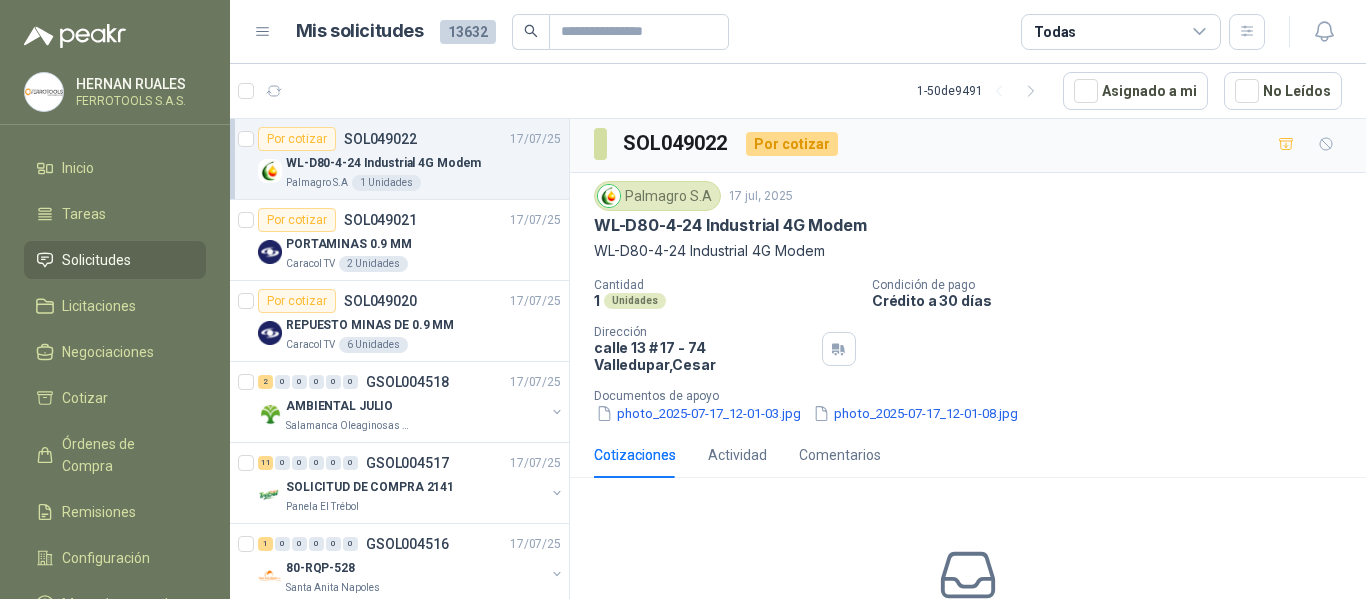 scroll, scrollTop: 0, scrollLeft: 0, axis: both 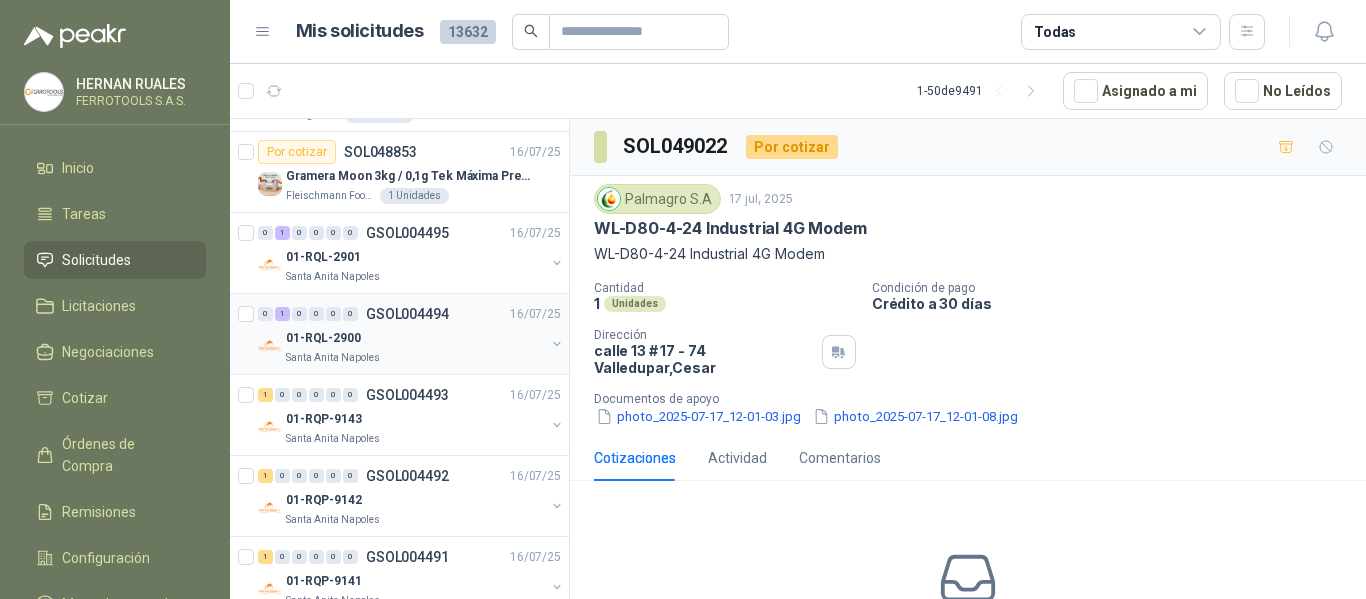 click on "Santa Anita Napoles" at bounding box center [415, 358] 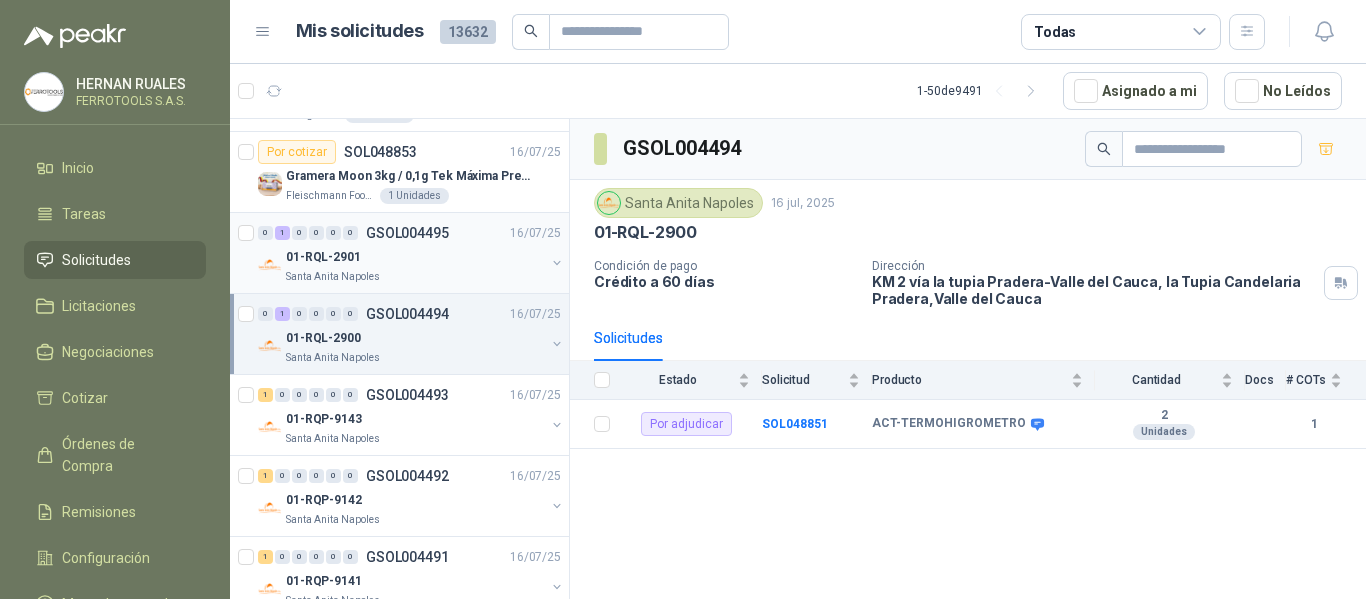 click on "01-RQL-2901" at bounding box center (415, 257) 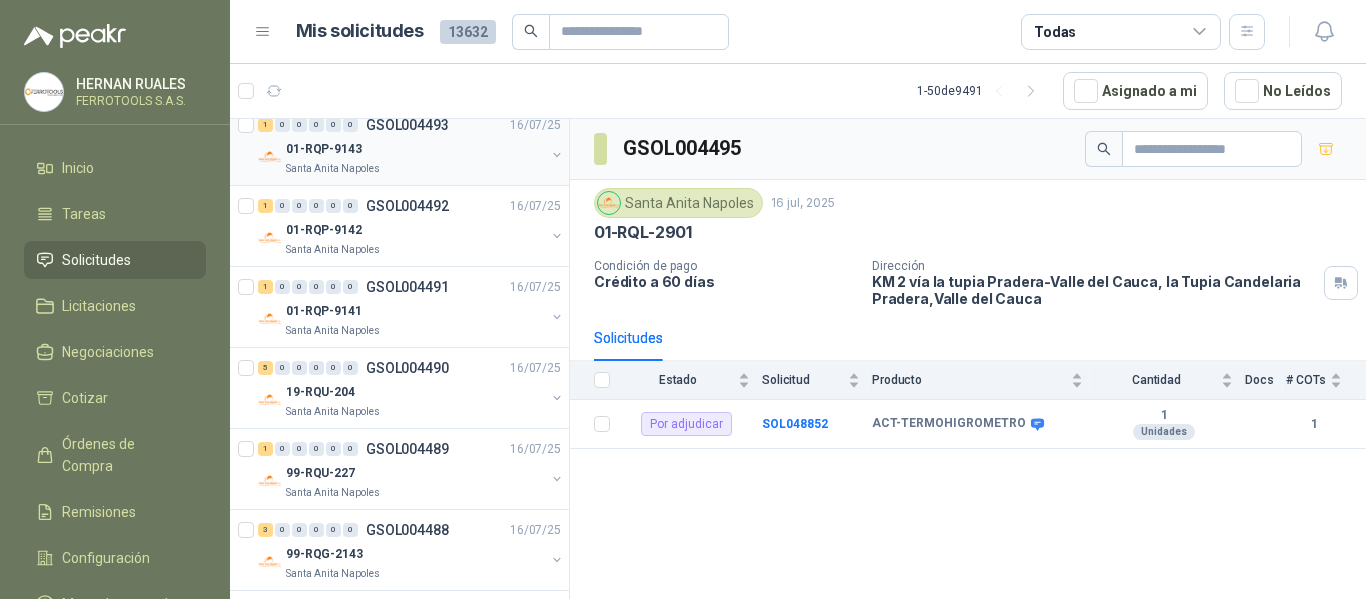 scroll, scrollTop: 3579, scrollLeft: 0, axis: vertical 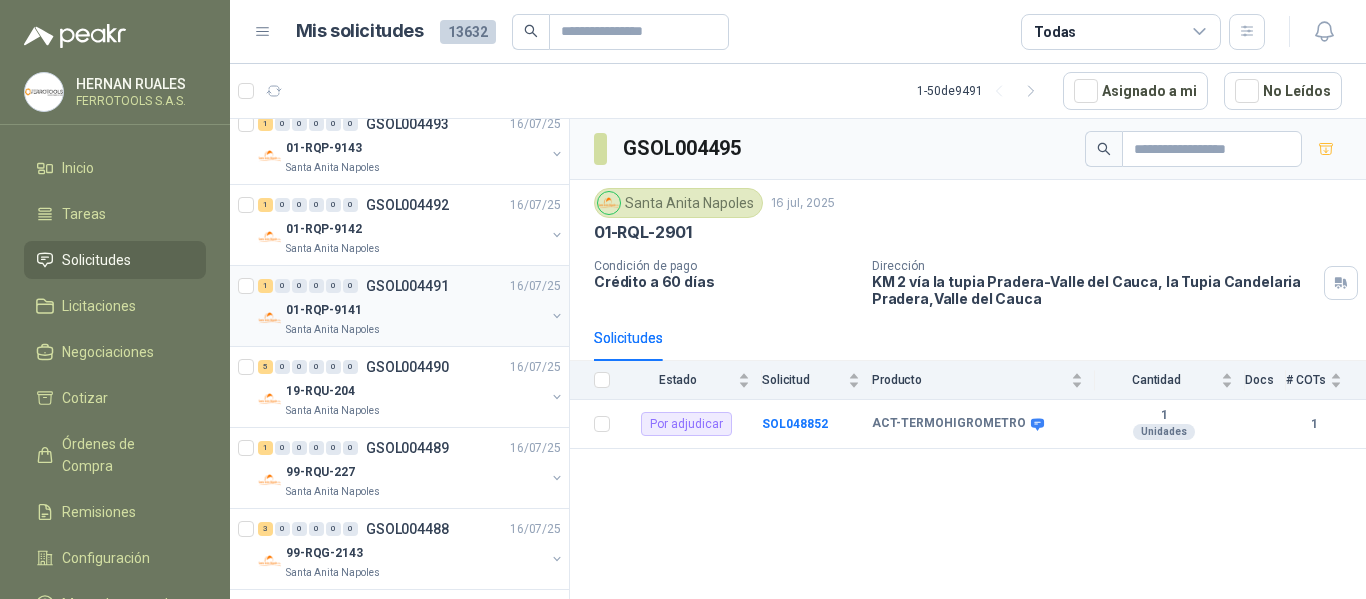 click on "Santa Anita Napoles" at bounding box center (415, 330) 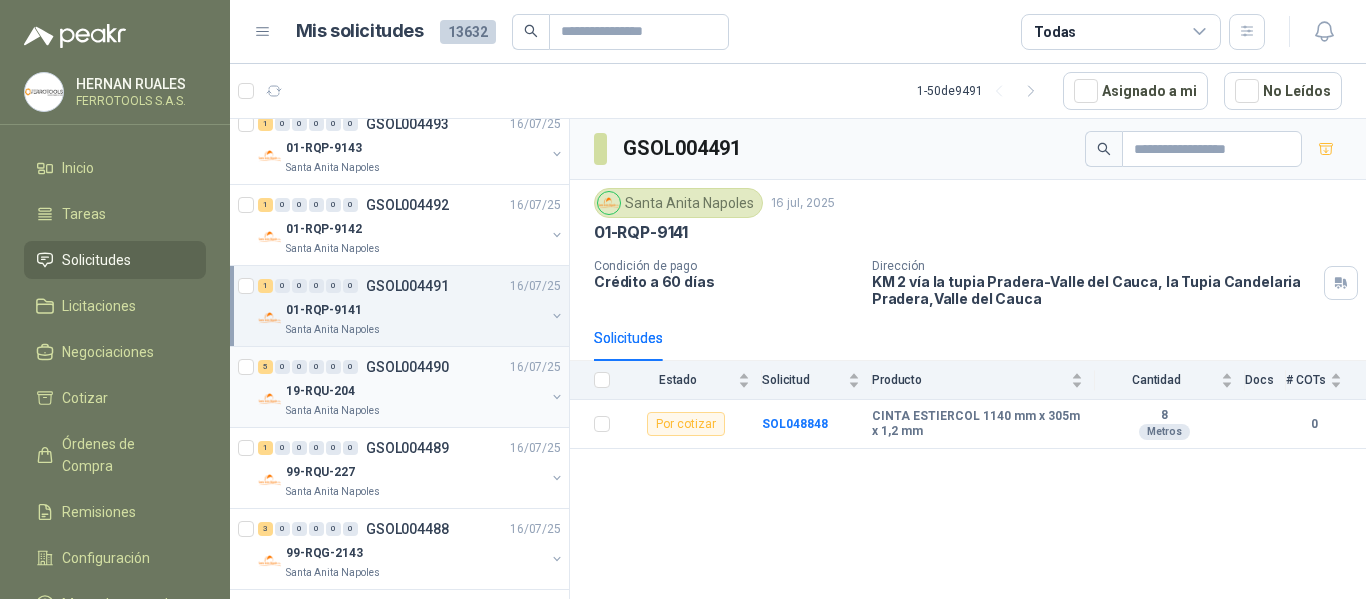 click on "Santa Anita Napoles" at bounding box center (415, 411) 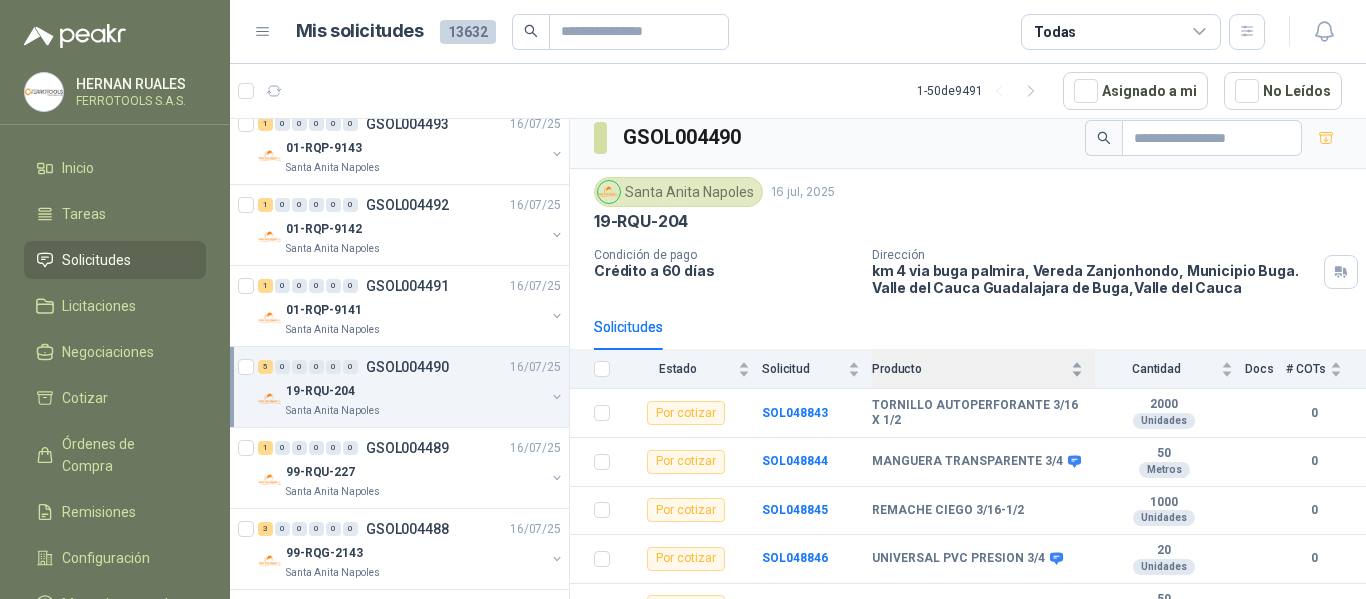 scroll, scrollTop: 0, scrollLeft: 0, axis: both 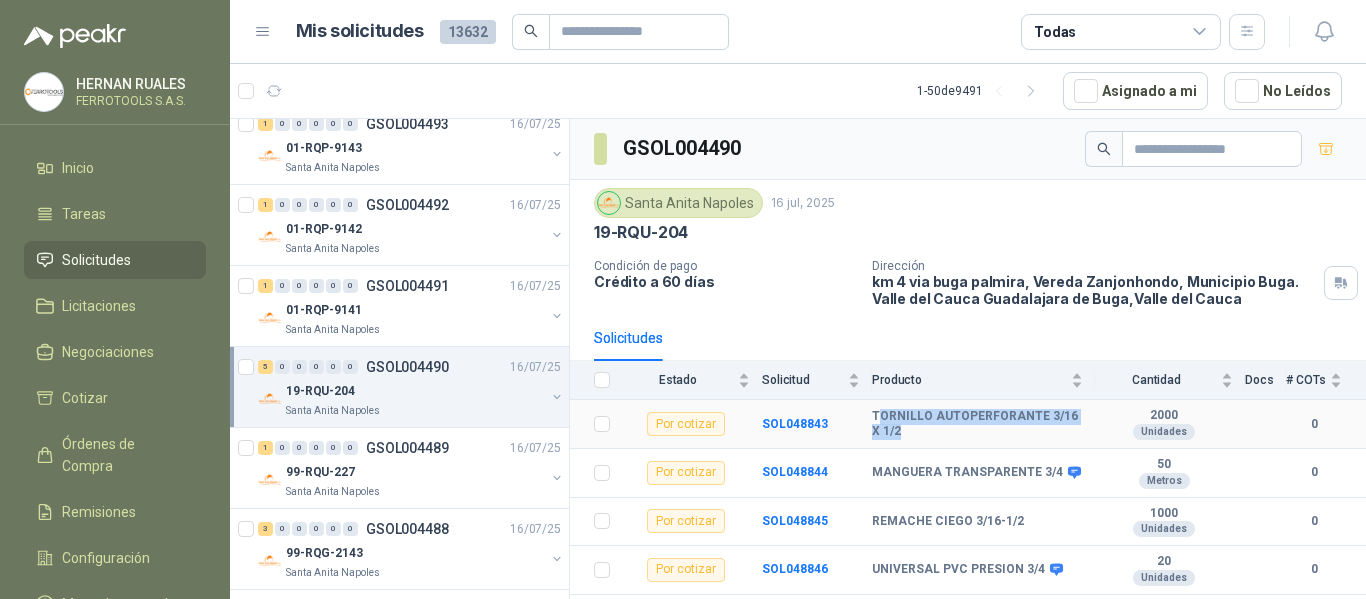 drag, startPoint x: 876, startPoint y: 417, endPoint x: 935, endPoint y: 441, distance: 63.694584 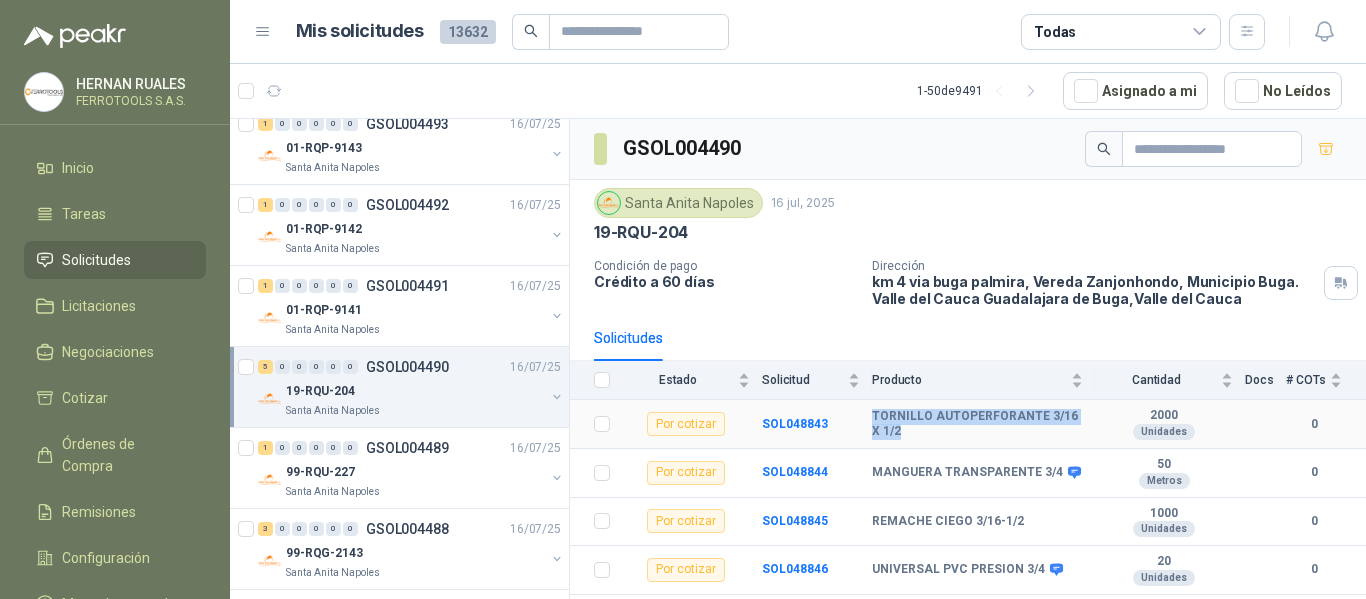 drag, startPoint x: 873, startPoint y: 414, endPoint x: 902, endPoint y: 432, distance: 34.132095 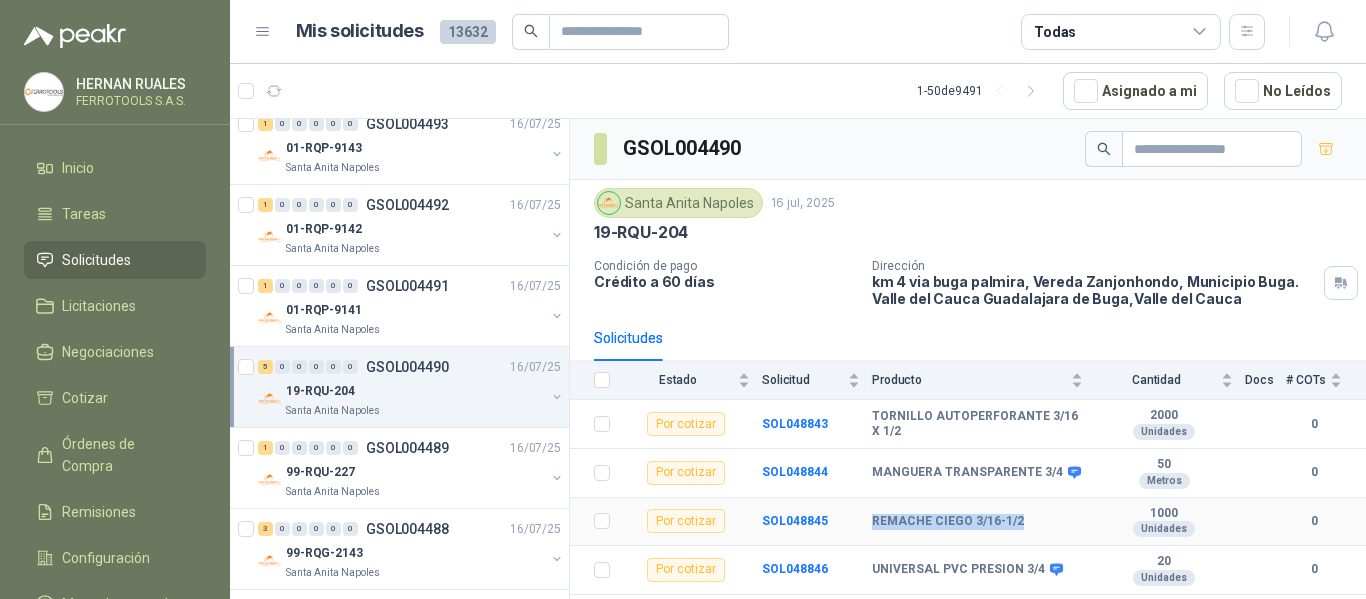 drag, startPoint x: 872, startPoint y: 525, endPoint x: 1020, endPoint y: 536, distance: 148.40822 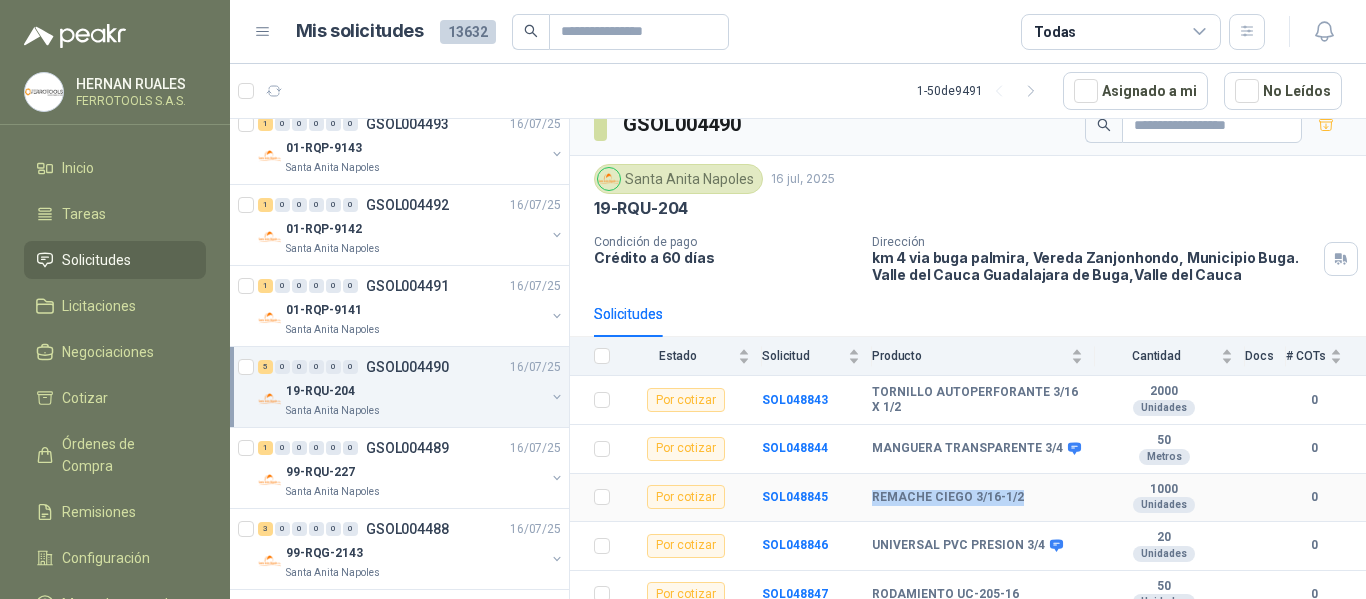 scroll, scrollTop: 37, scrollLeft: 0, axis: vertical 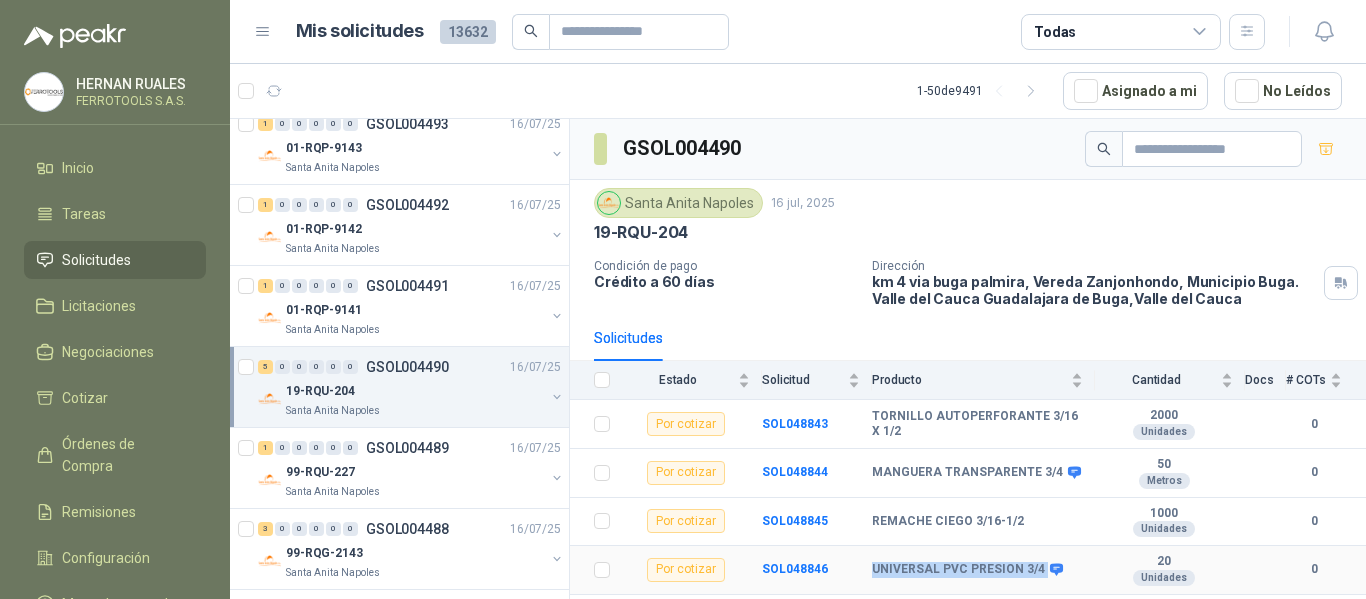 drag, startPoint x: 873, startPoint y: 537, endPoint x: 1051, endPoint y: 553, distance: 178.71765 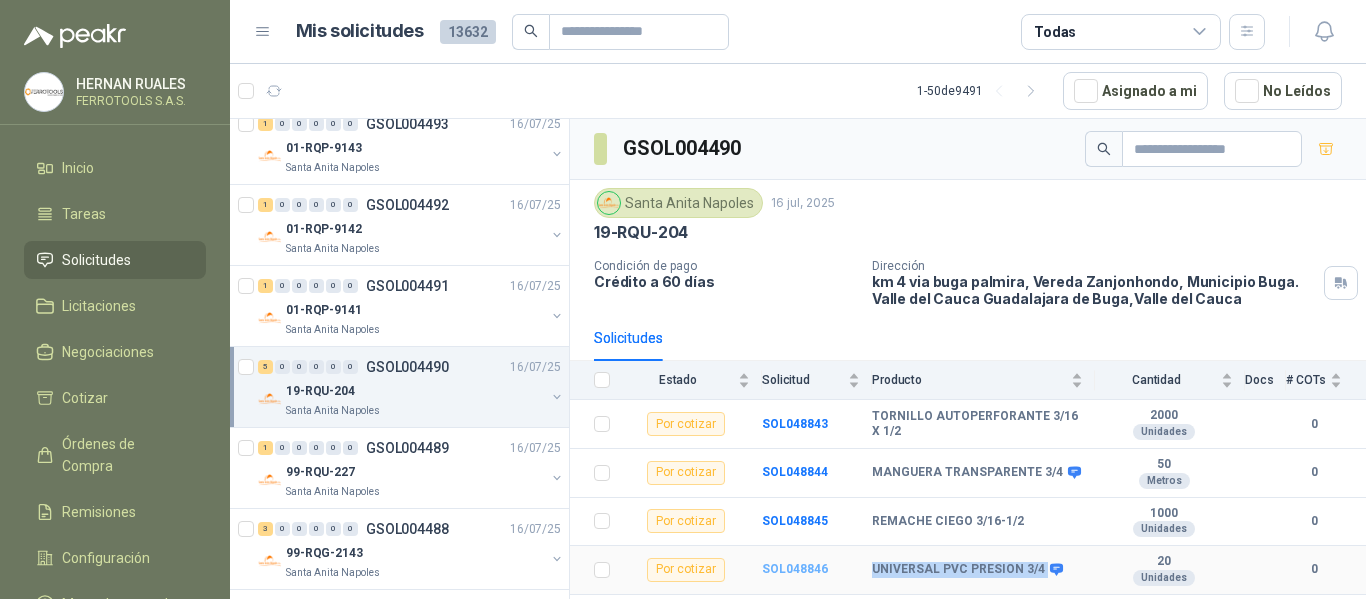 click on "SOL048846" at bounding box center [795, 569] 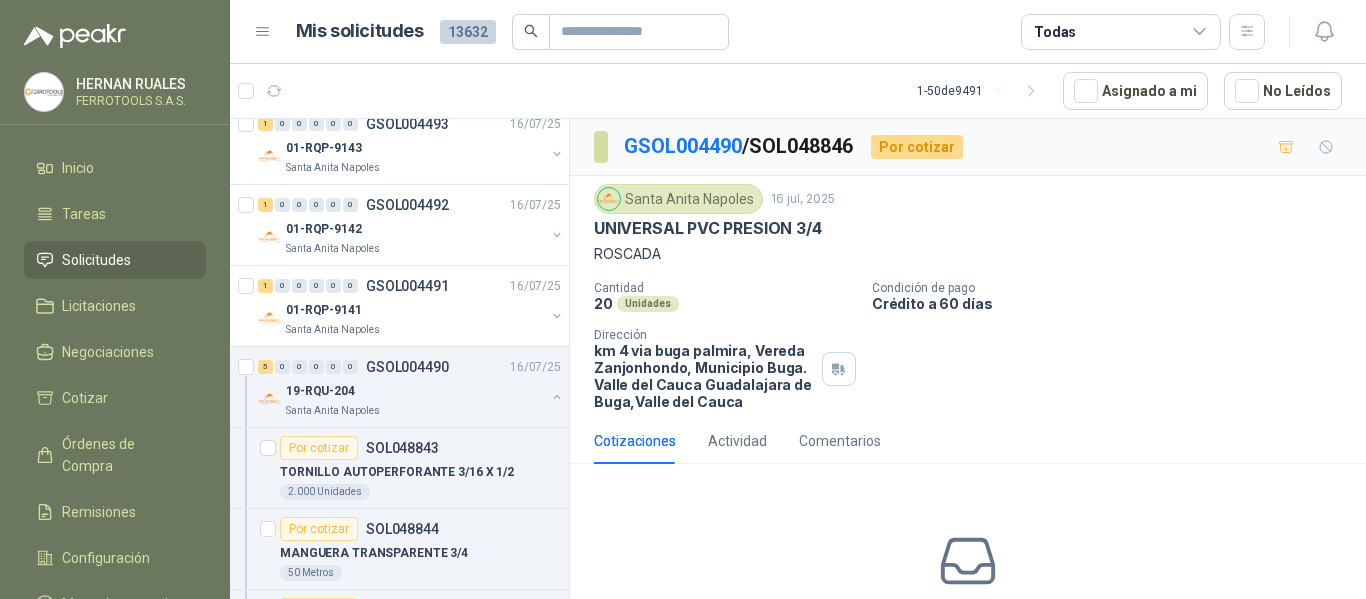 scroll, scrollTop: 130, scrollLeft: 0, axis: vertical 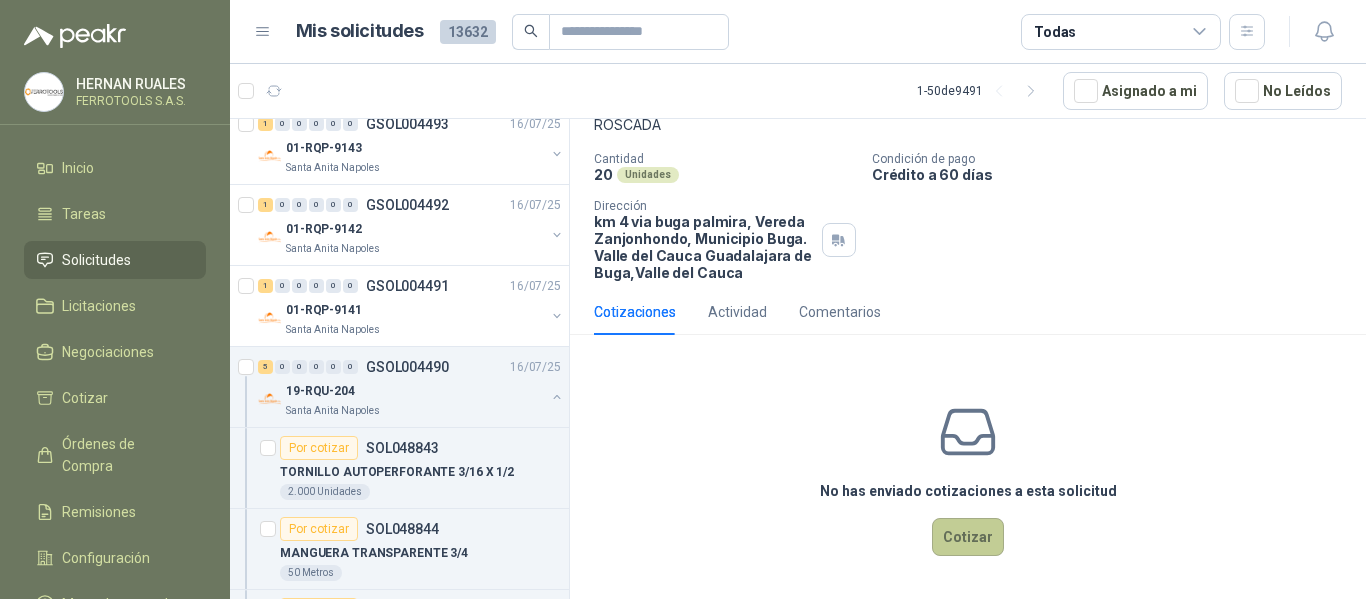 click on "Cotizar" at bounding box center [968, 537] 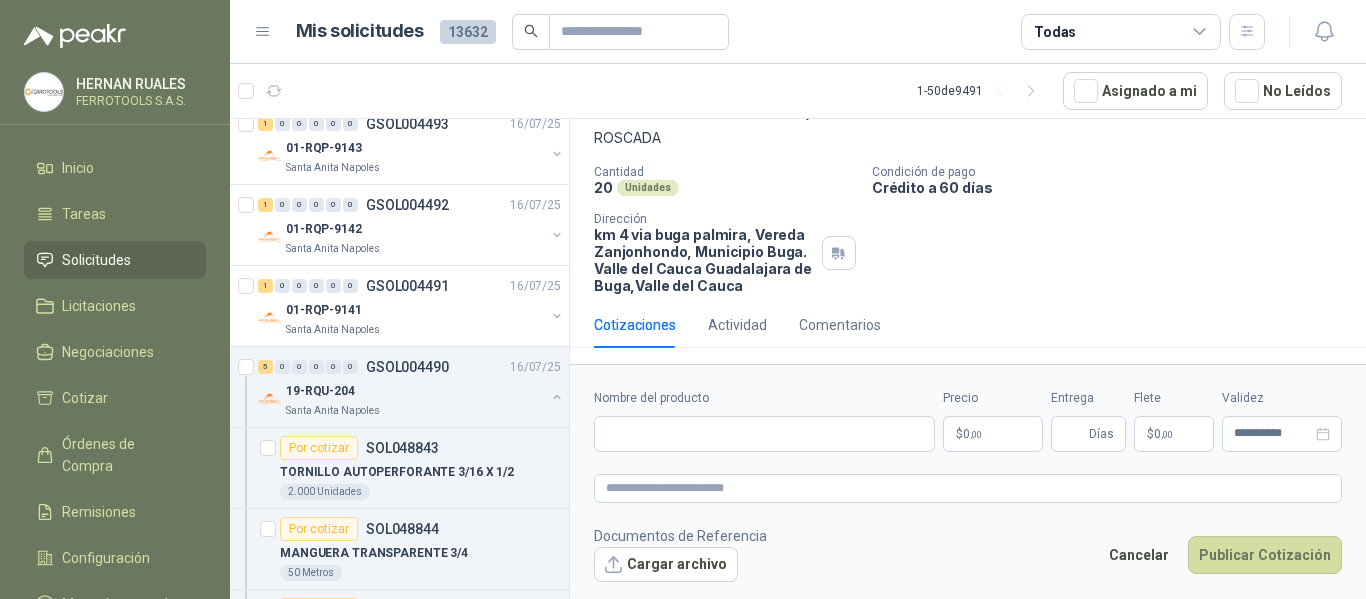 type 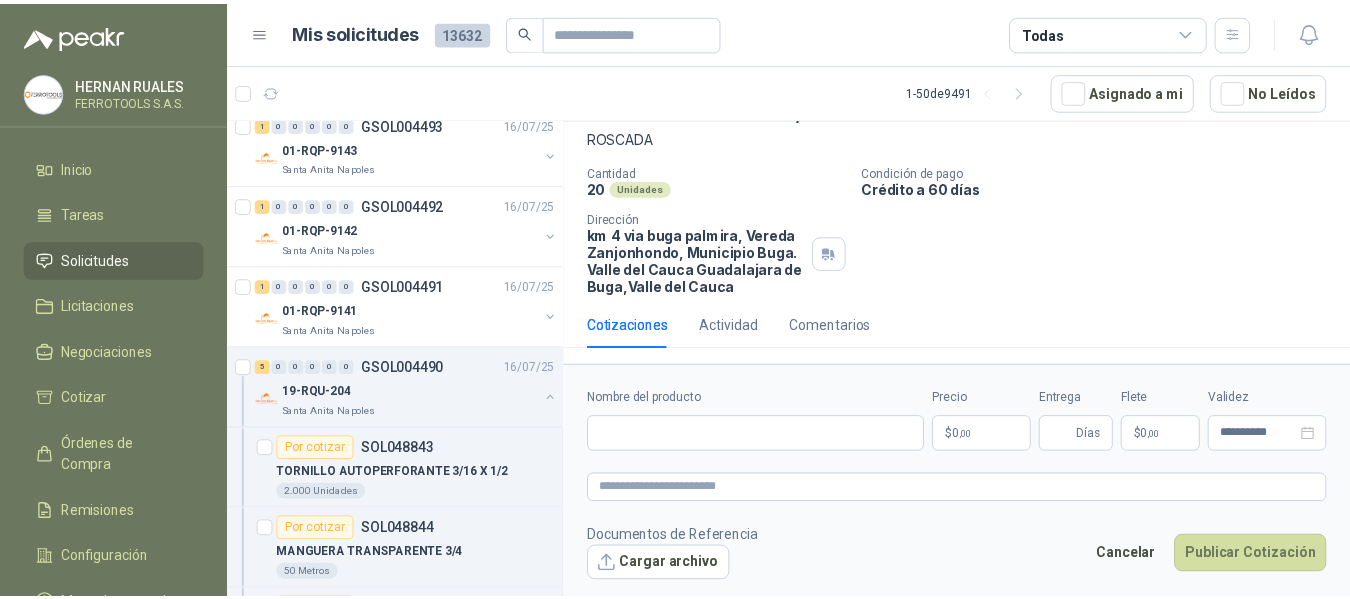scroll, scrollTop: 116, scrollLeft: 0, axis: vertical 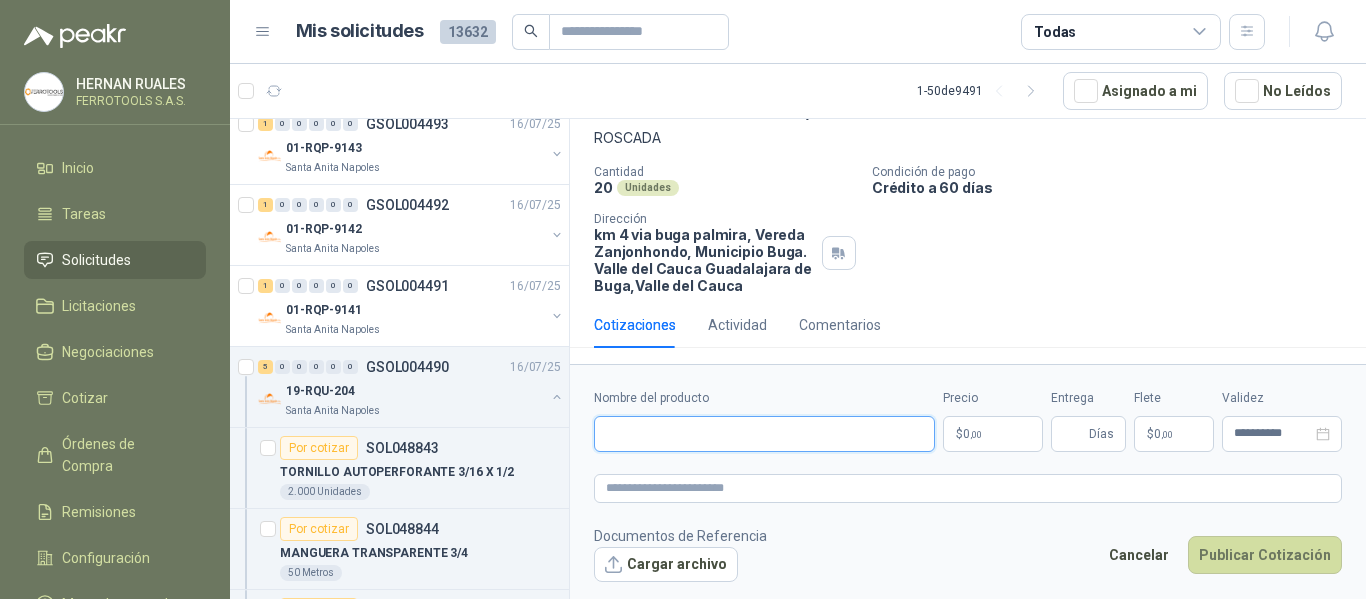 click on "Nombre del producto" at bounding box center [764, 434] 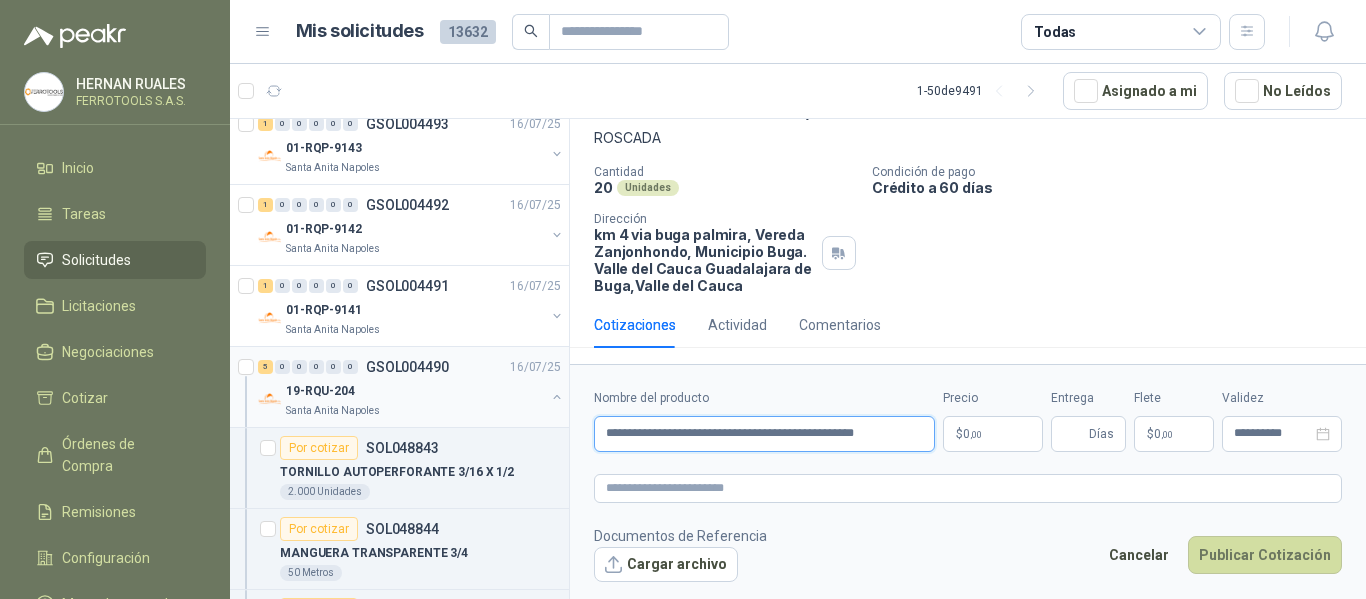 drag, startPoint x: 832, startPoint y: 430, endPoint x: 525, endPoint y: 416, distance: 307.31906 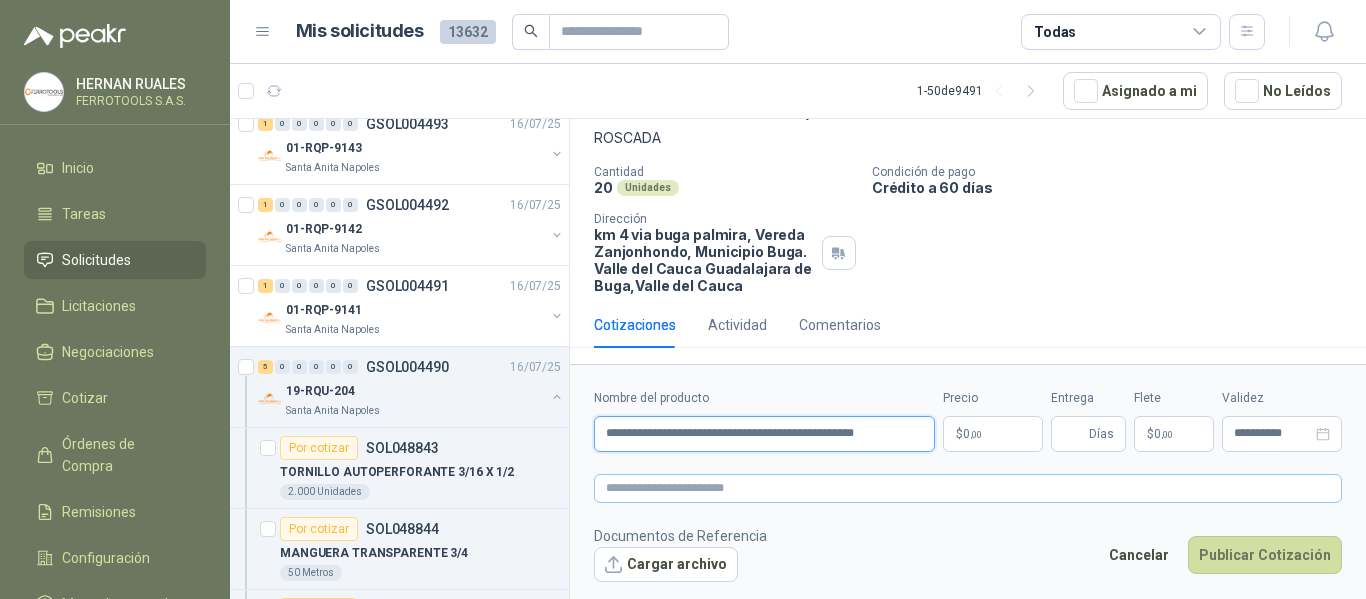 type on "**********" 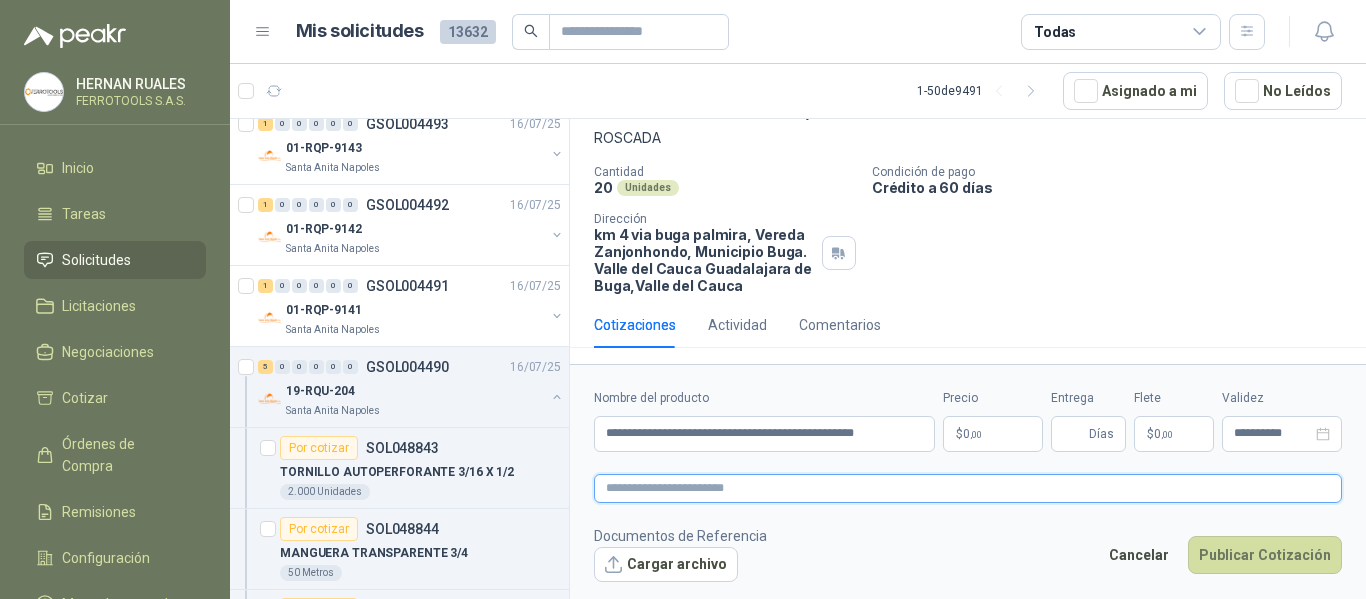 click at bounding box center [968, 488] 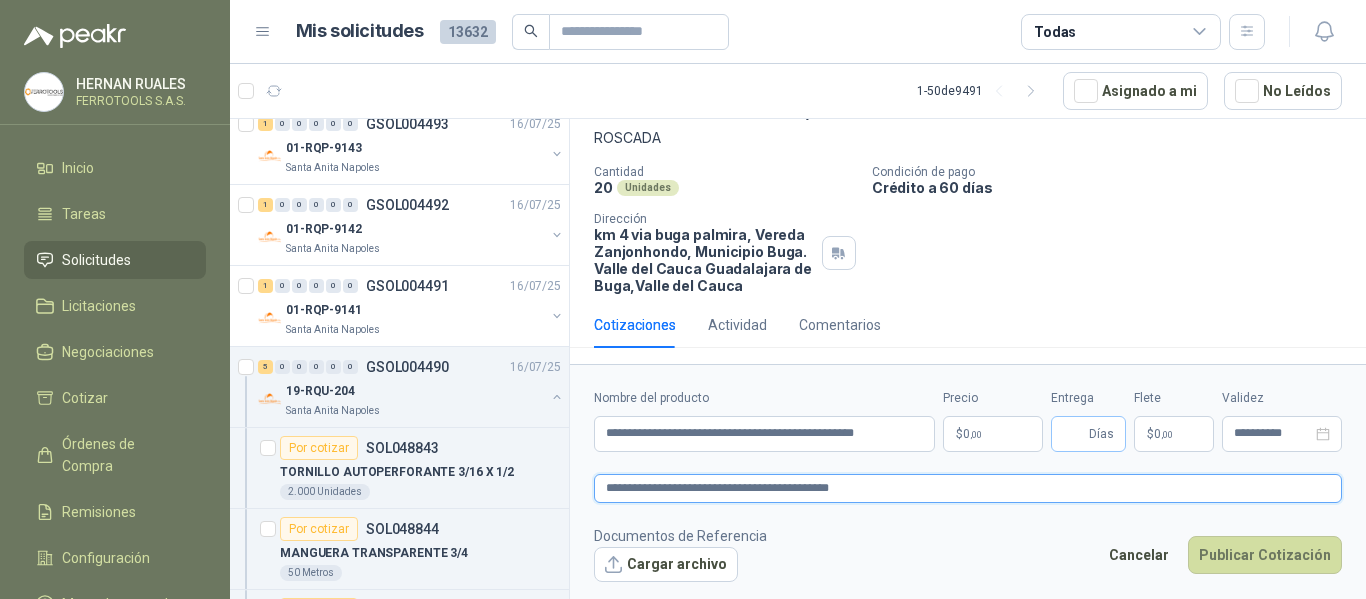 type on "**********" 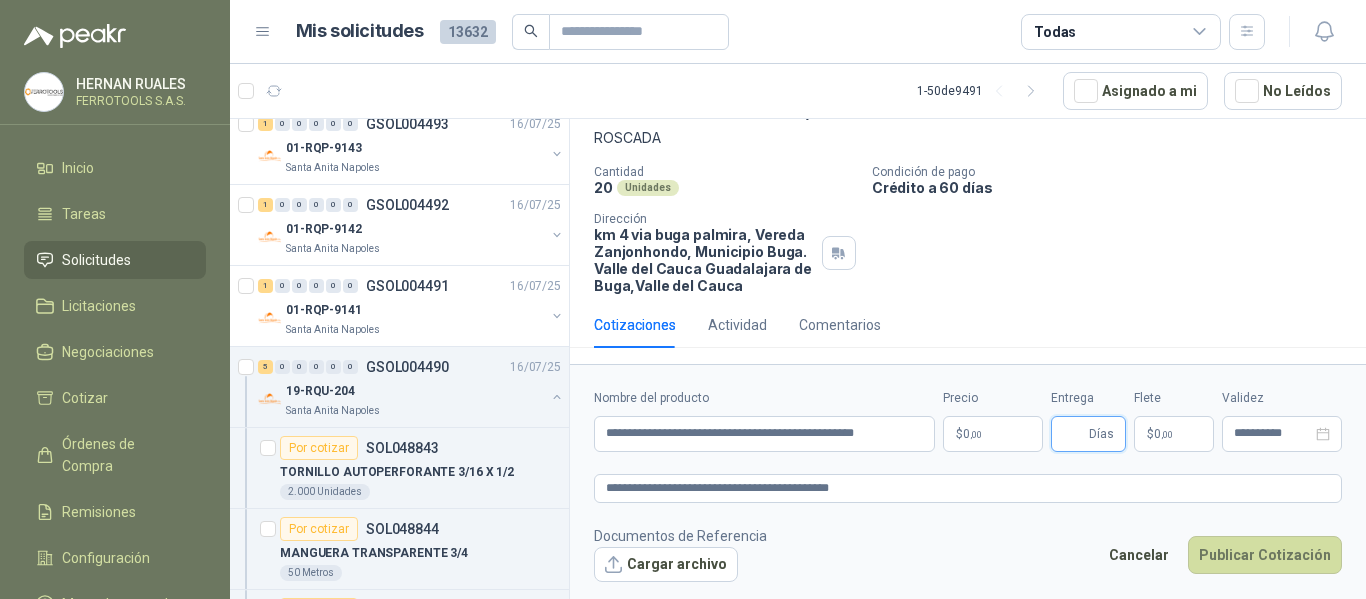 click on "Entrega" at bounding box center [1074, 434] 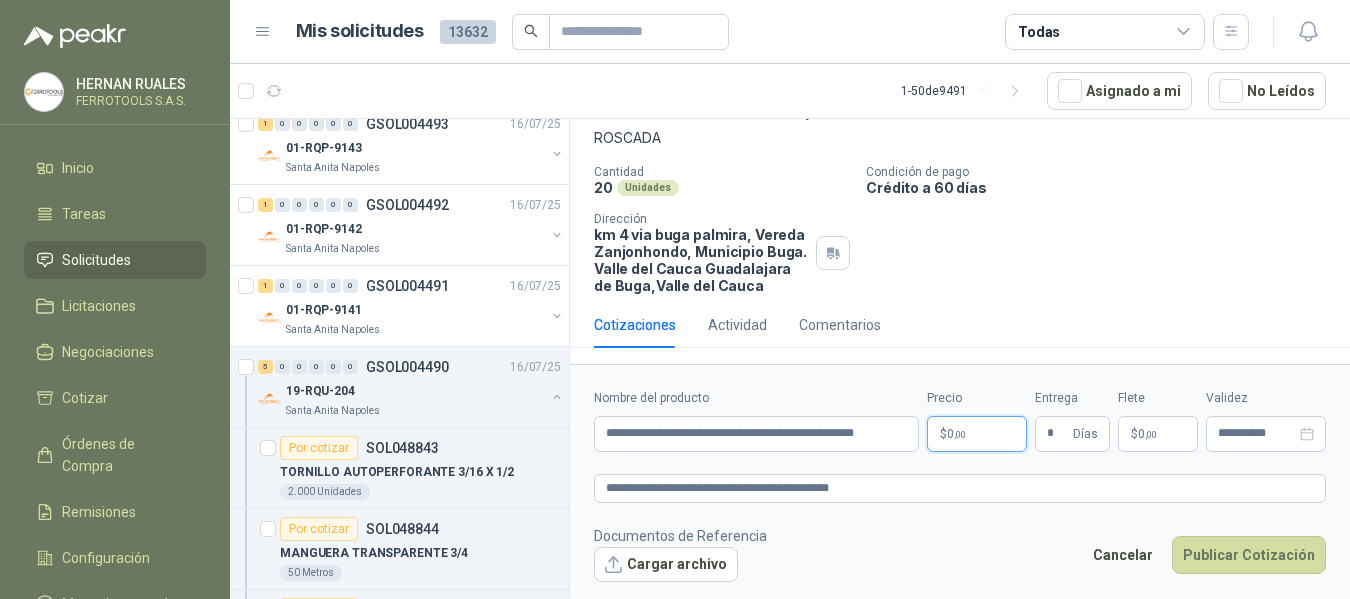 click on "HERNAN   RUALES FERROTOOLS S.A.S.   Inicio   Tareas   Solicitudes   Licitaciones   Negociaciones   Cotizar   Órdenes de Compra   Remisiones   Configuración   Manuales y ayuda Mis solicitudes 13632 Todas 1 - 50  de  9491 Asignado a mi No Leídos Por cotizar SOL049022 17/07/25   WL-D80-4-24 Industrial 4G Modem Palmagro S.A 1   Unidades Por cotizar SOL049021 17/07/25   PORTAMINAS 0.9 MM Caracol TV 2   Unidades Por cotizar SOL049020 17/07/25   REPUESTO MINAS DE 0.9 MM Caracol TV 6   Unidades 2   0   0   0   0   0   GSOL004518 17/07/25   AMBIENTAL JULIO Salamanca Oleaginosas SAS   11   0   0   0   0   0   GSOL004517 17/07/25   SOLICITUD DE COMPRA 2141 Panela El Trébol   1   0   0   0   0   0   GSOL004516 17/07/25   80-RQP-528 Santa Anita Napoles   3   0   0   0   0   0   GSOL004515 17/07/25   19-RQP-426 Santa Anita Napoles   4   0   0   0   0   0   GSOL004514 17/07/25   12-RQP-698 Santa Anita Napoles   12   0   0   0   0   0   GSOL004513 17/07/25   12-RQP-697 Santa Anita Napoles   1   0   0   0   0   0       4" at bounding box center (675, 299) 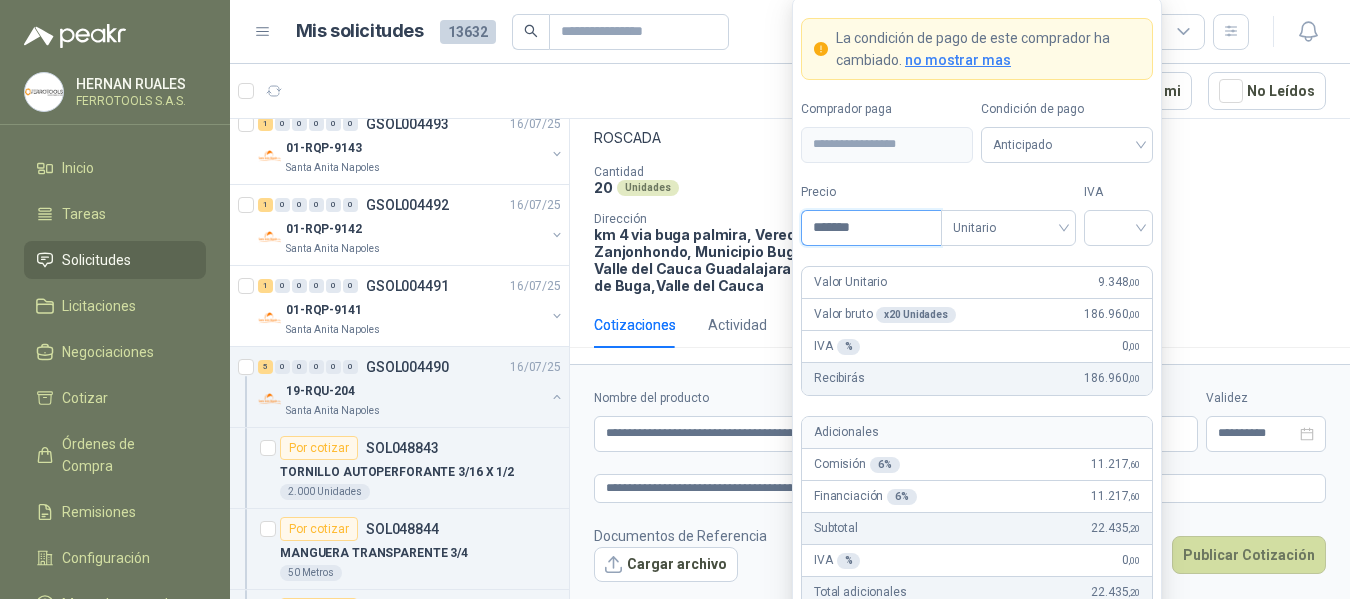 type on "*******" 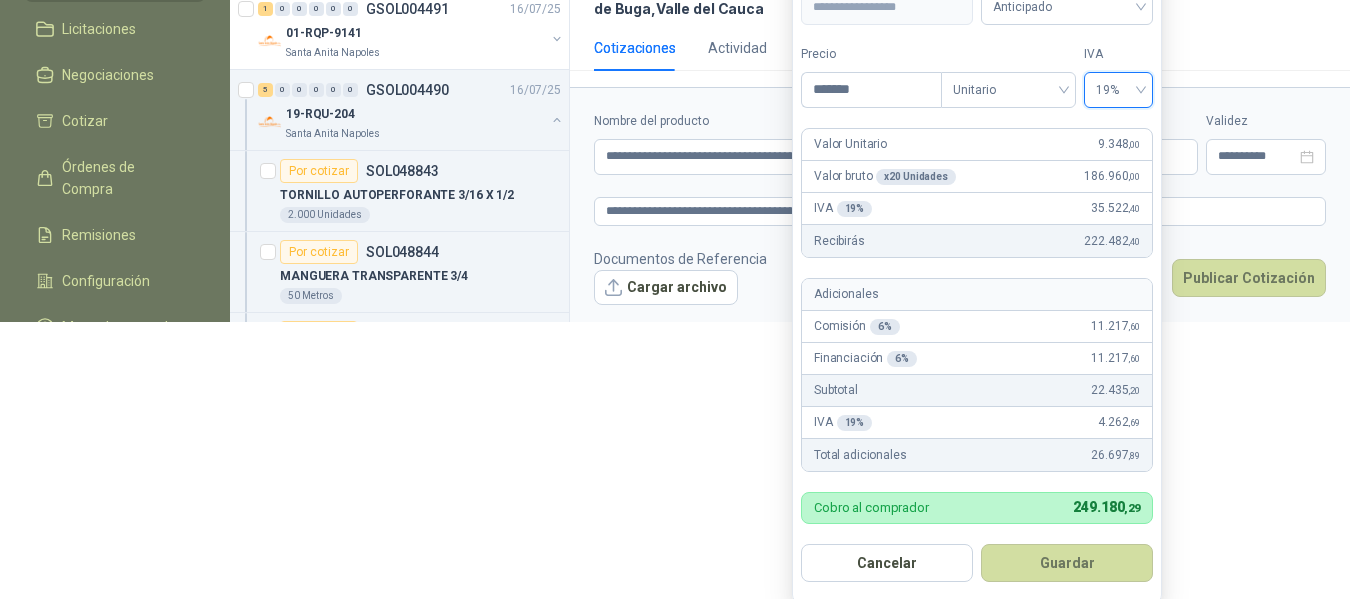 scroll, scrollTop: 278, scrollLeft: 0, axis: vertical 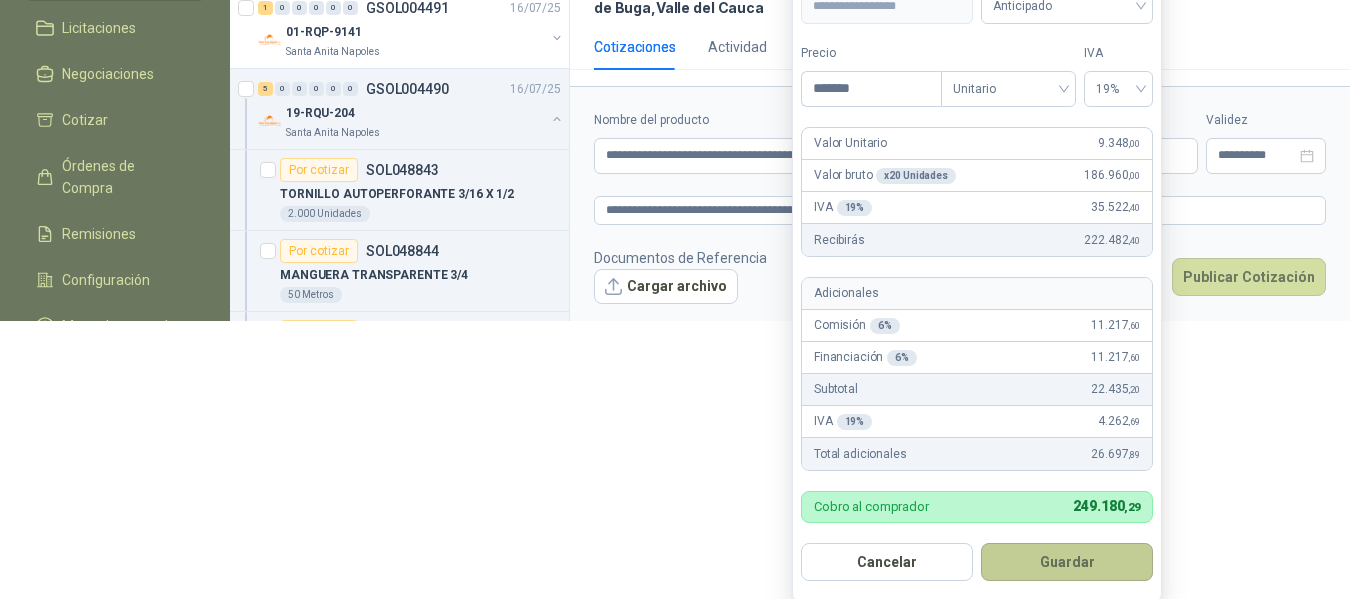 click on "Guardar" at bounding box center [1067, 562] 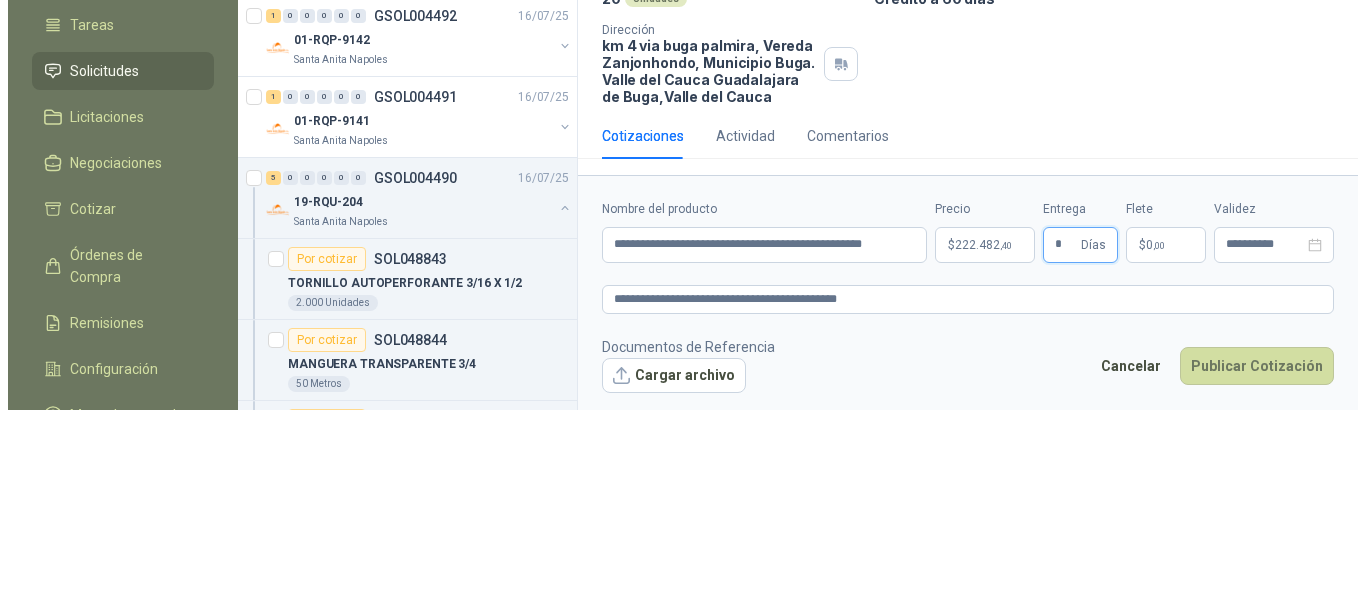 scroll, scrollTop: 0, scrollLeft: 0, axis: both 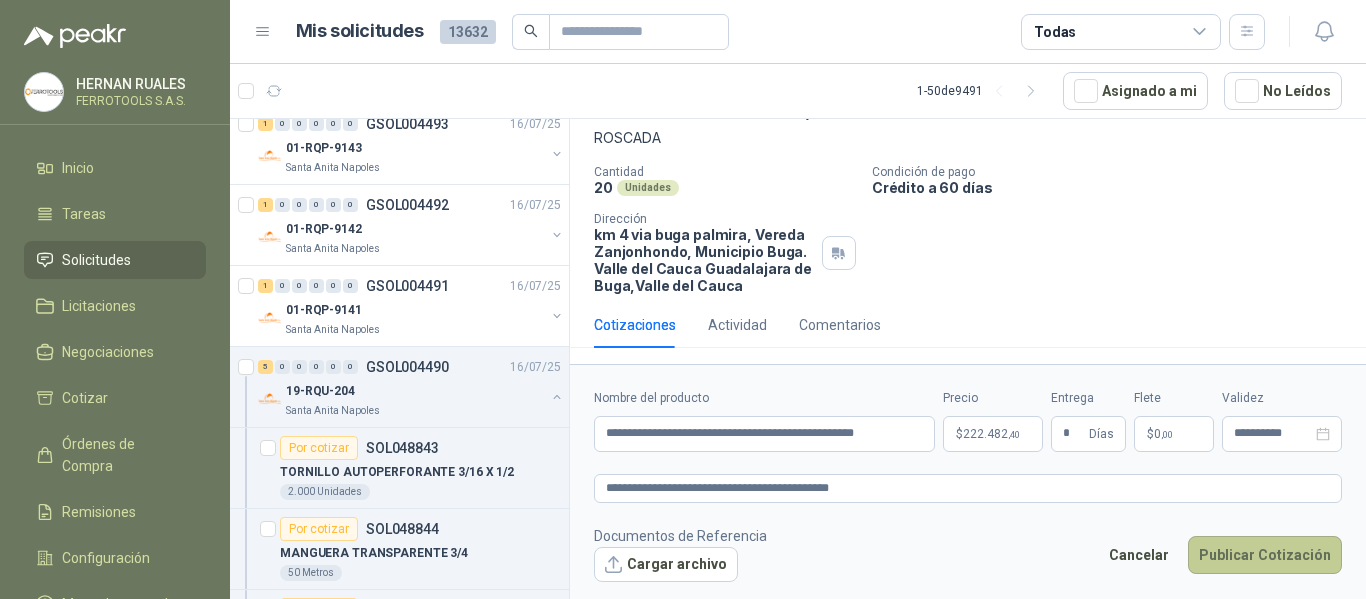 click on "Publicar Cotización" at bounding box center [1265, 555] 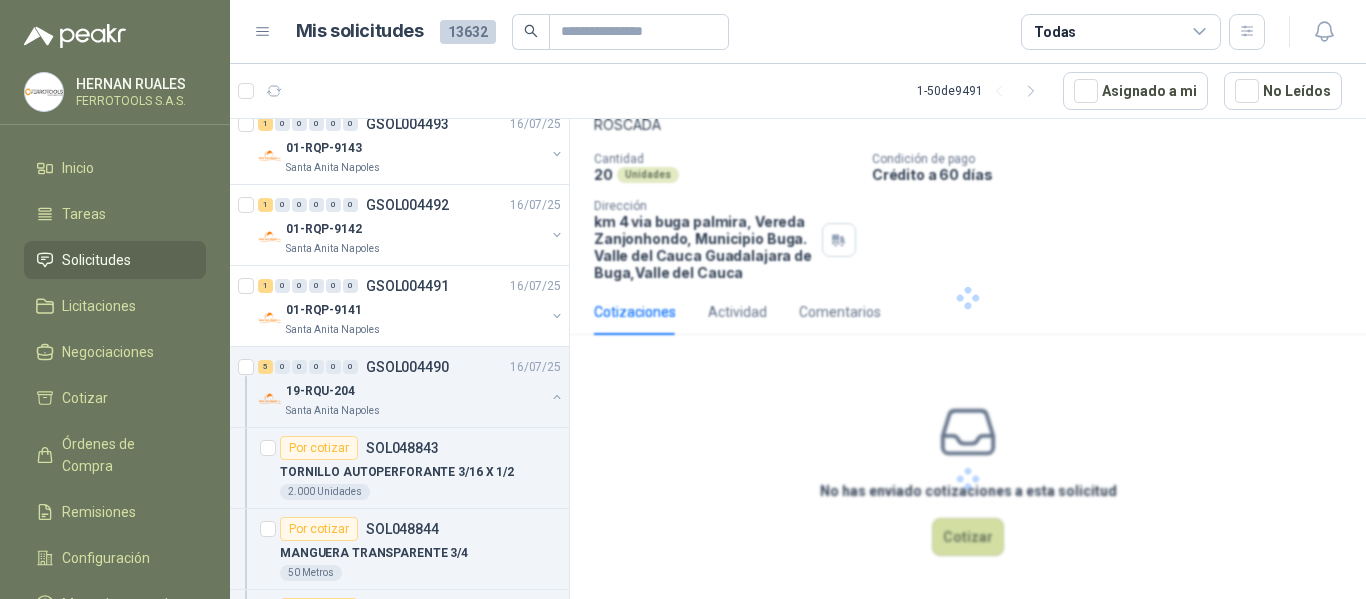 scroll, scrollTop: 8, scrollLeft: 0, axis: vertical 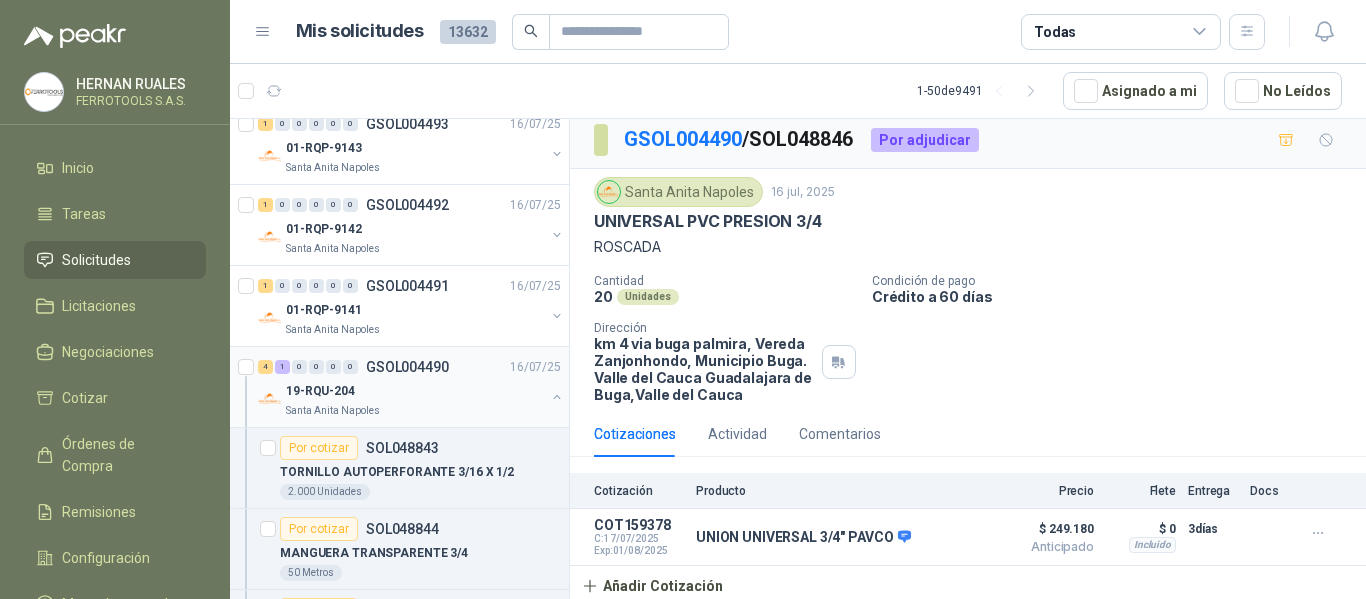 click on "19-RQU-204" at bounding box center (415, 391) 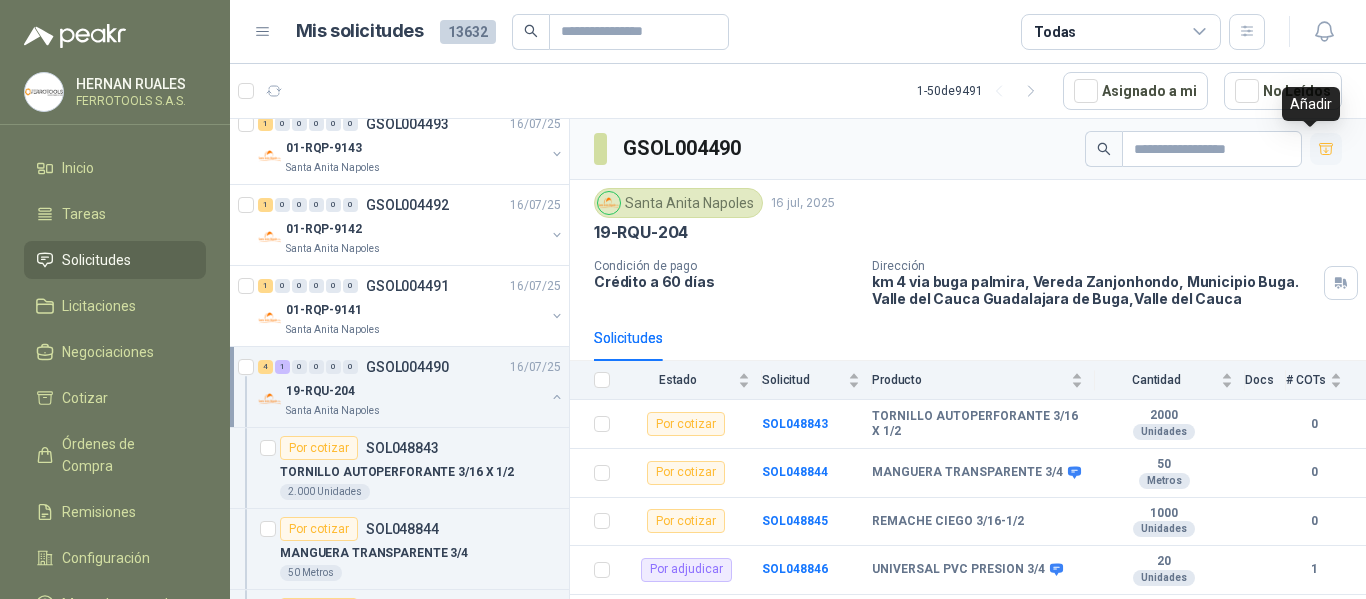 click 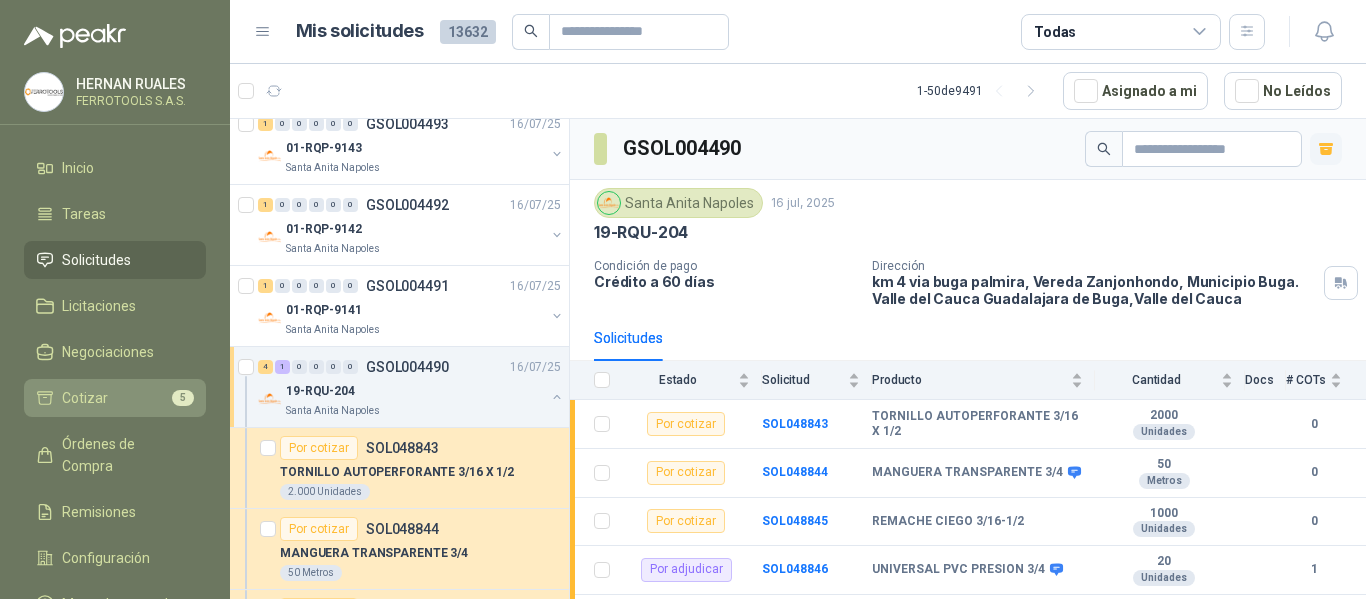click on "Cotizar 5" at bounding box center (115, 398) 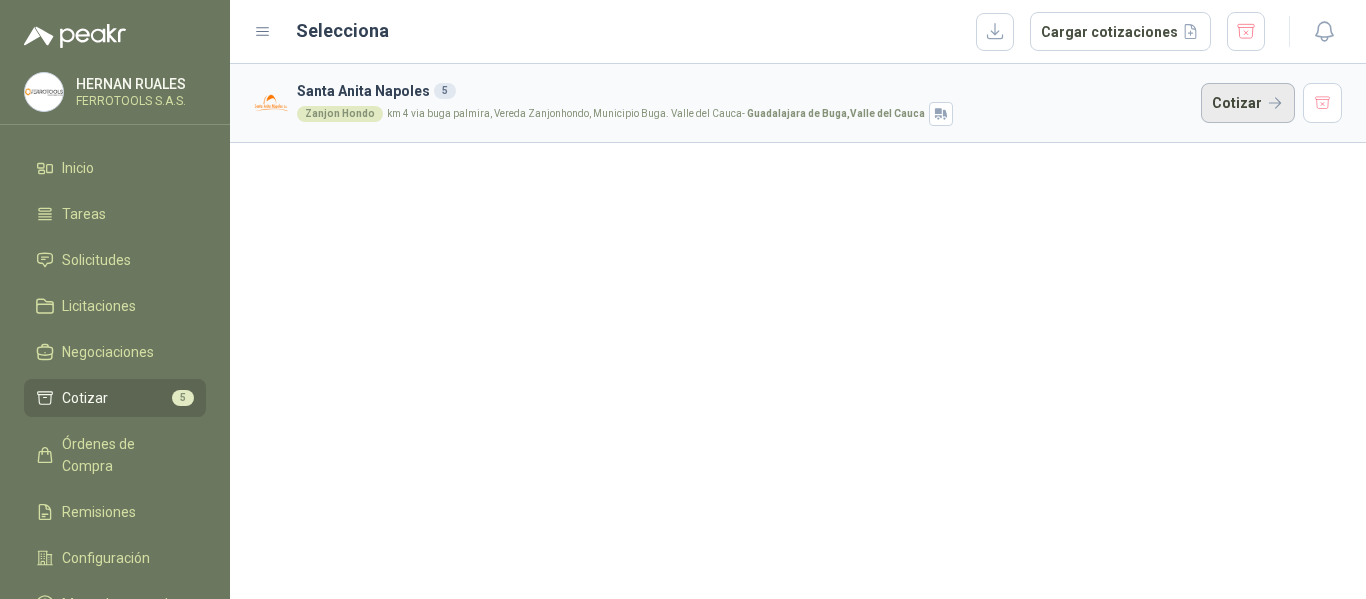 click on "Cotizar" at bounding box center [1248, 103] 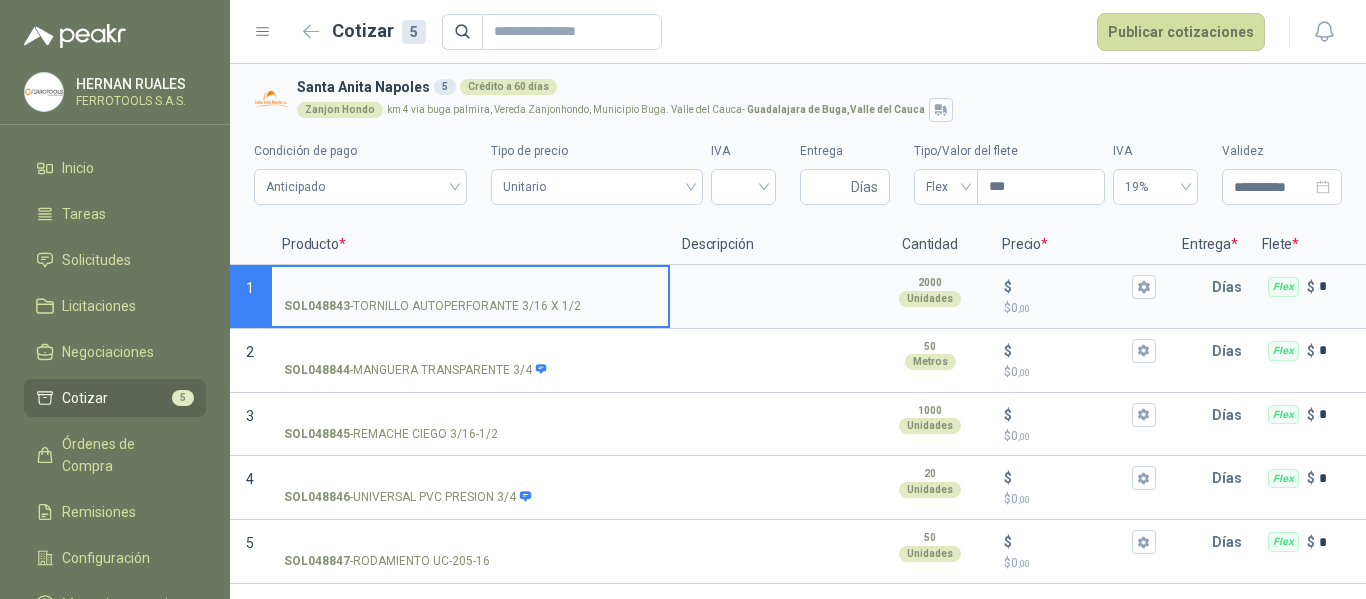 click on "SOL048843  -  TORNILLO AUTOPERFORANTE  3/16 X 1/2" at bounding box center [470, 287] 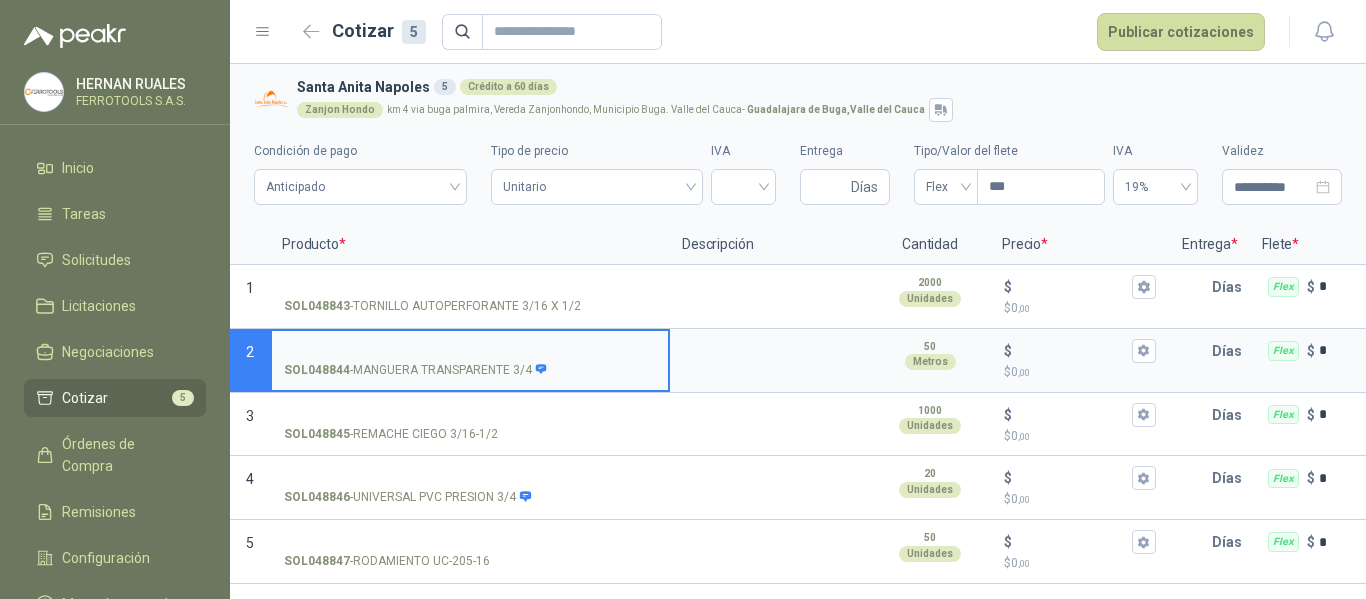 click on "SOL048844  -  MANGUERA TRANSPARENTE 3/4" at bounding box center [470, 351] 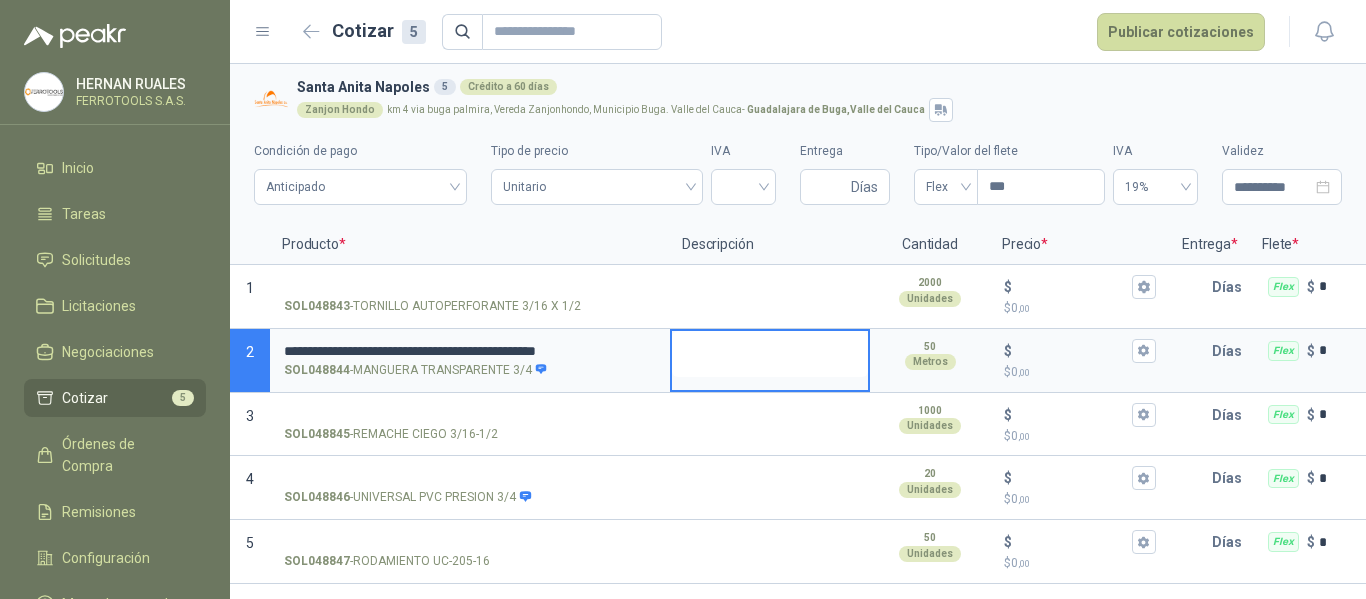 click at bounding box center [770, 354] 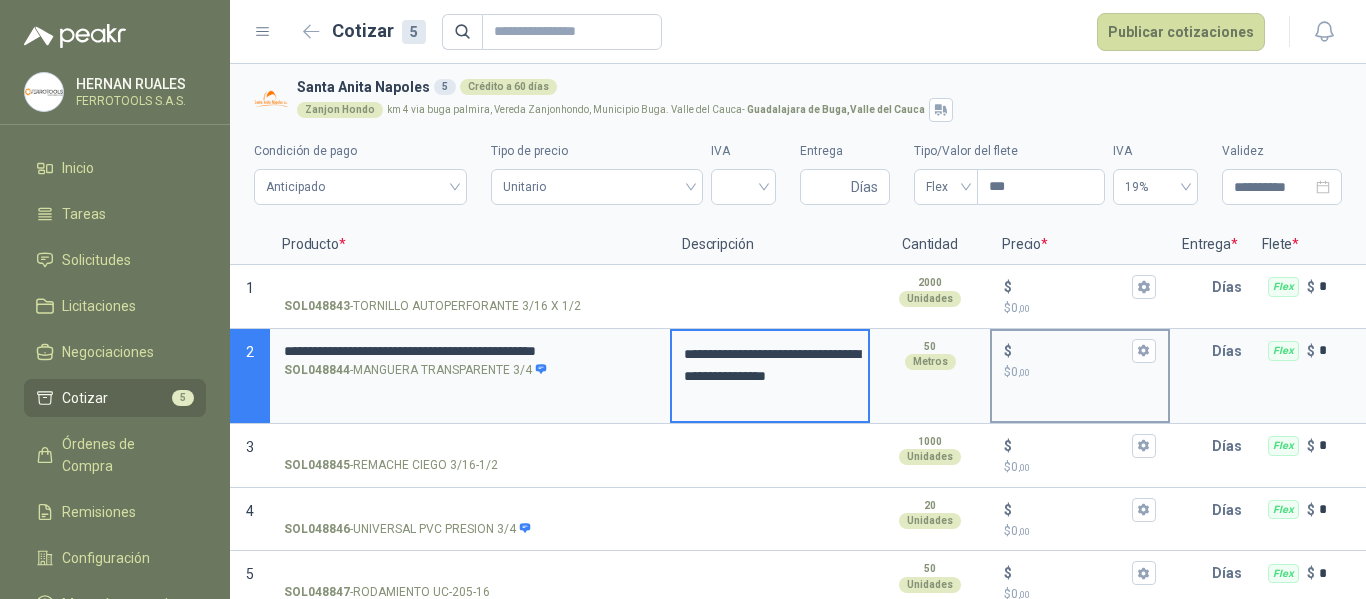 click on "$ $  0 ,00" at bounding box center [1072, 350] 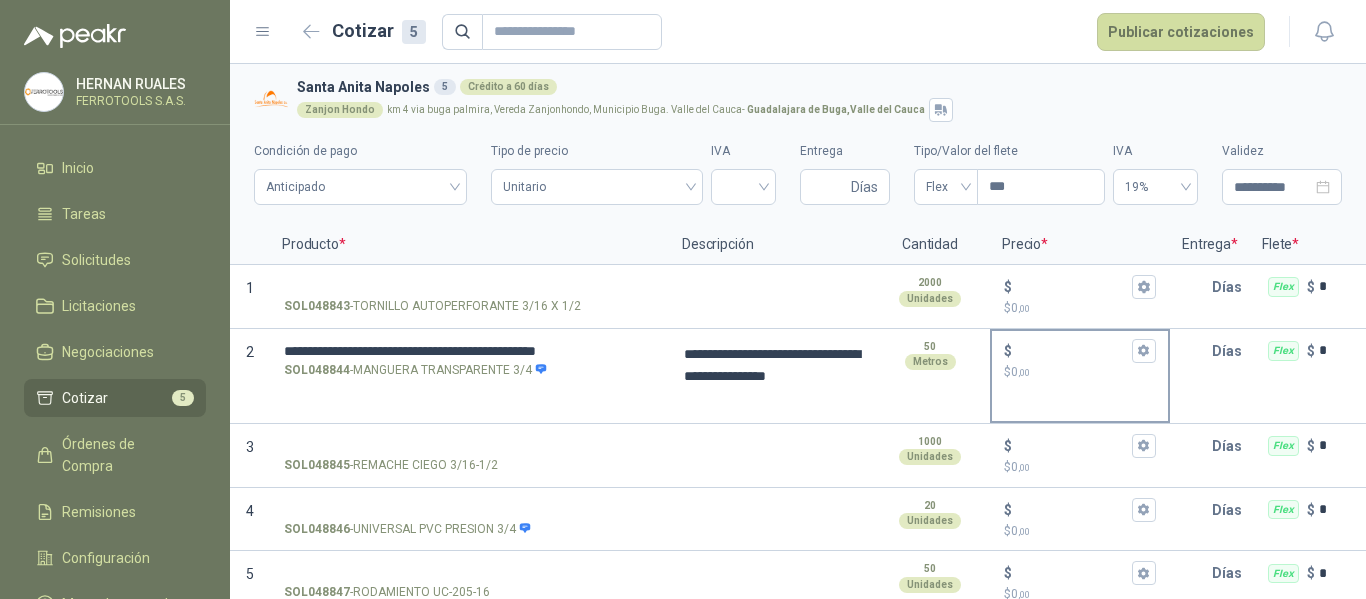 type on "**********" 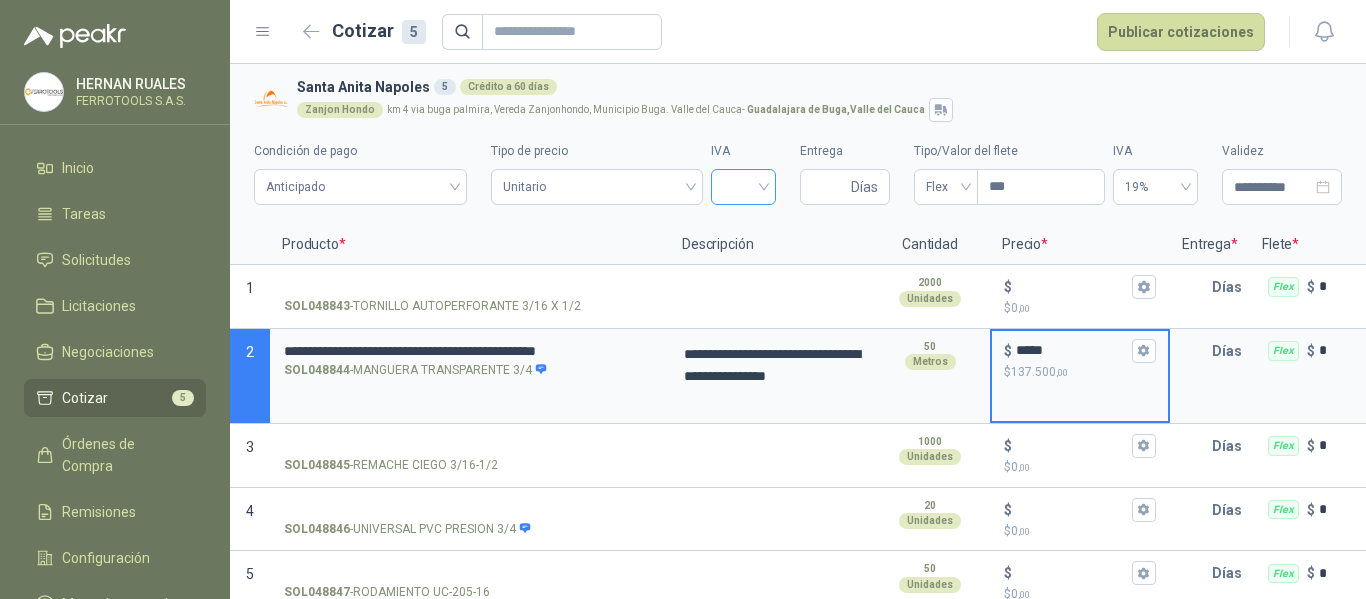 type on "*****" 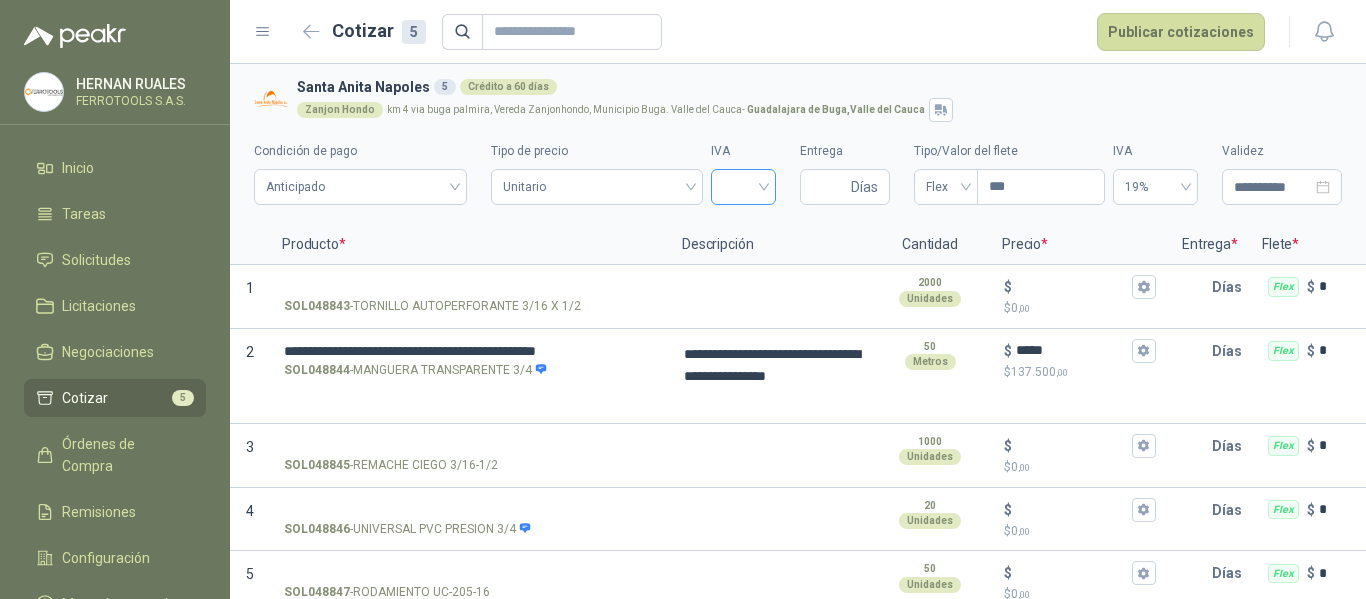 click at bounding box center [743, 185] 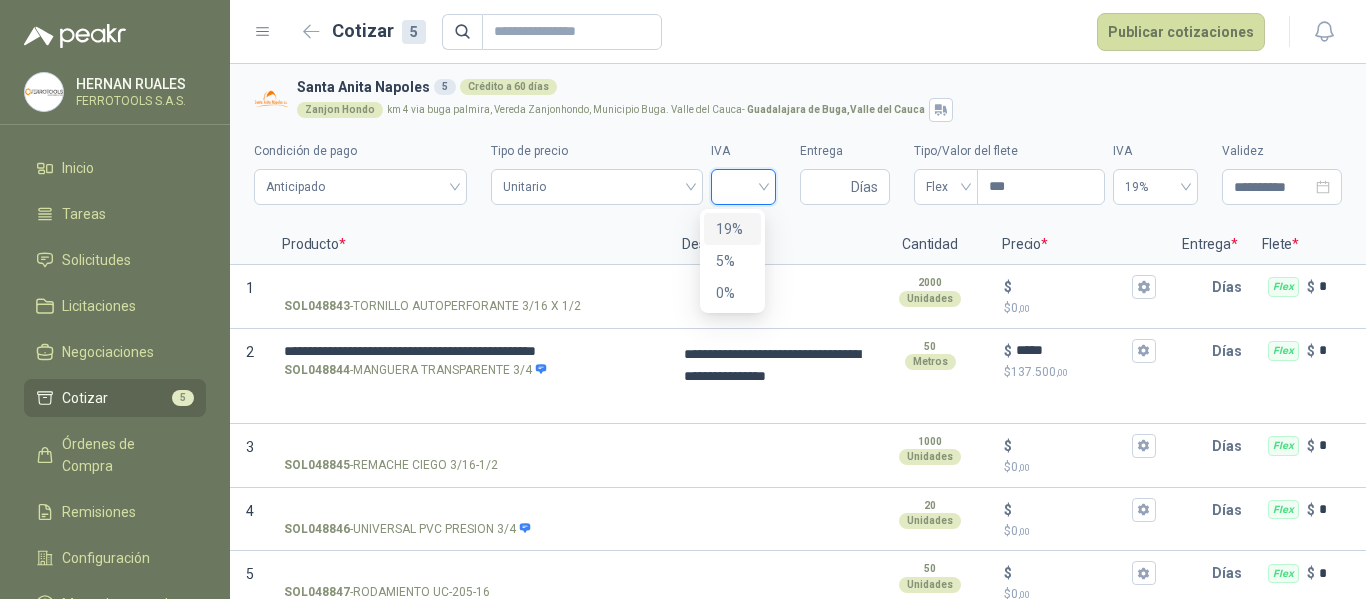 click on "19%" at bounding box center [732, 229] 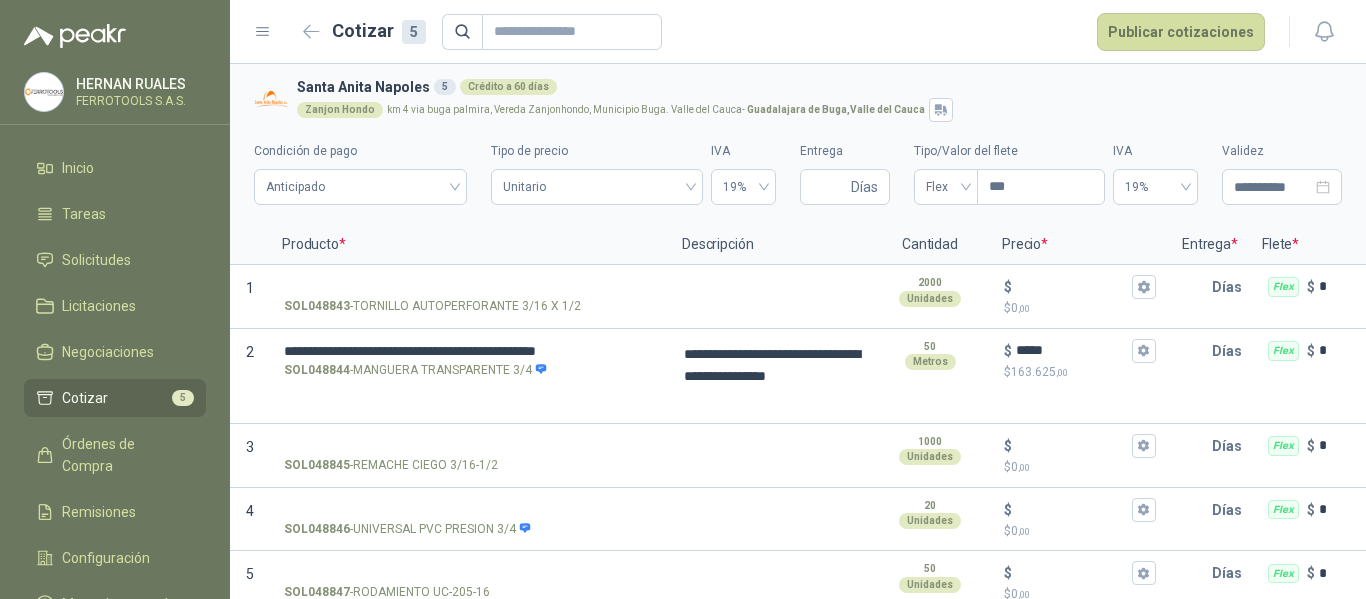 click on "Zanjon Hondo km 4 via buga palmira,  Vereda Zanjonhondo, Municipio Buga. Valle del Cauca  -   Guadalajara de Buga ,  Valle del Cauca" at bounding box center (815, 110) 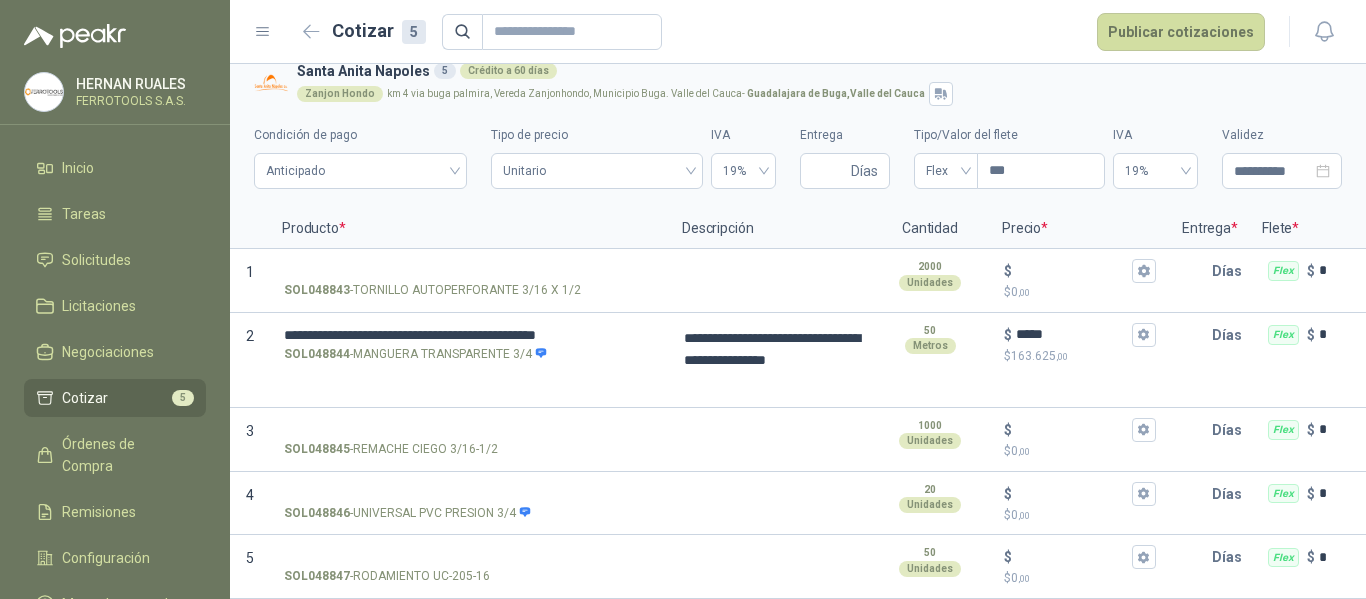 scroll, scrollTop: 32, scrollLeft: 0, axis: vertical 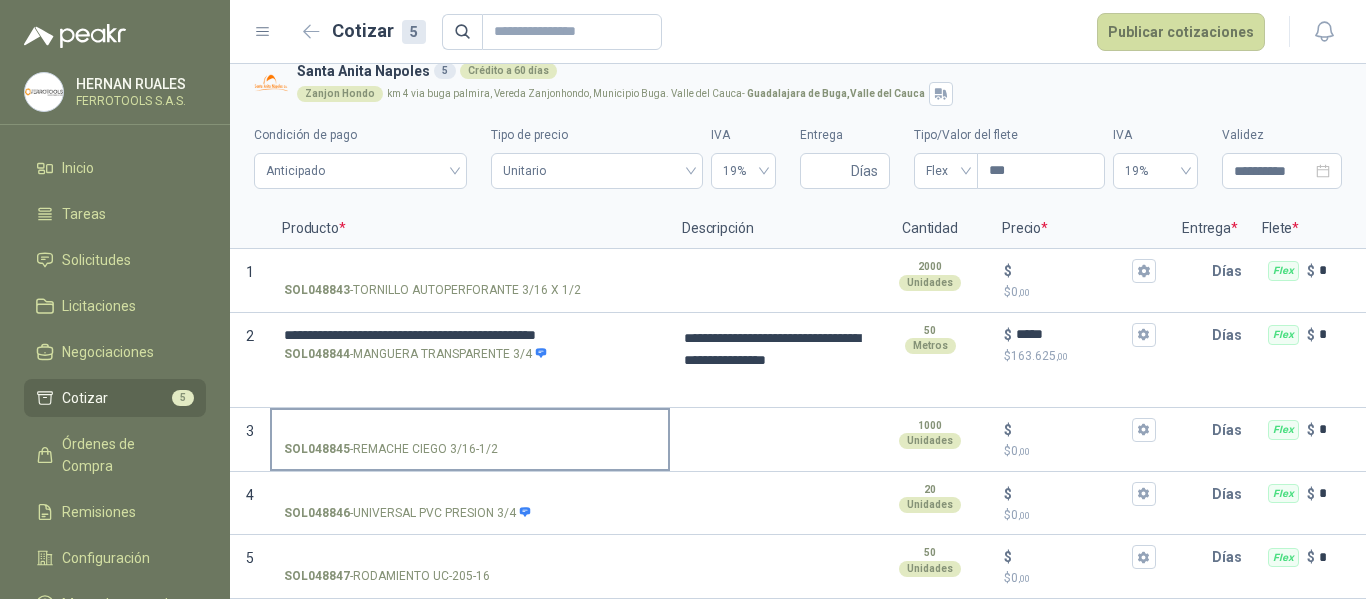 click on "SOL048845  -  REMACHE CIEGO 3/16-1/2" at bounding box center [470, 430] 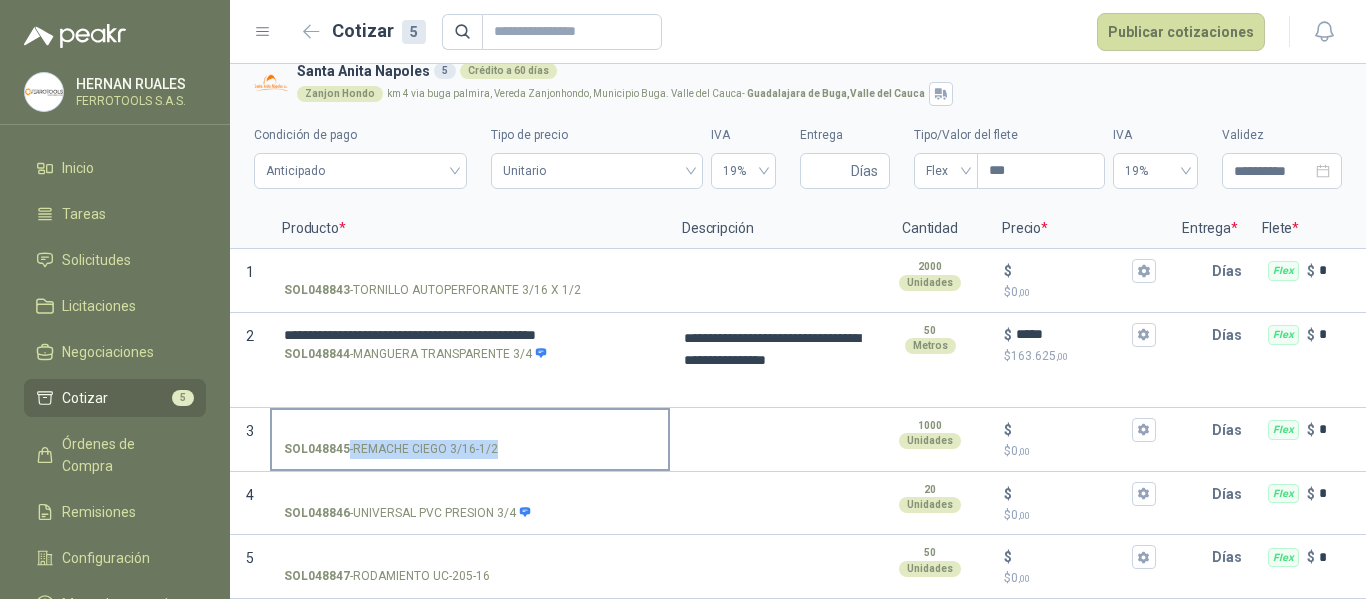 drag, startPoint x: 532, startPoint y: 425, endPoint x: 495, endPoint y: 434, distance: 38.078865 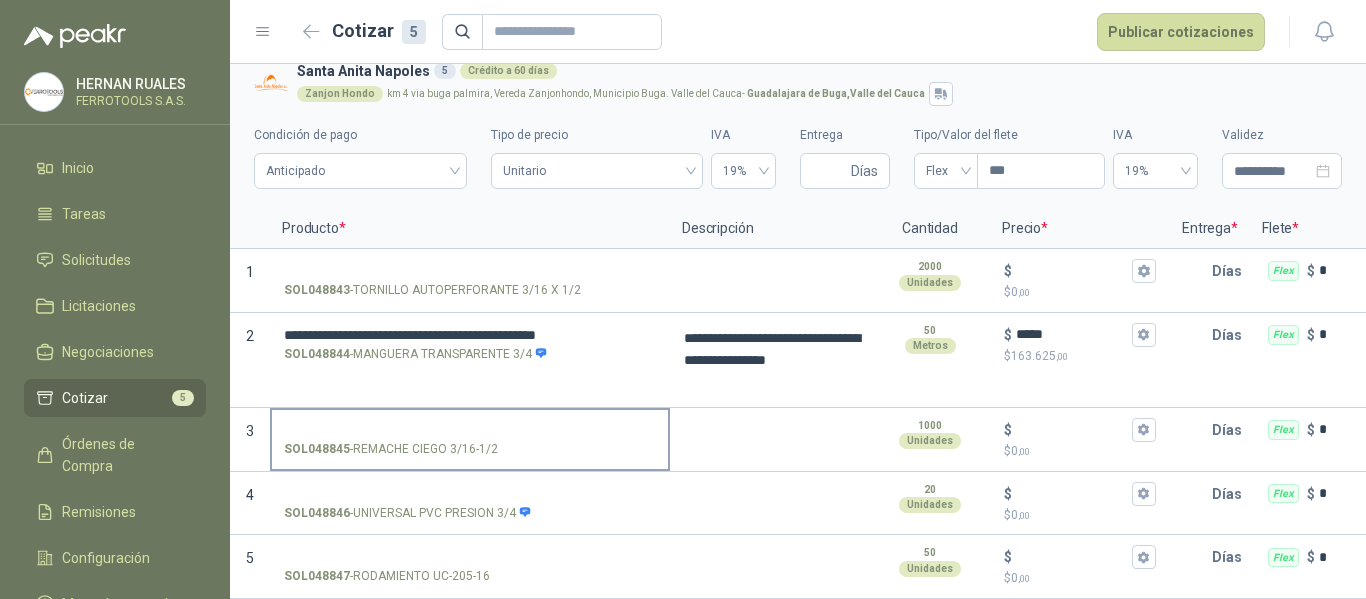 click on "SOL048845  -  REMACHE CIEGO 3/16-1/2" at bounding box center (470, 438) 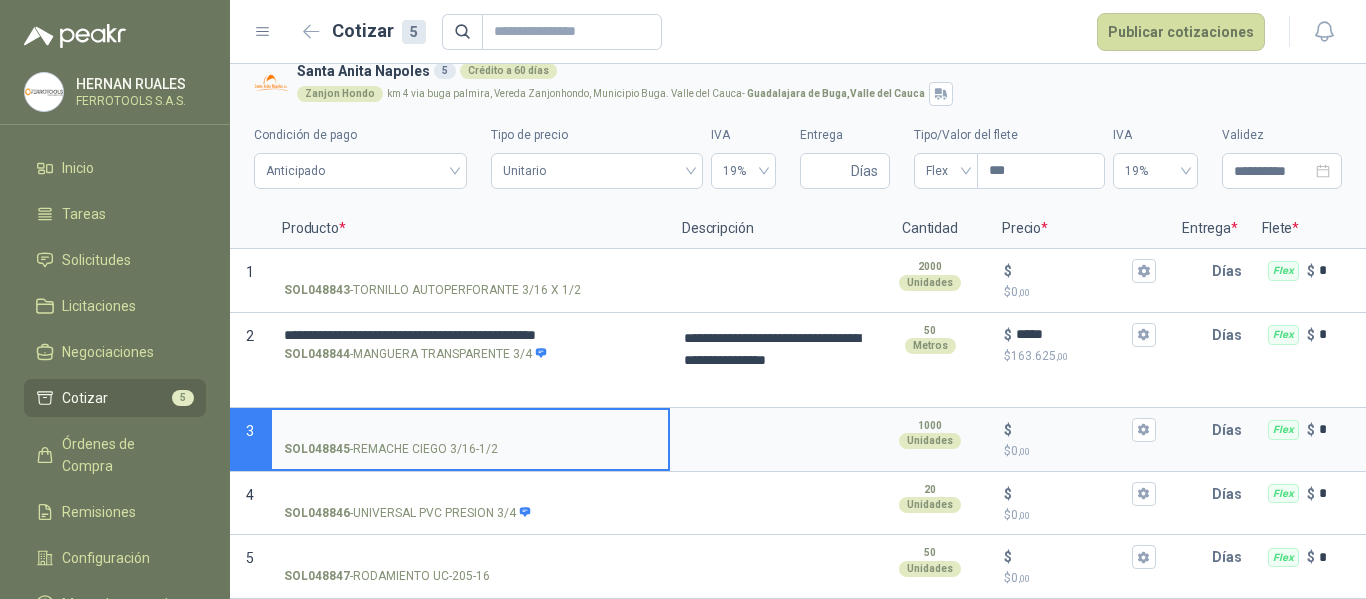 type 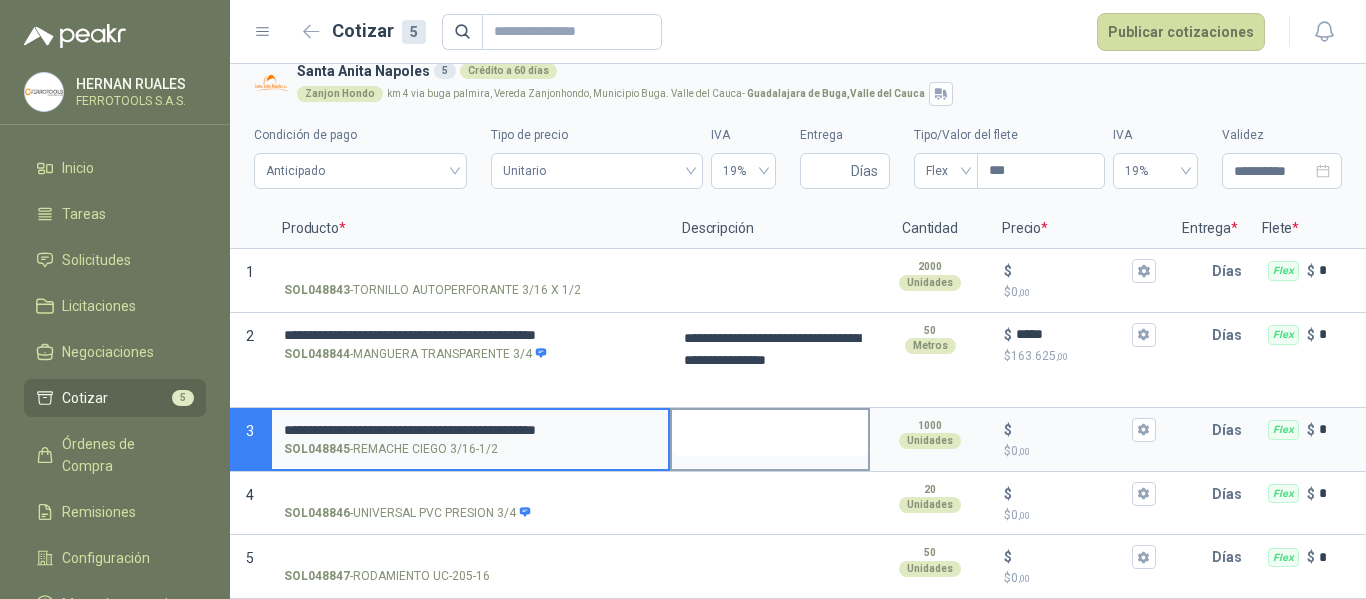 type on "**********" 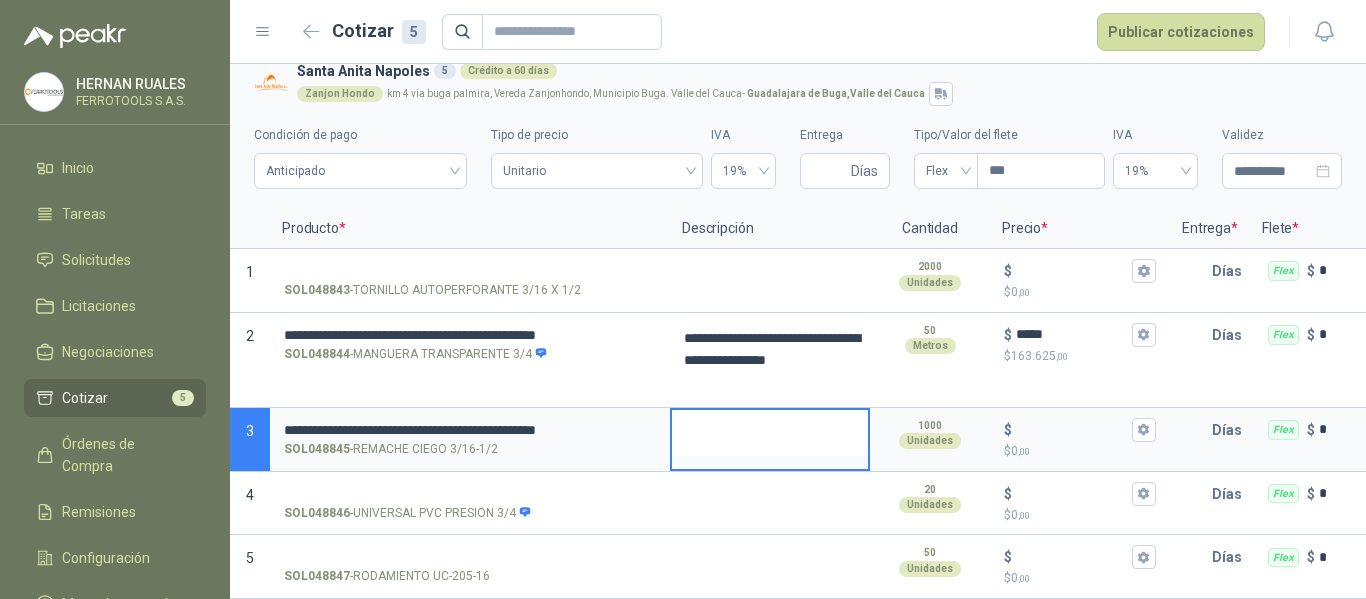 click at bounding box center (770, 433) 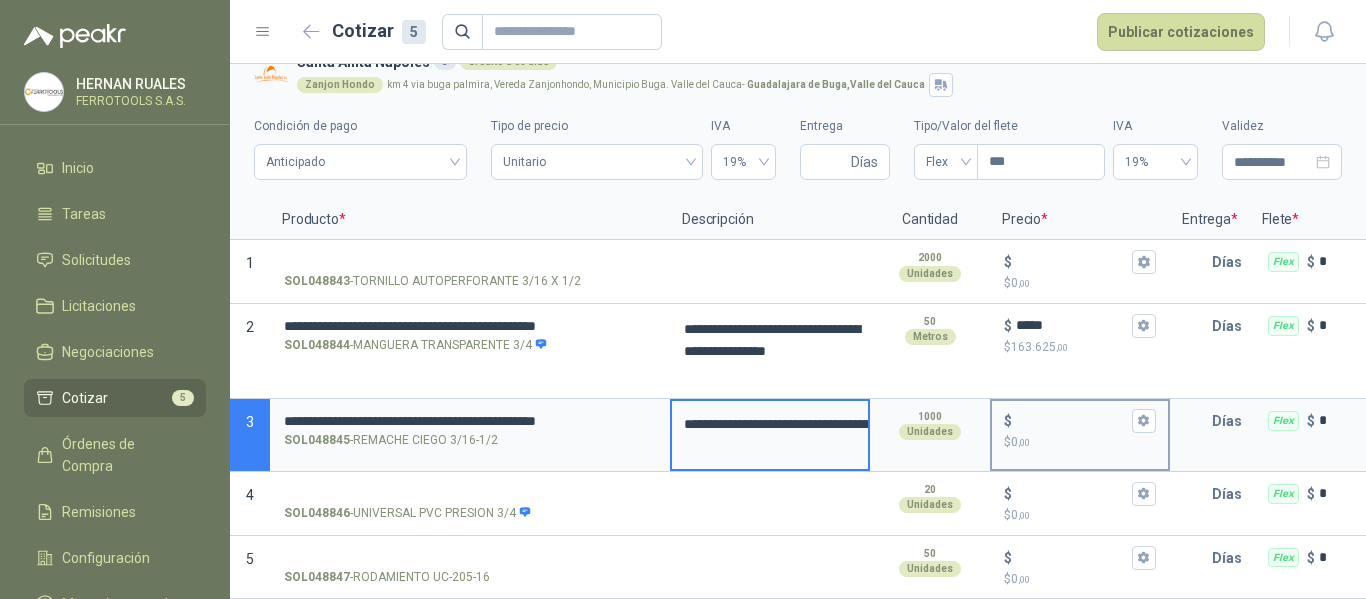 type on "**********" 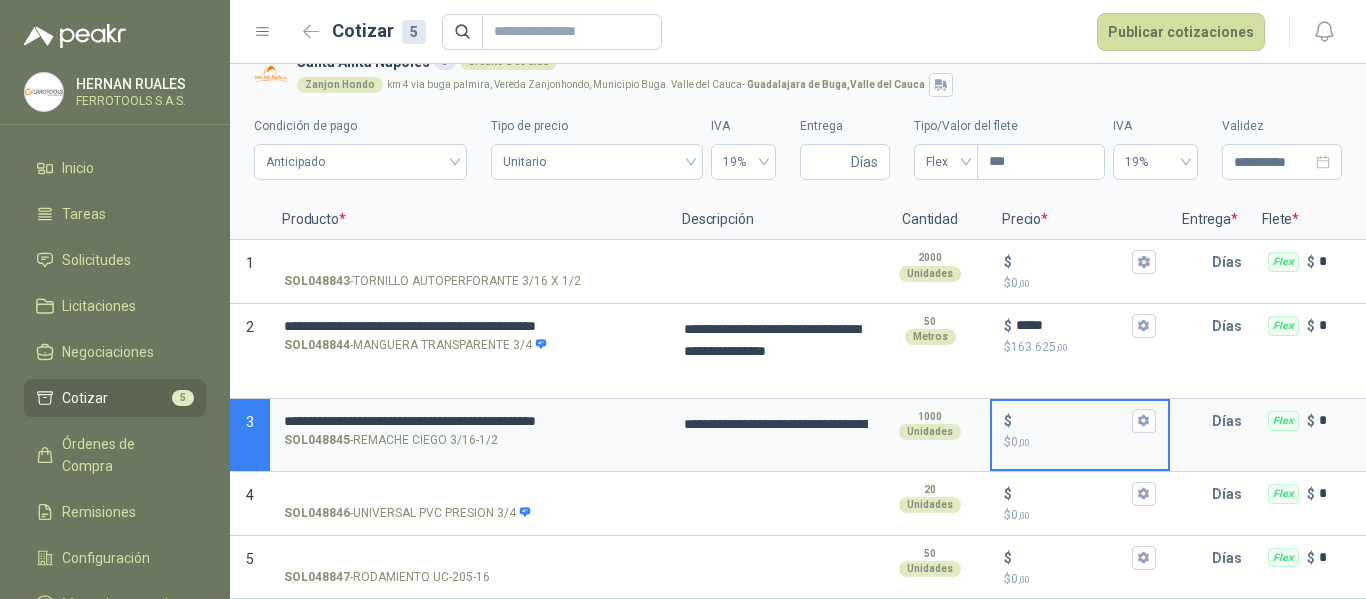 type on "**********" 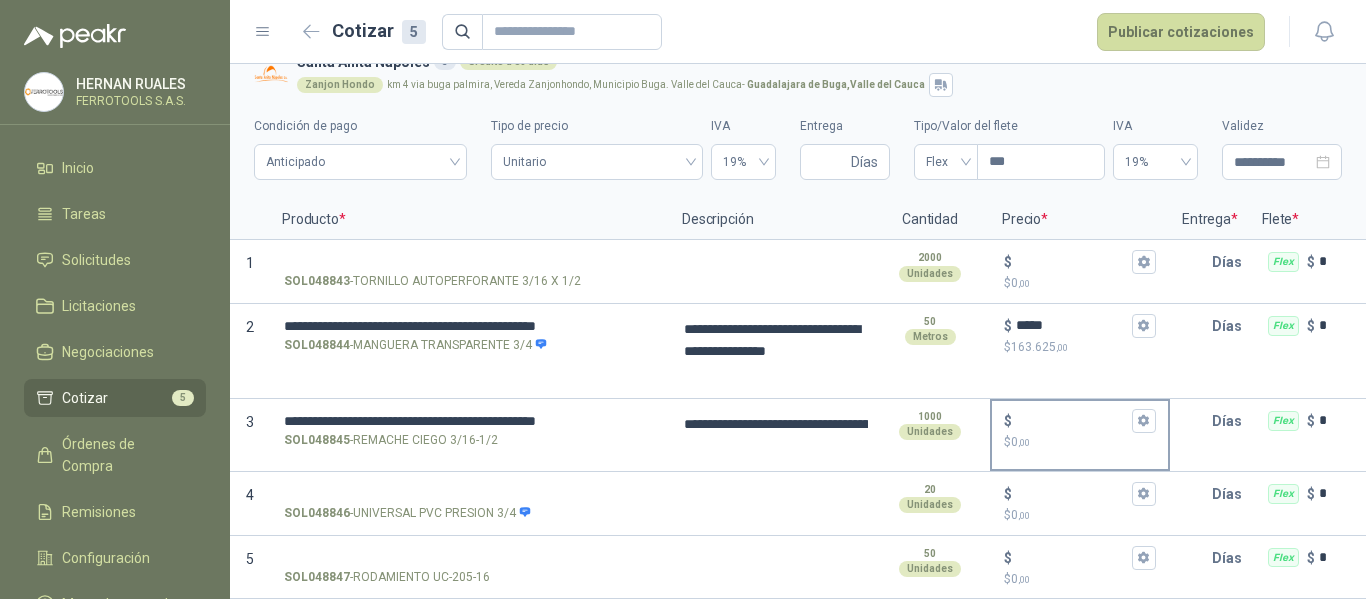 type on "**********" 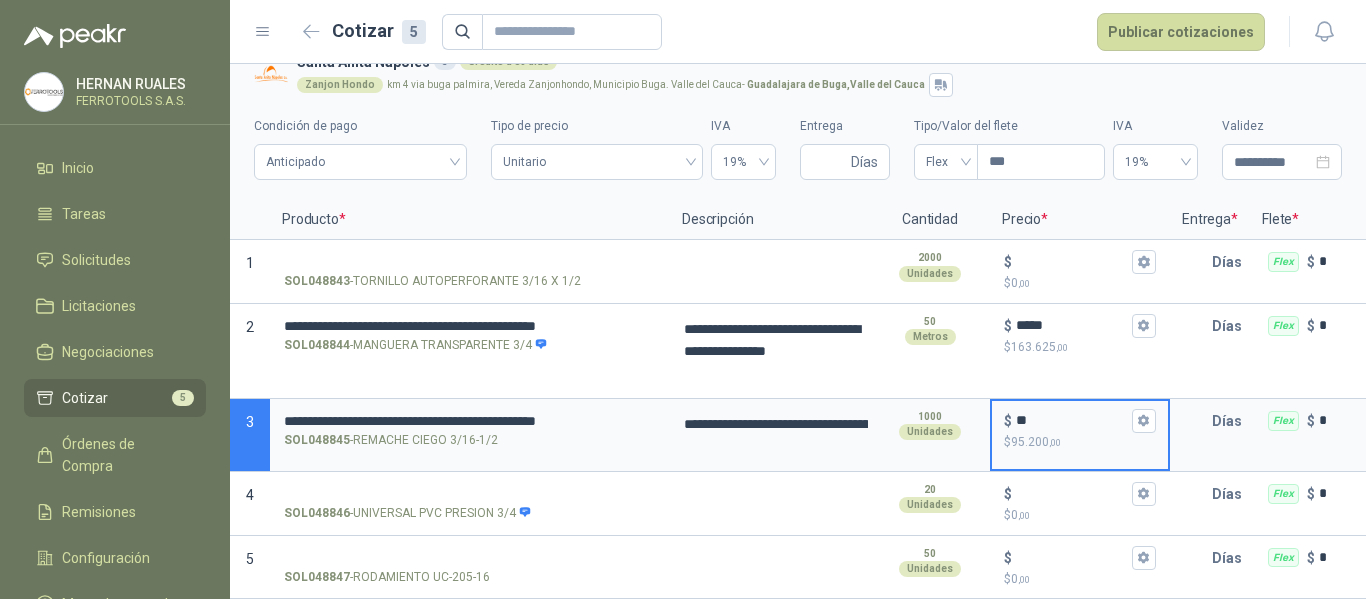 type on "**" 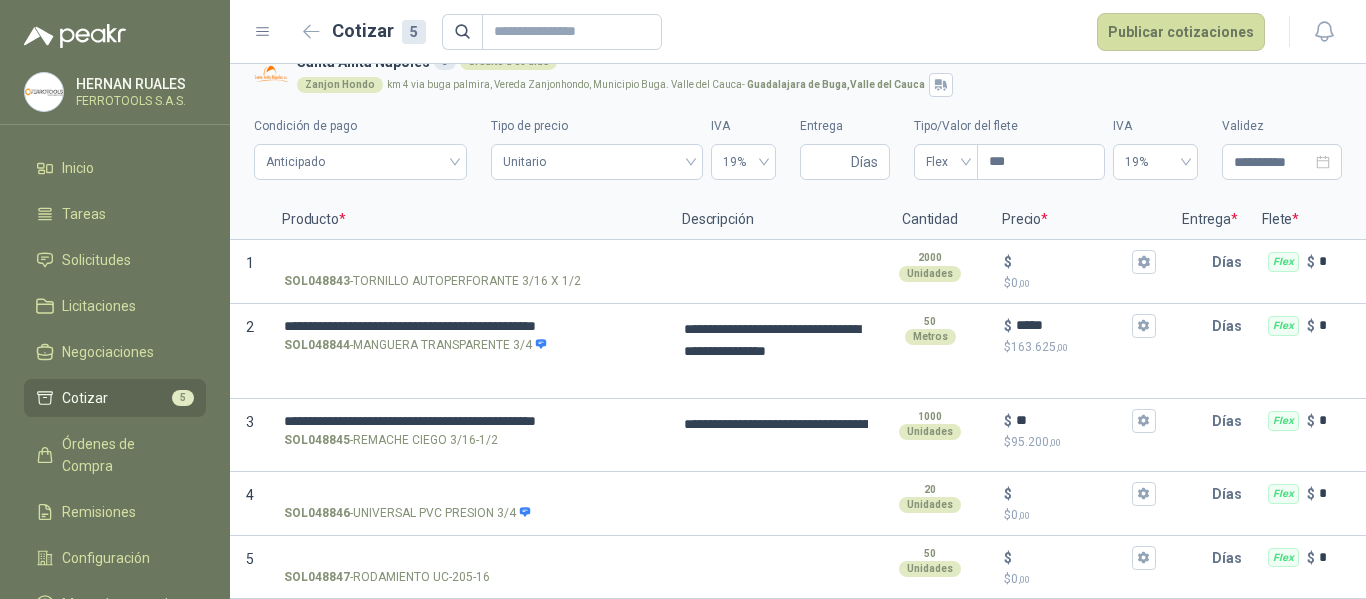 type on "**********" 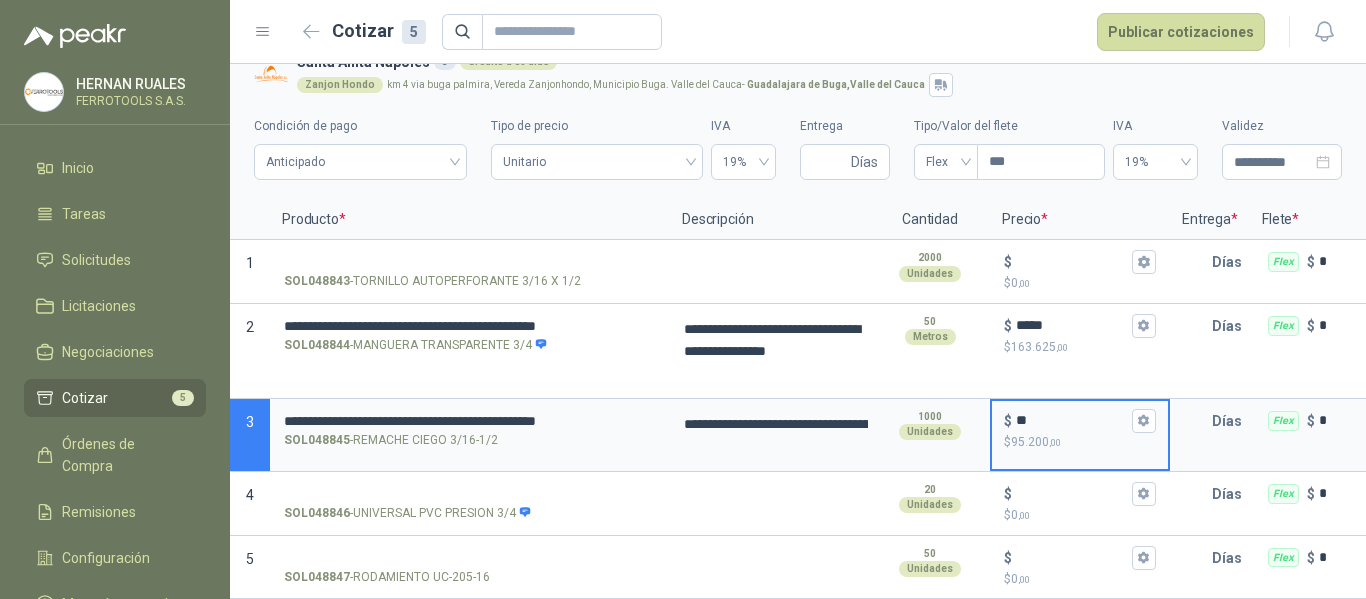 scroll, scrollTop: 0, scrollLeft: 0, axis: both 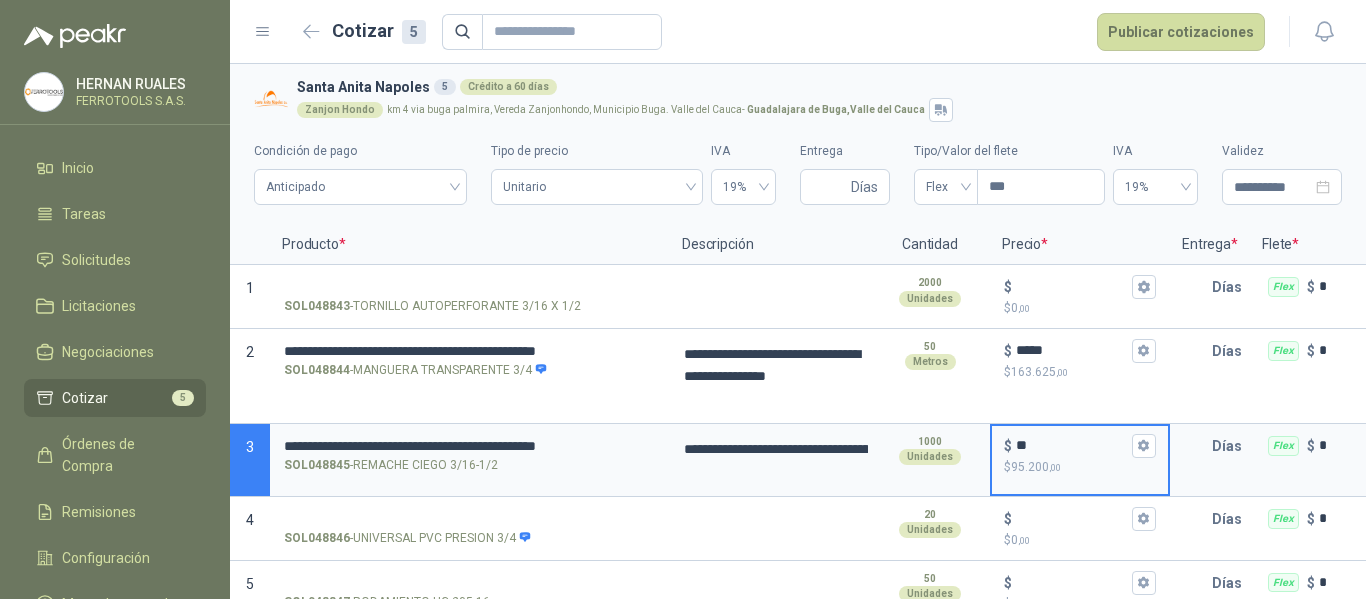 type on "**********" 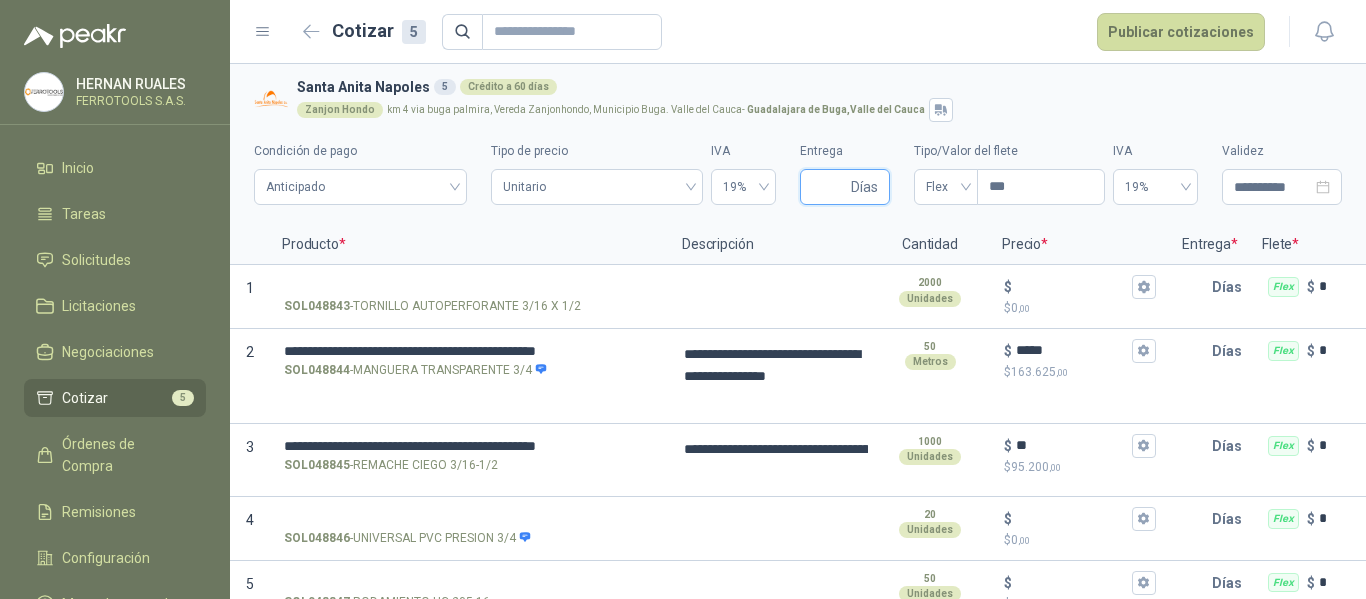 click on "Entrega" at bounding box center (829, 187) 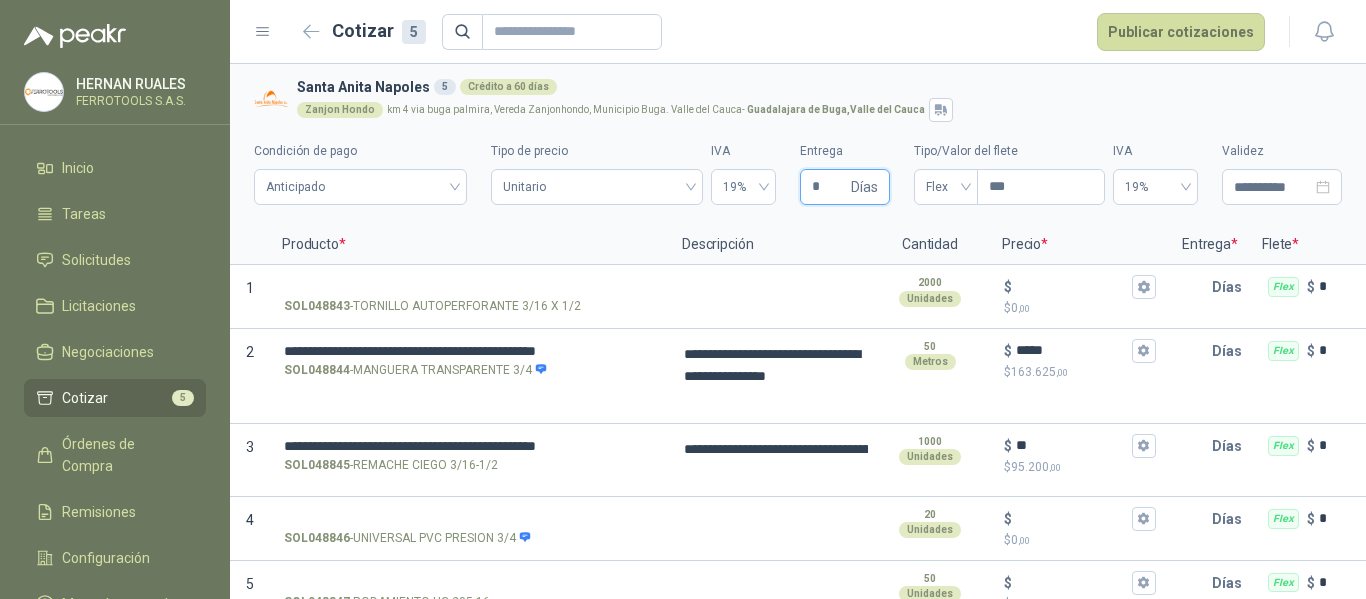 type 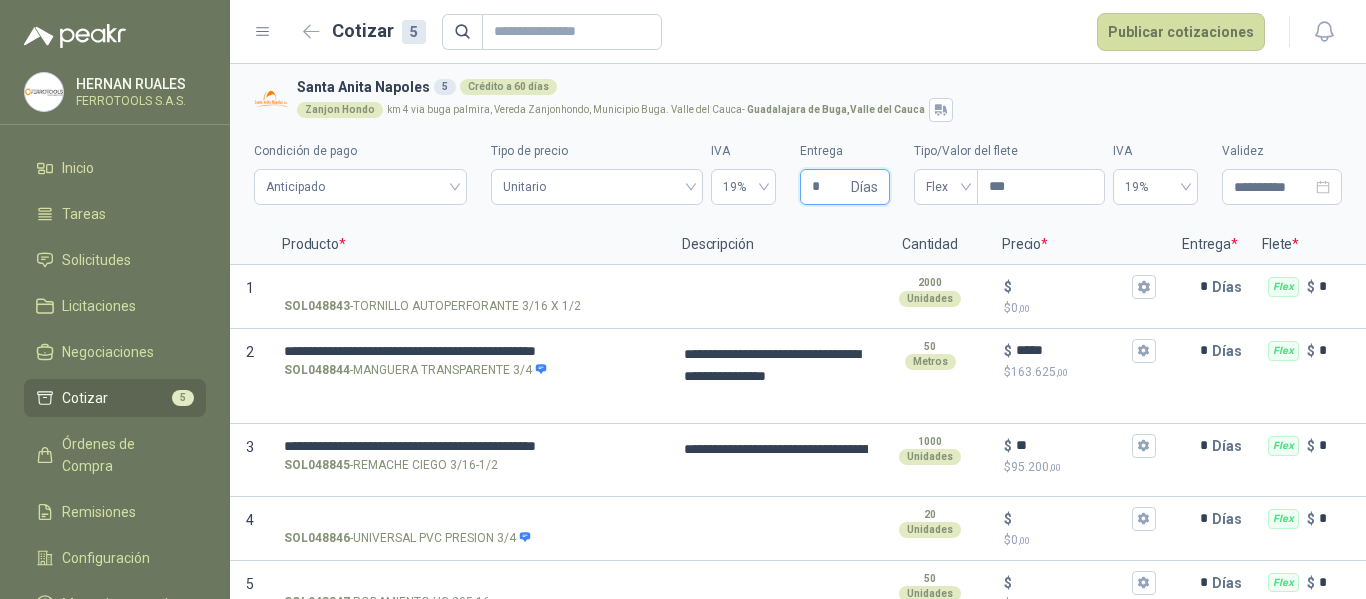scroll, scrollTop: 41, scrollLeft: 0, axis: vertical 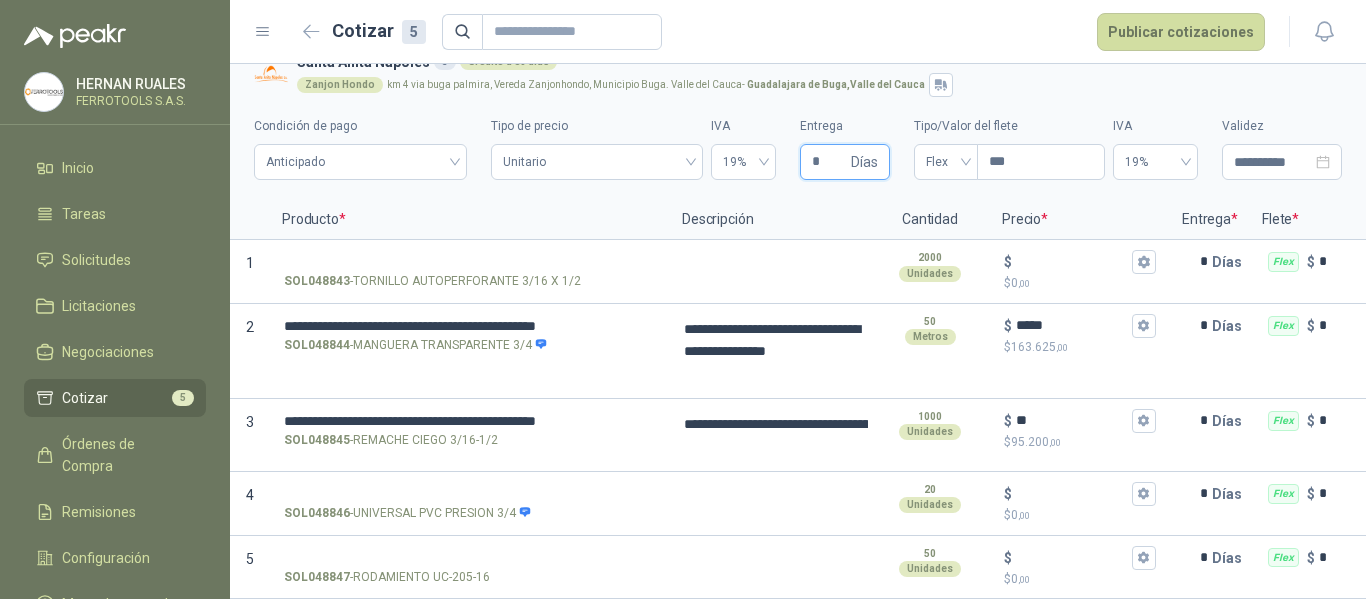 type on "*" 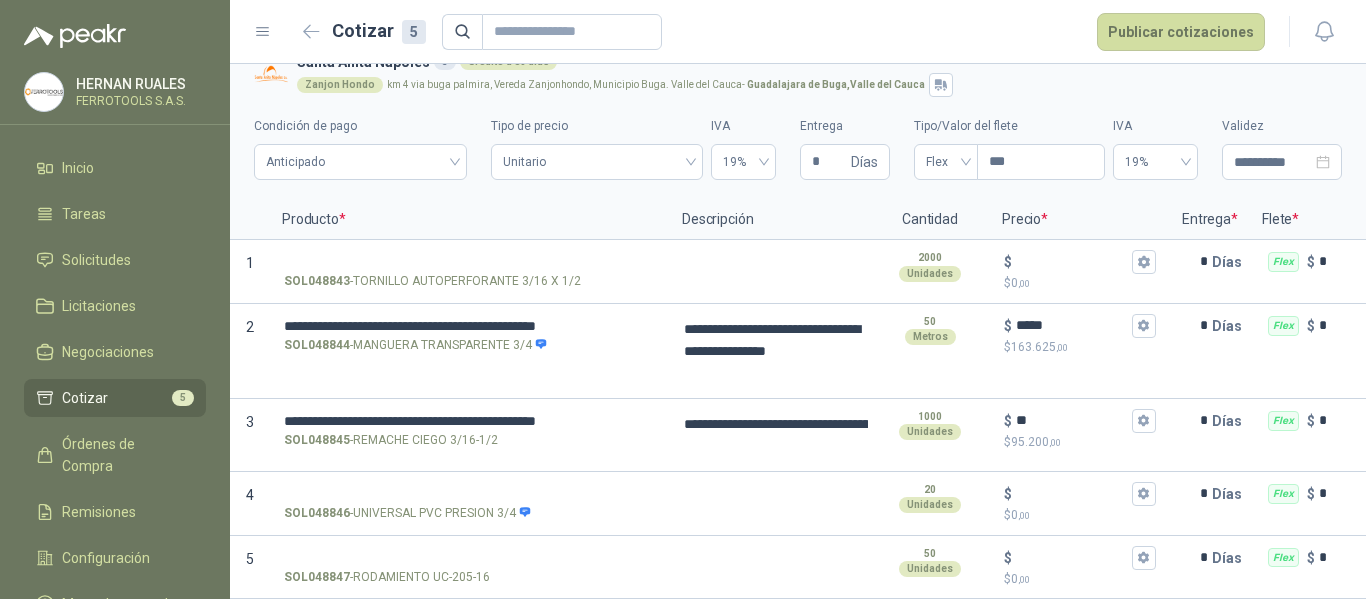 click on "Zanjon Hondo km 4 via buga palmira,  Vereda Zanjonhondo, Municipio Buga. Valle del Cauca  -   Guadalajara de Buga ,  Valle del Cauca" at bounding box center [815, 85] 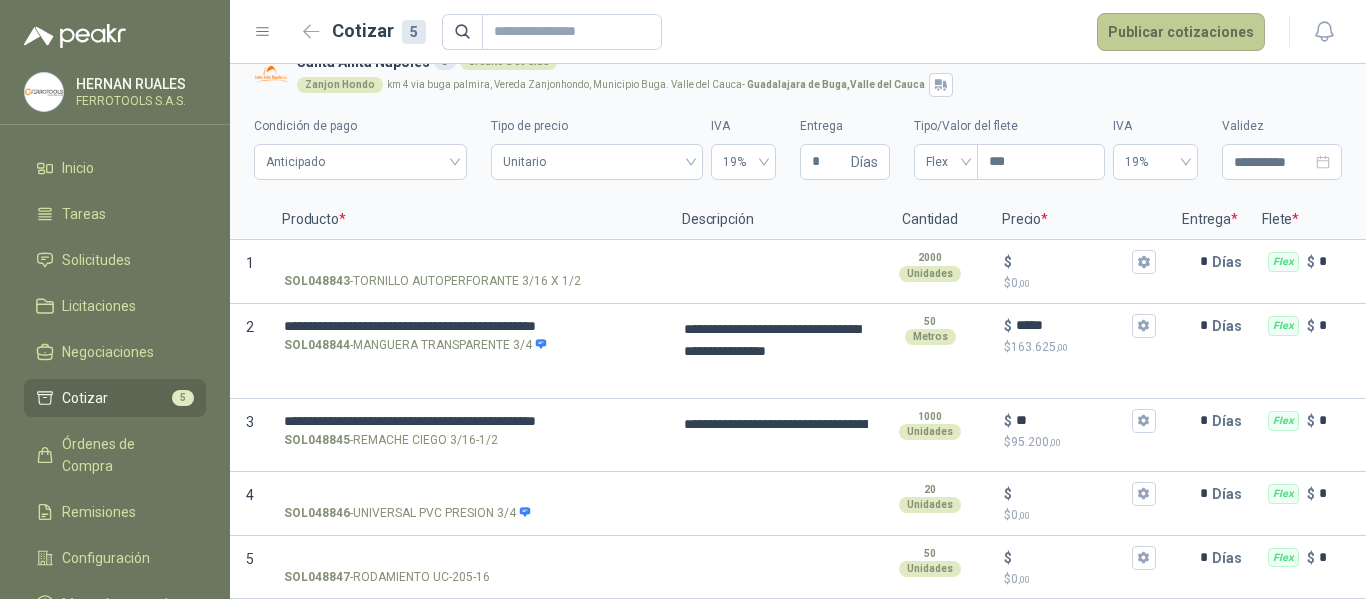 click on "Publicar cotizaciones" at bounding box center (1181, 32) 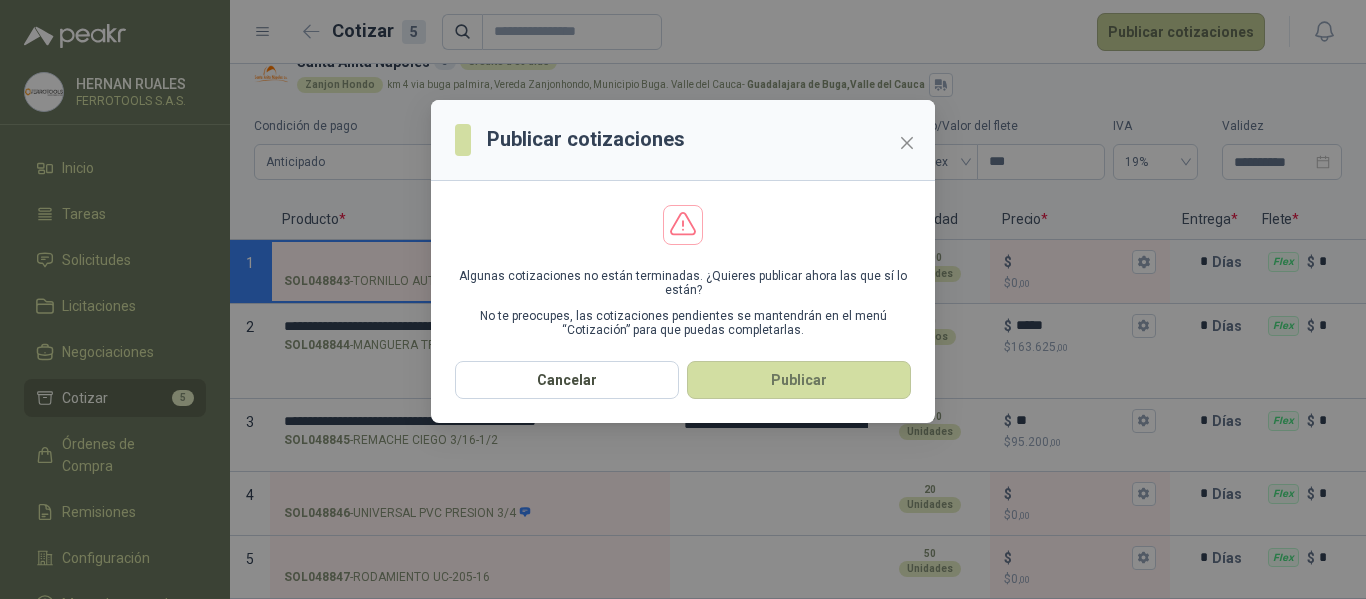 type on "**********" 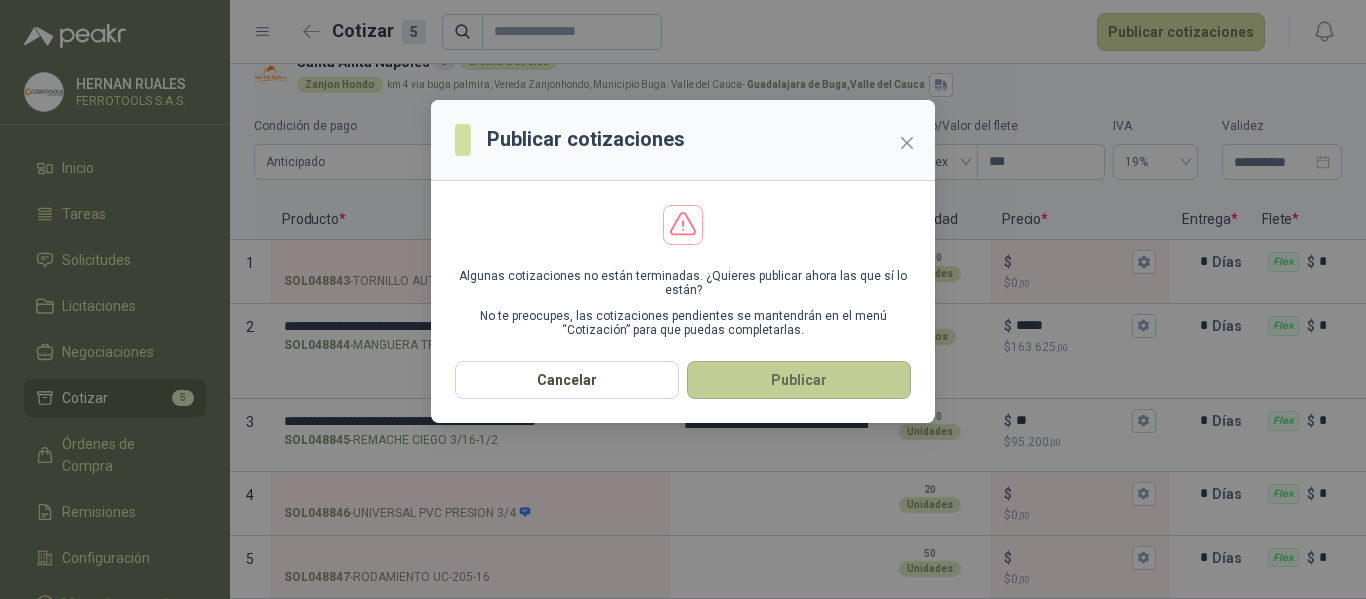 click on "Publicar" at bounding box center (799, 380) 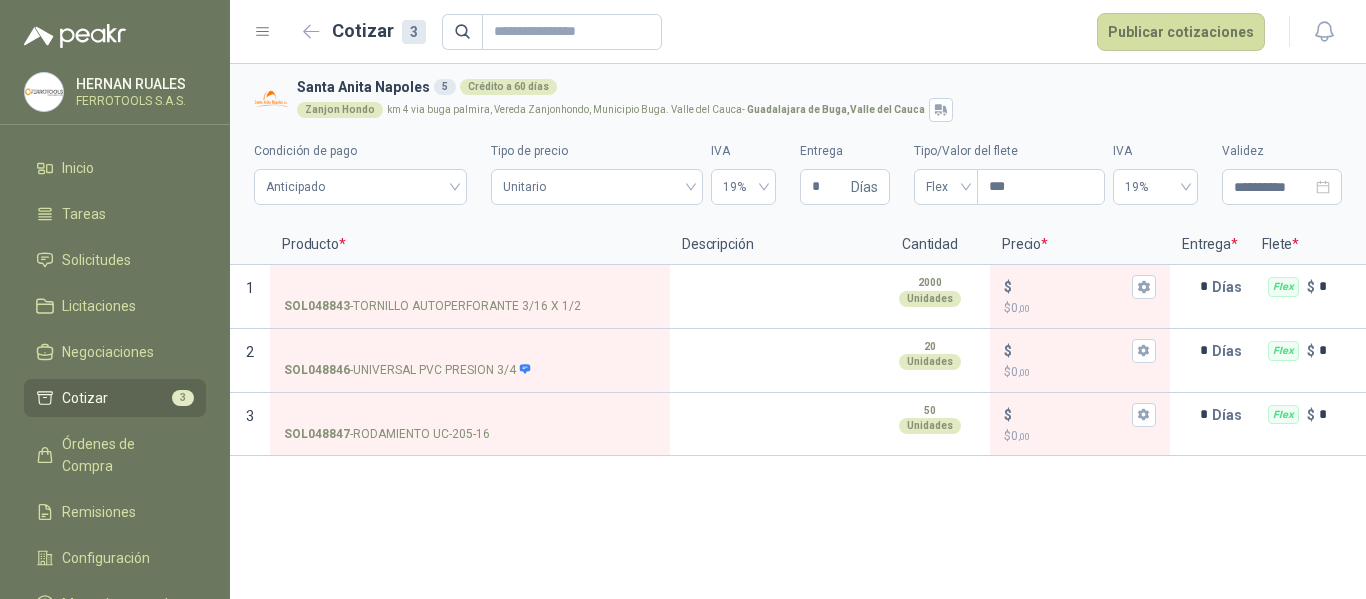 scroll, scrollTop: 0, scrollLeft: 0, axis: both 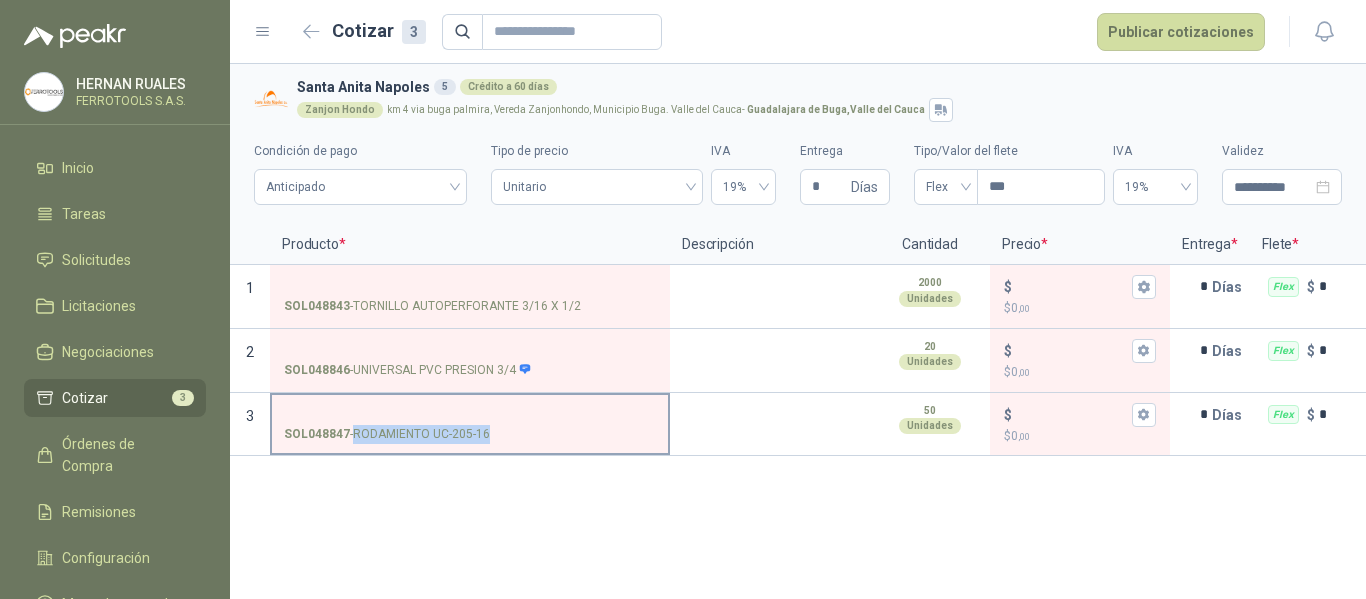 drag, startPoint x: 353, startPoint y: 436, endPoint x: 485, endPoint y: 430, distance: 132.13629 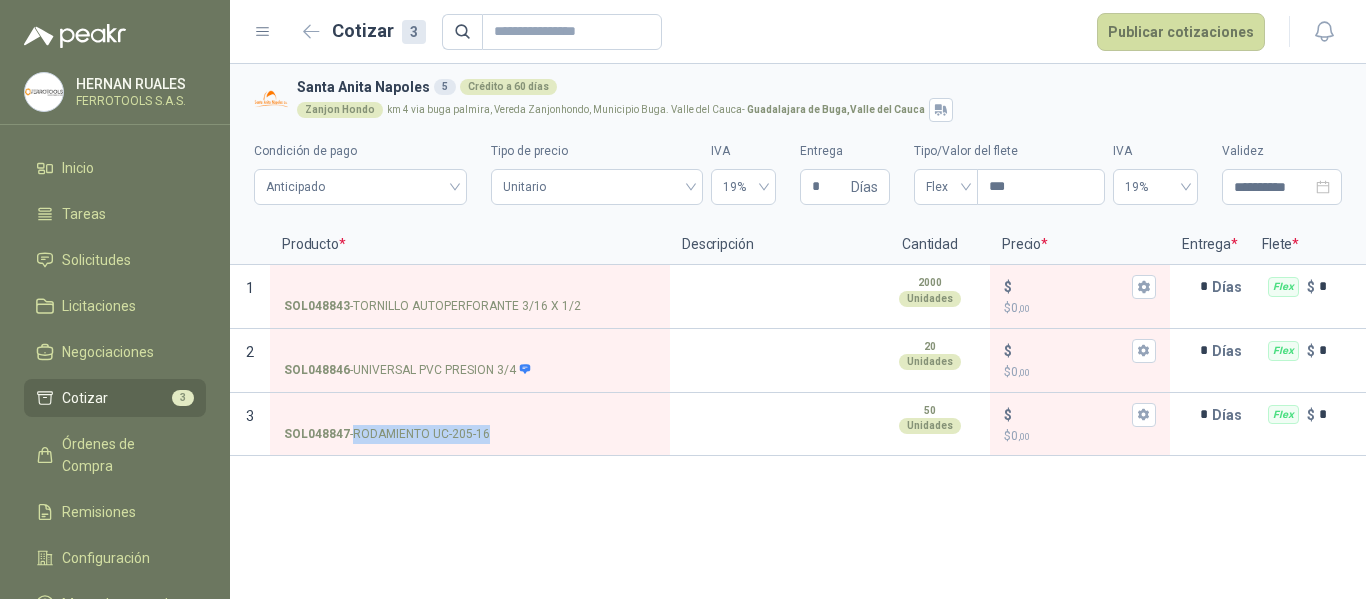 copy on "RODAMIENTO UC-205-16" 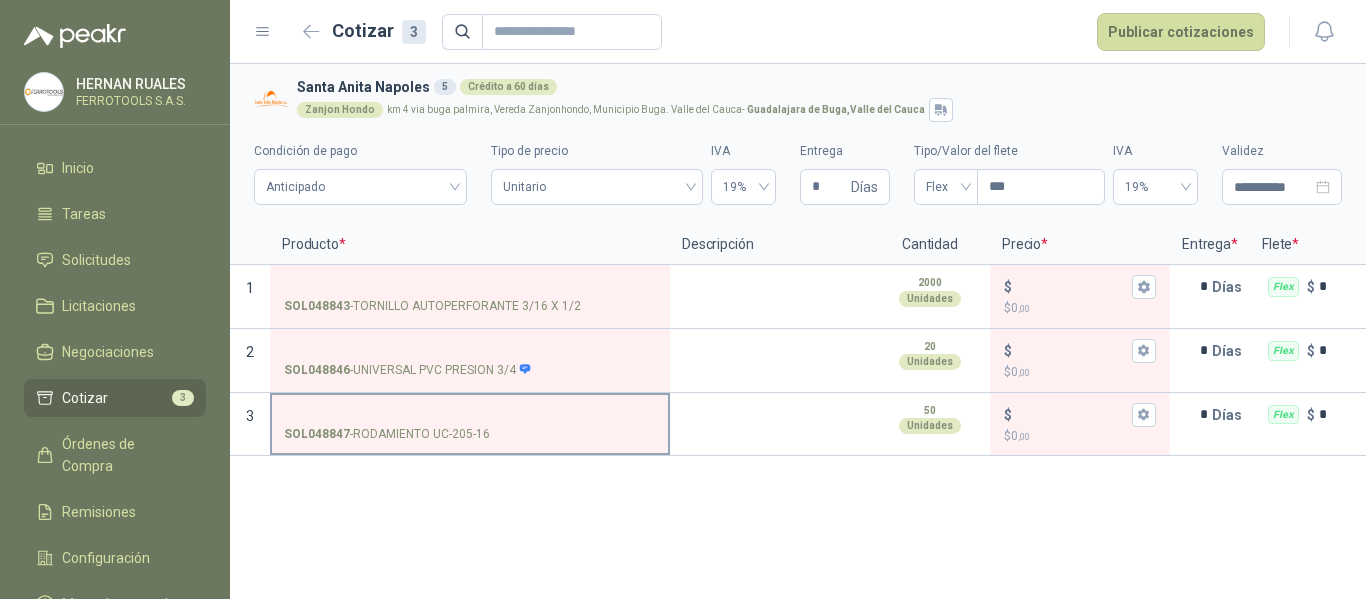 click on "SOL048847  -  RODAMIENTO UC-205-16" at bounding box center [470, 415] 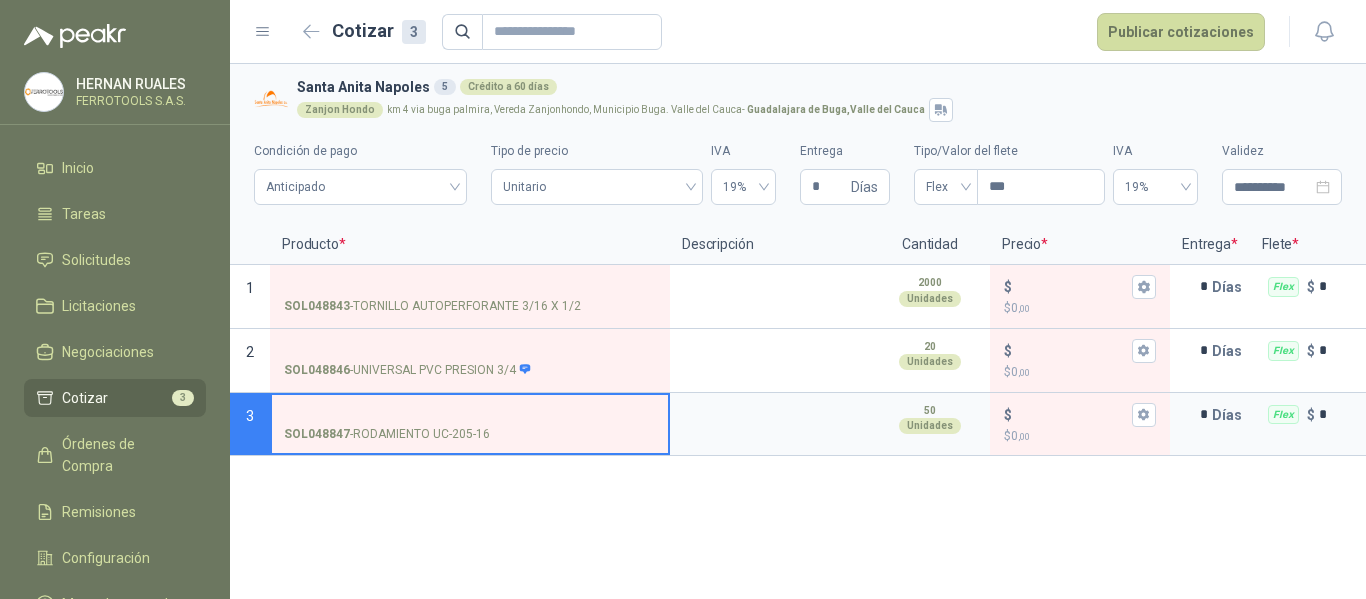type 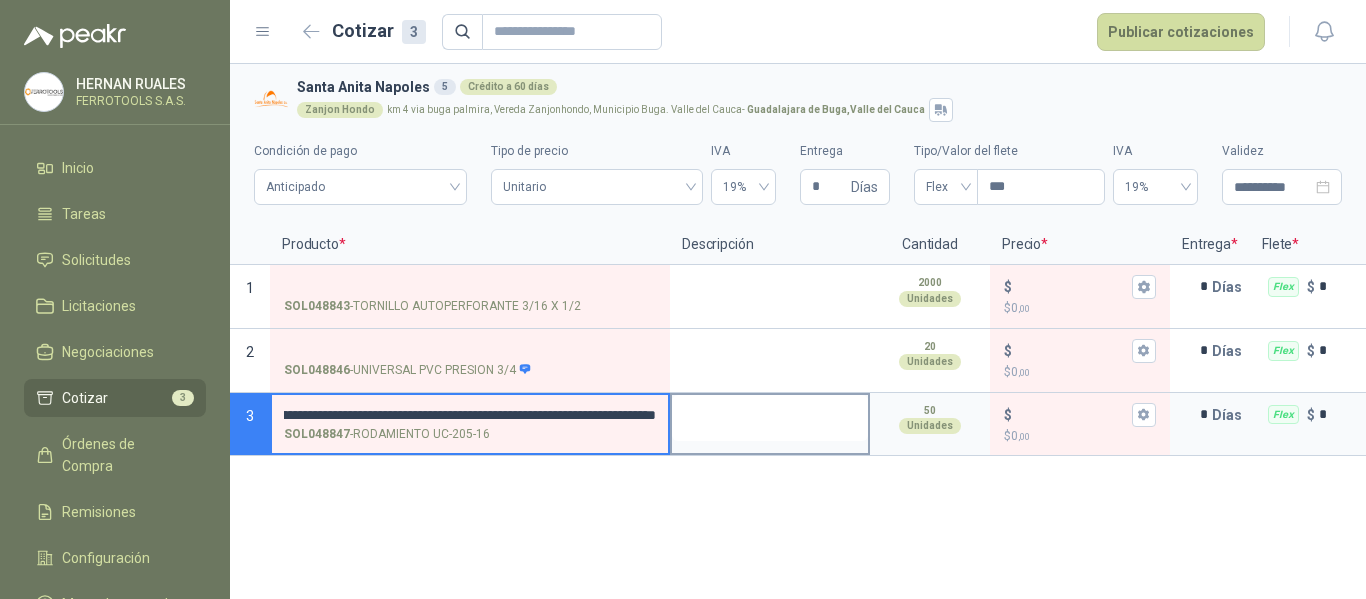 scroll, scrollTop: 0, scrollLeft: 289, axis: horizontal 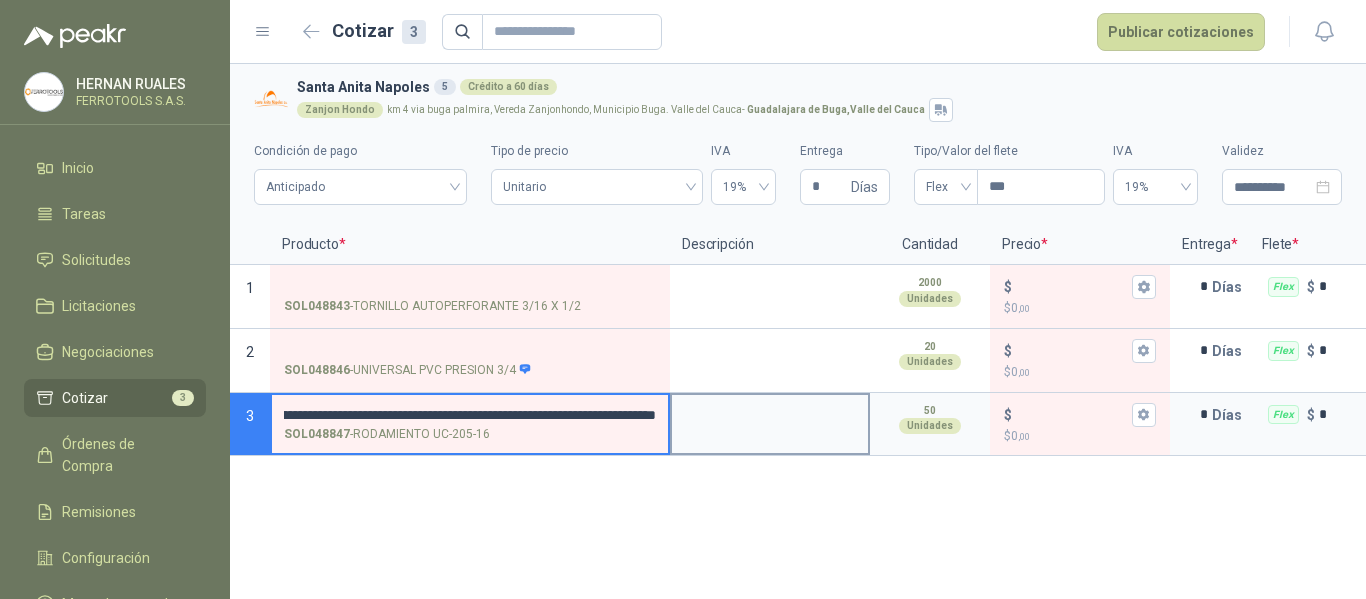 drag, startPoint x: 465, startPoint y: 413, endPoint x: 863, endPoint y: 443, distance: 399.12906 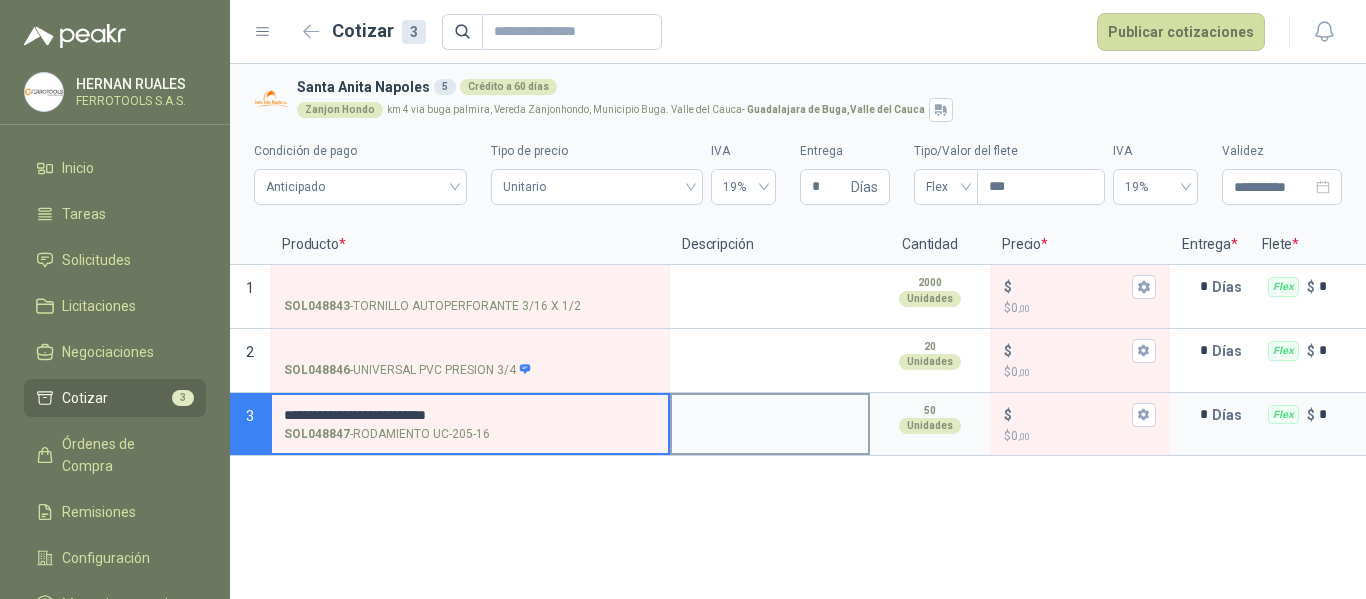 scroll, scrollTop: 0, scrollLeft: 0, axis: both 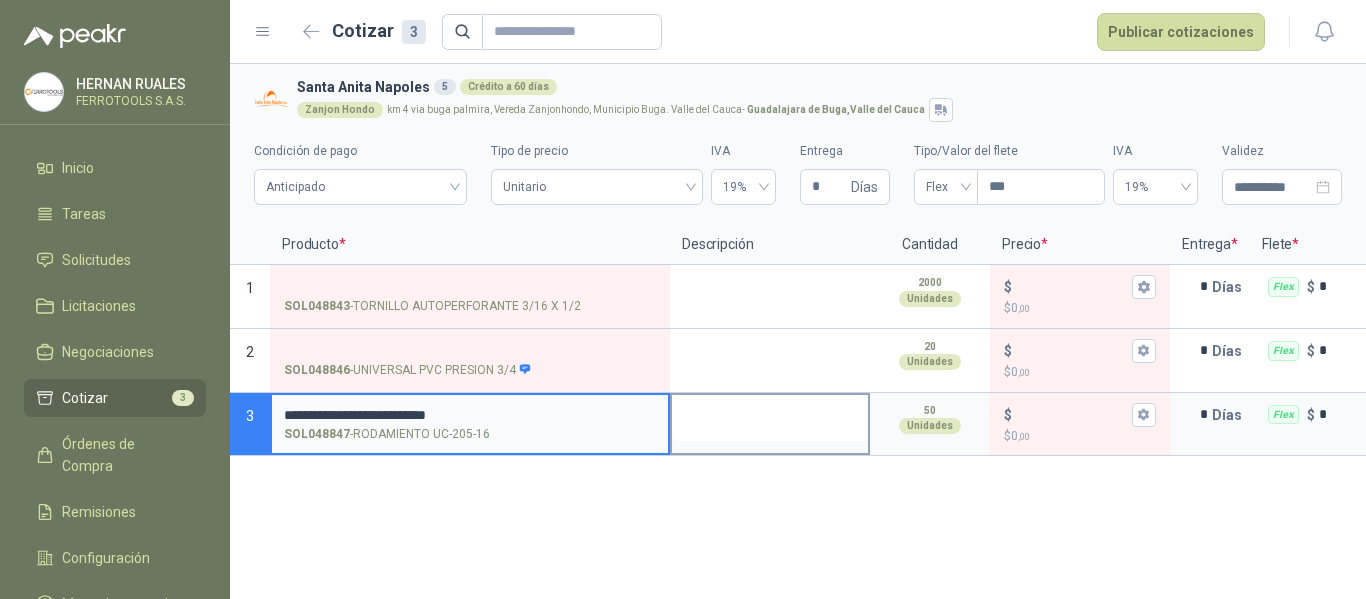 type on "**********" 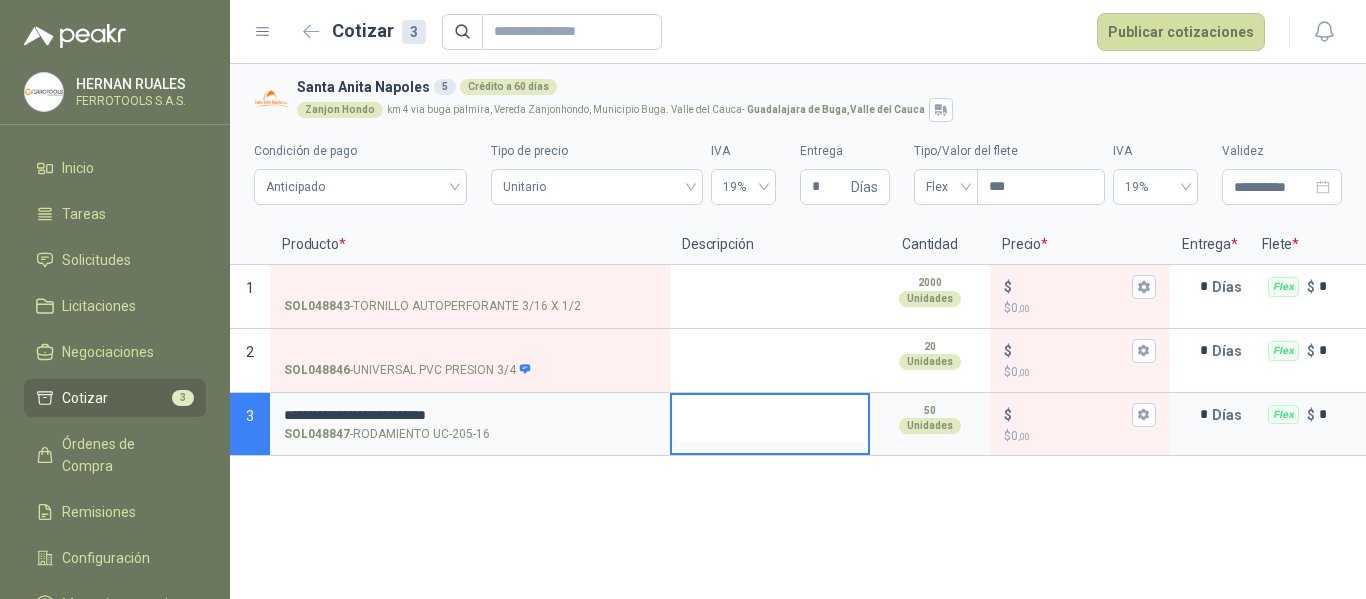 type 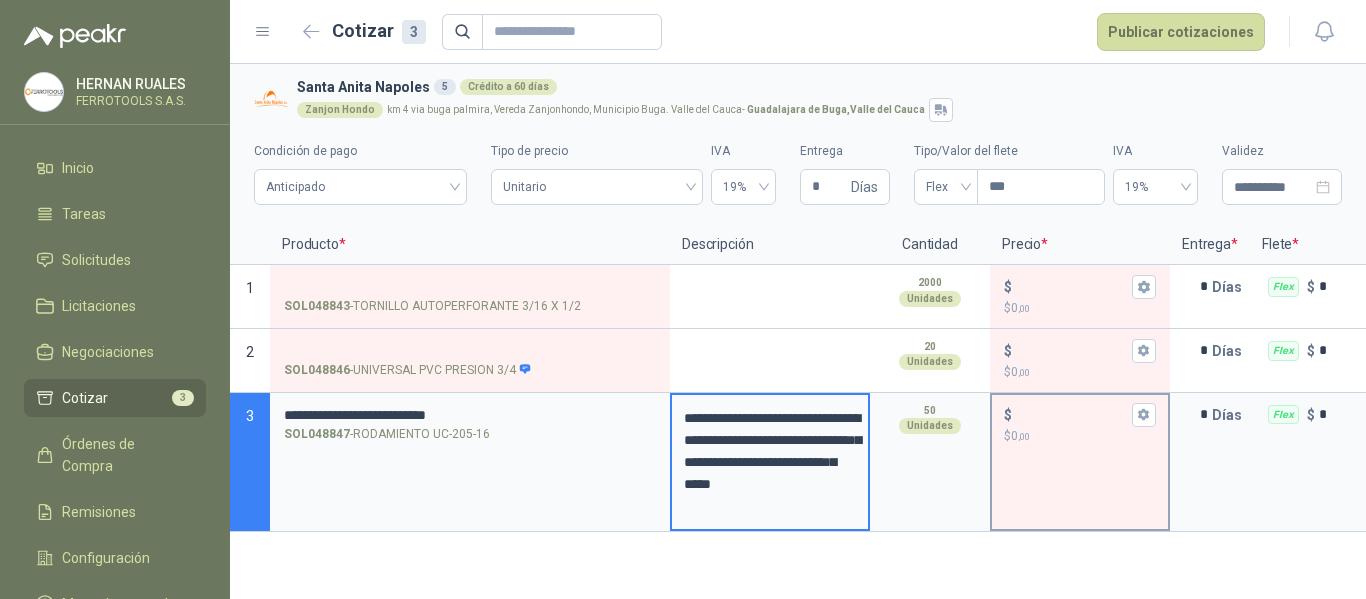 click on "$  0 ,00" at bounding box center (1080, 436) 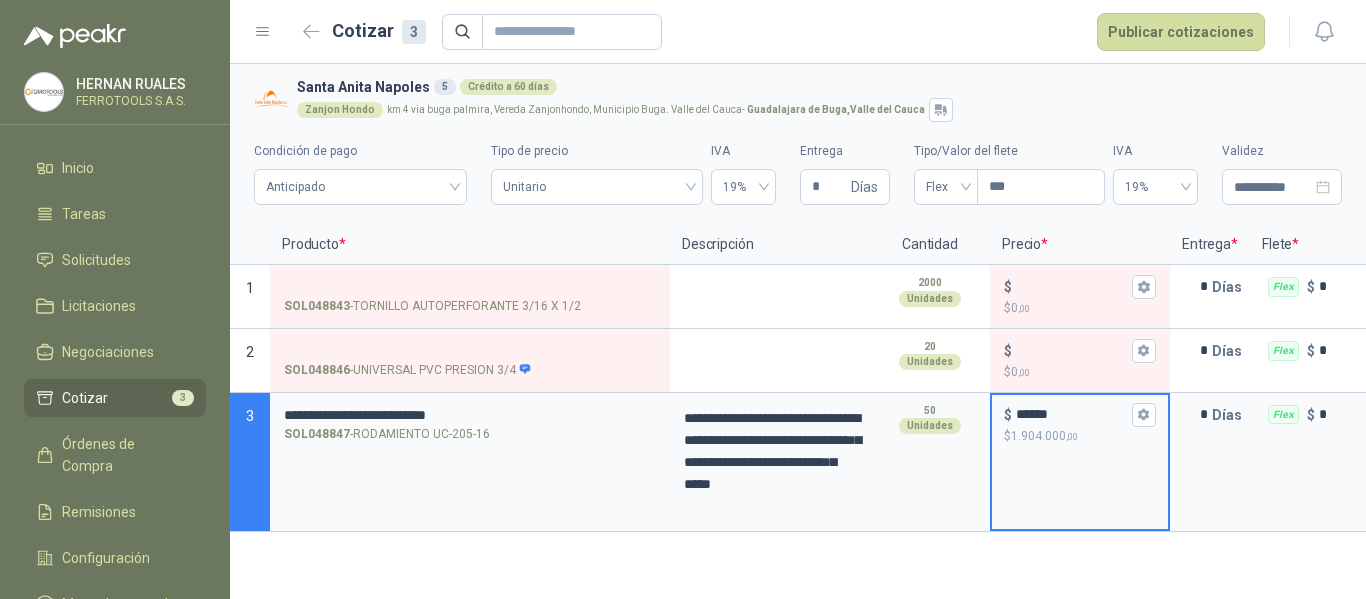 type on "******" 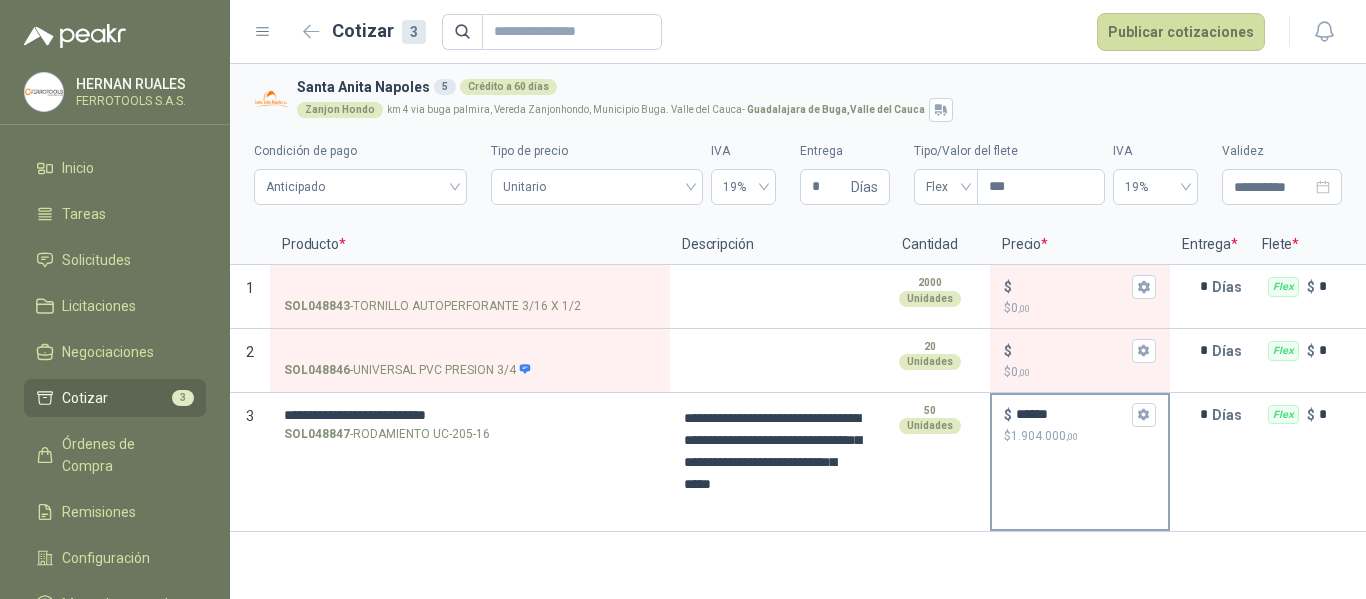 click on "$ ****** $  1.904.000 ,00" at bounding box center (1080, 462) 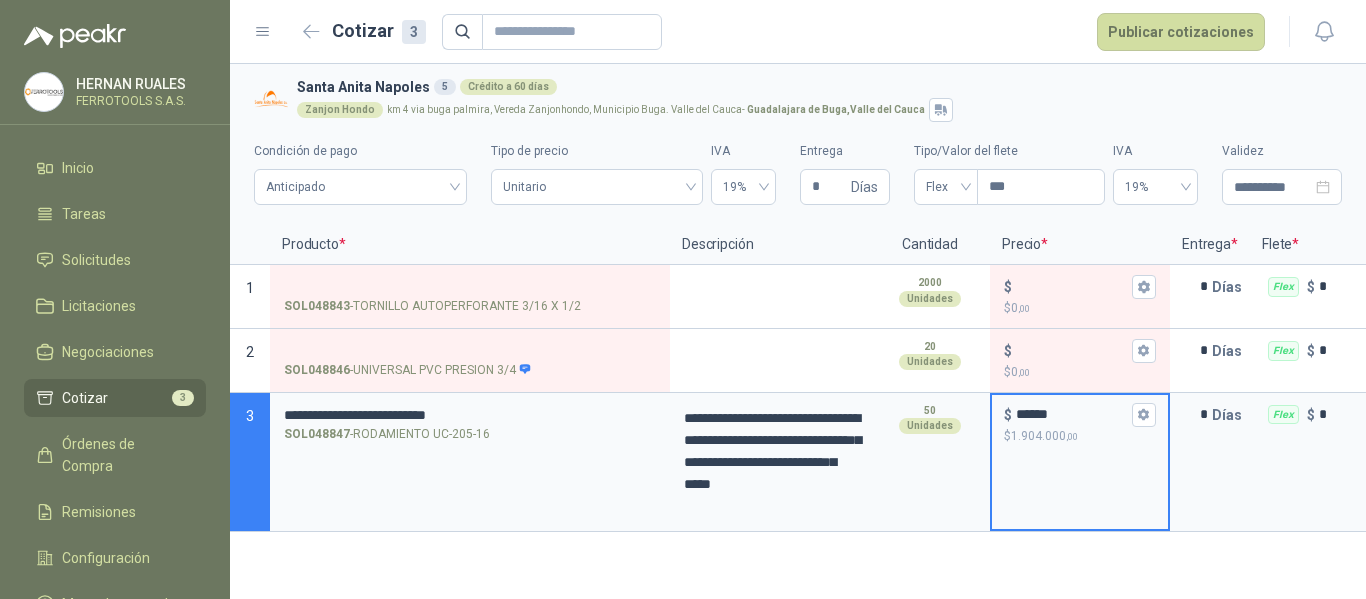 type 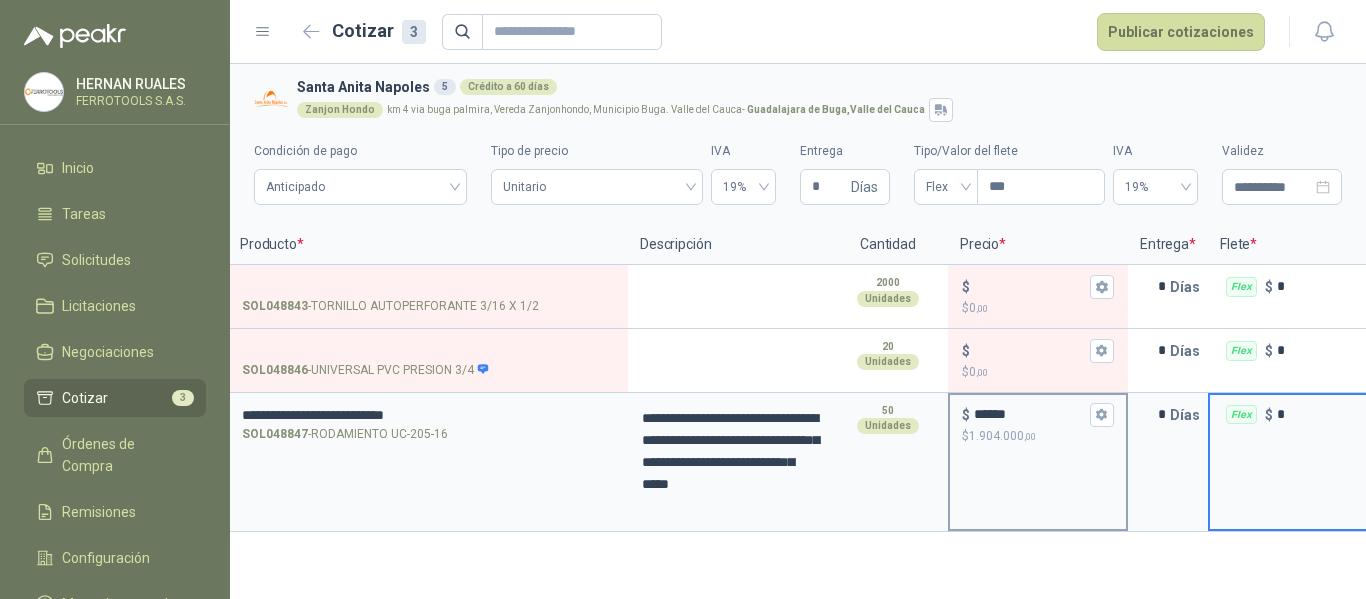 scroll, scrollTop: 0, scrollLeft: 260, axis: horizontal 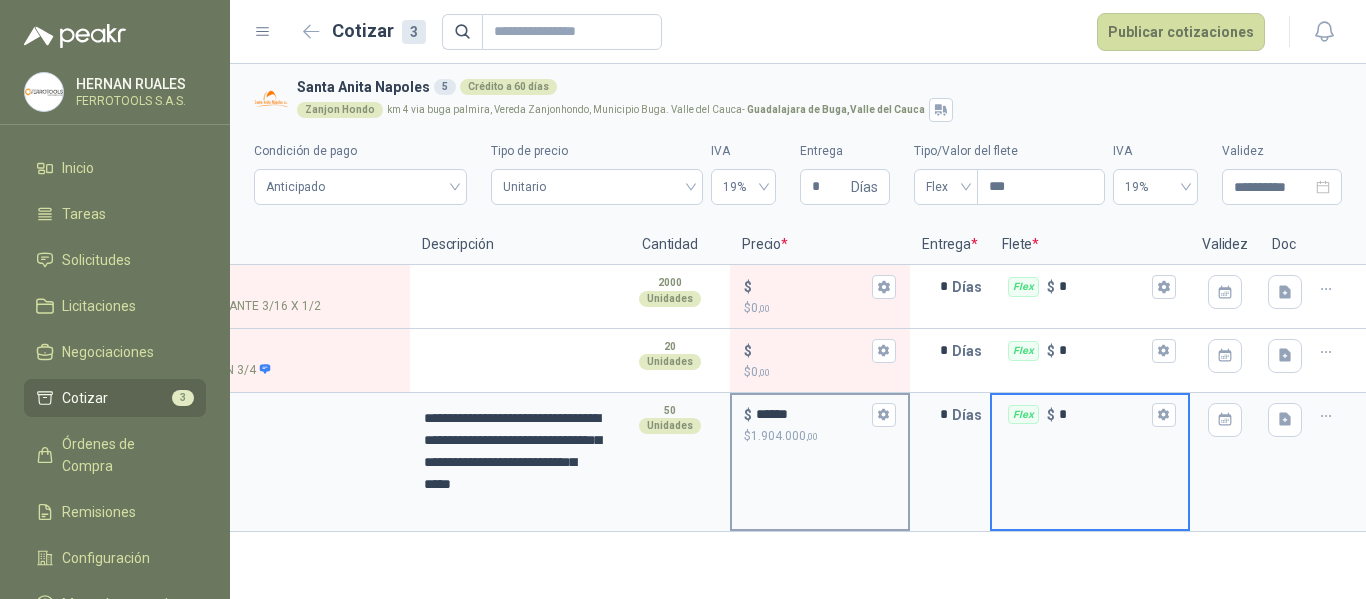 type 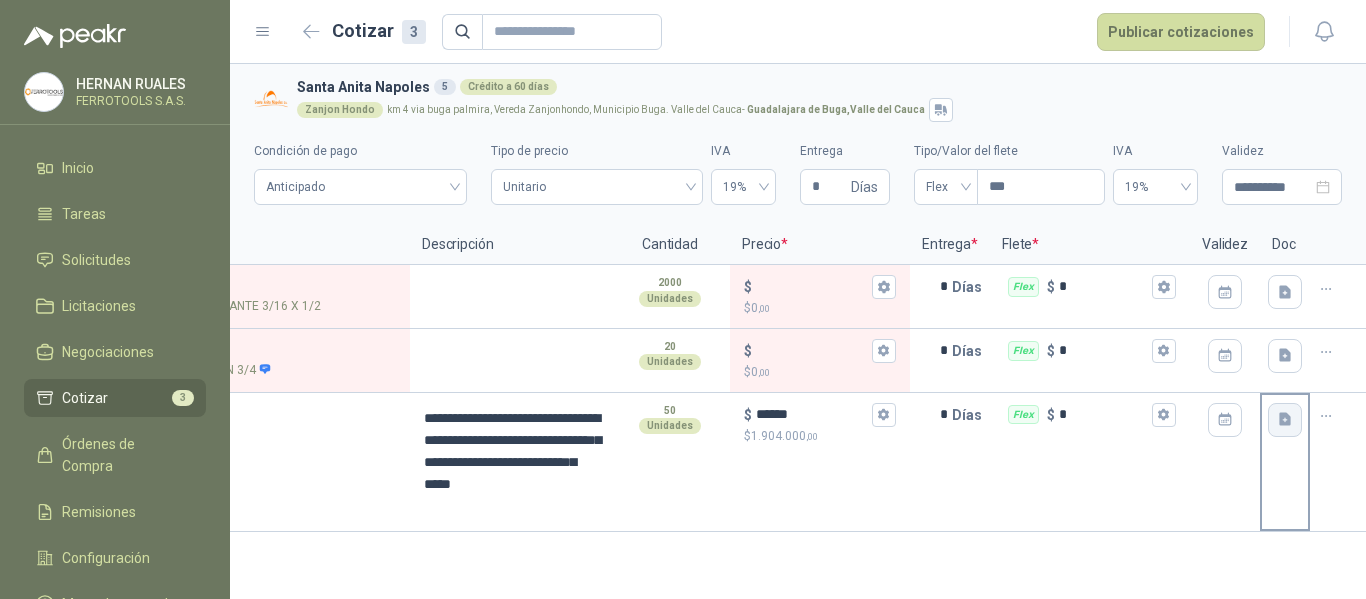 click at bounding box center (1285, 420) 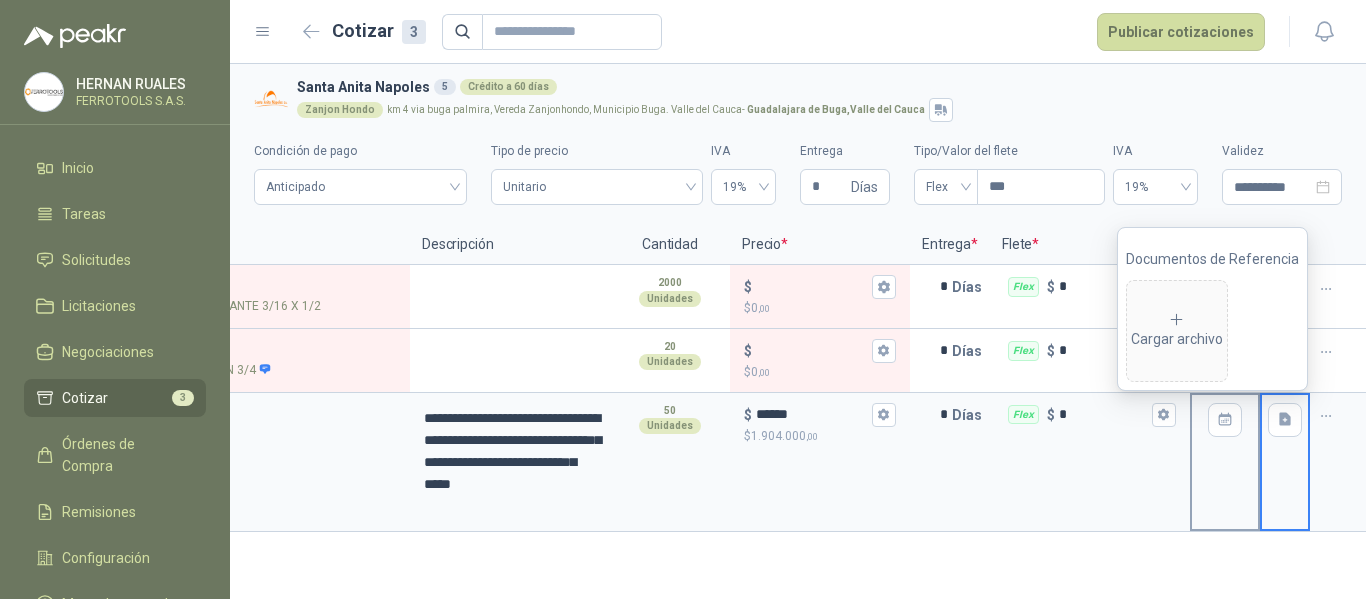 type 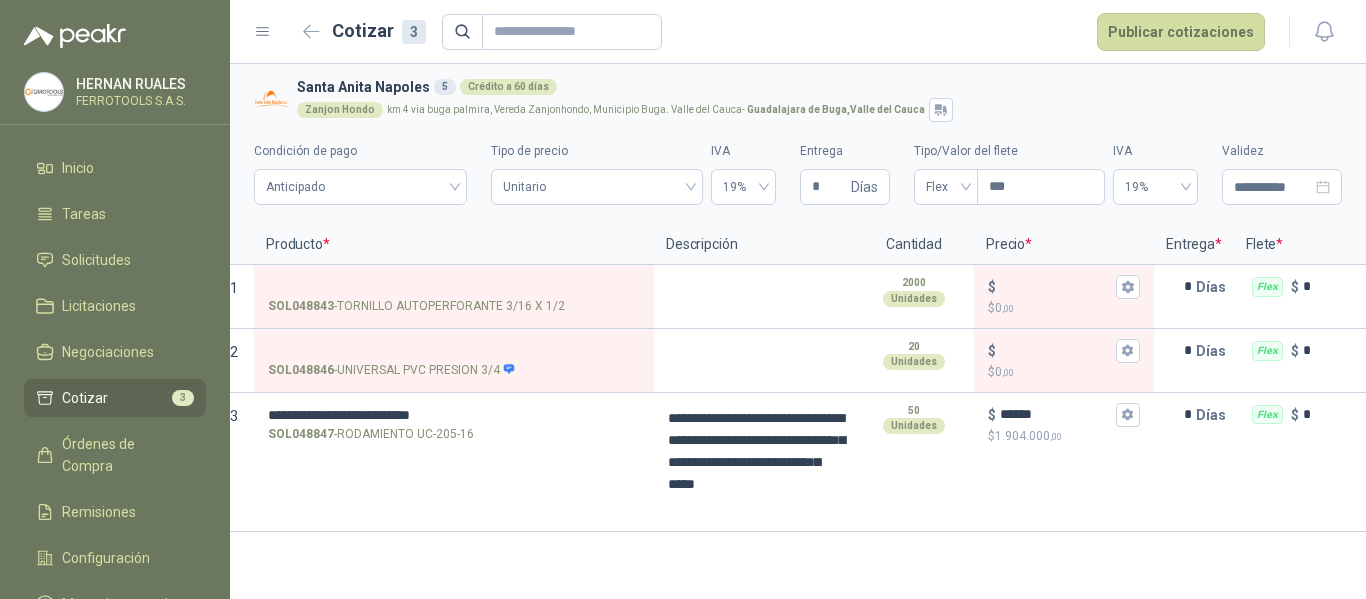 scroll, scrollTop: 0, scrollLeft: 0, axis: both 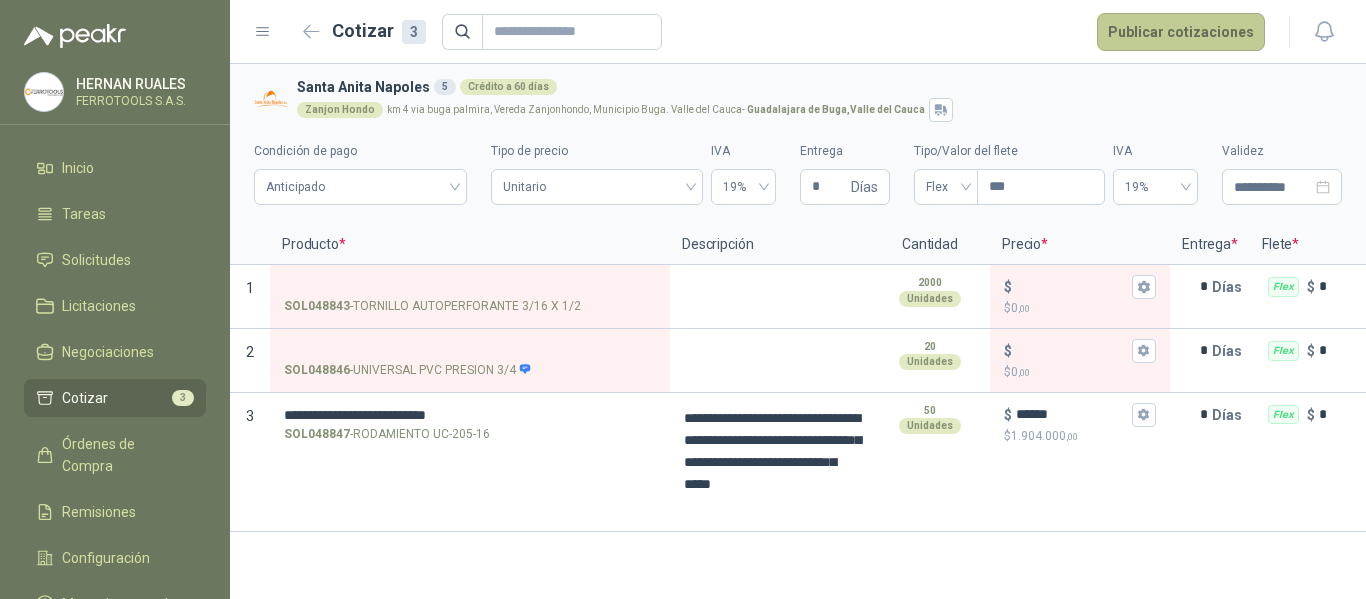 click on "Publicar cotizaciones" at bounding box center (1181, 32) 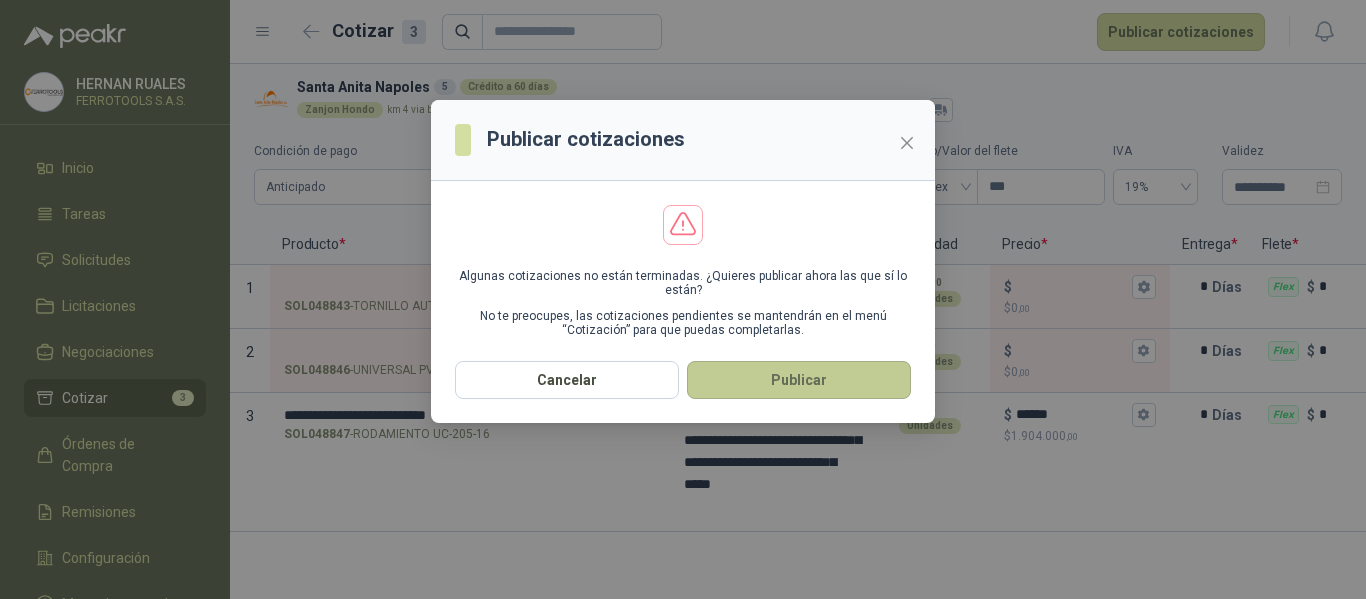 click on "Publicar" at bounding box center (799, 380) 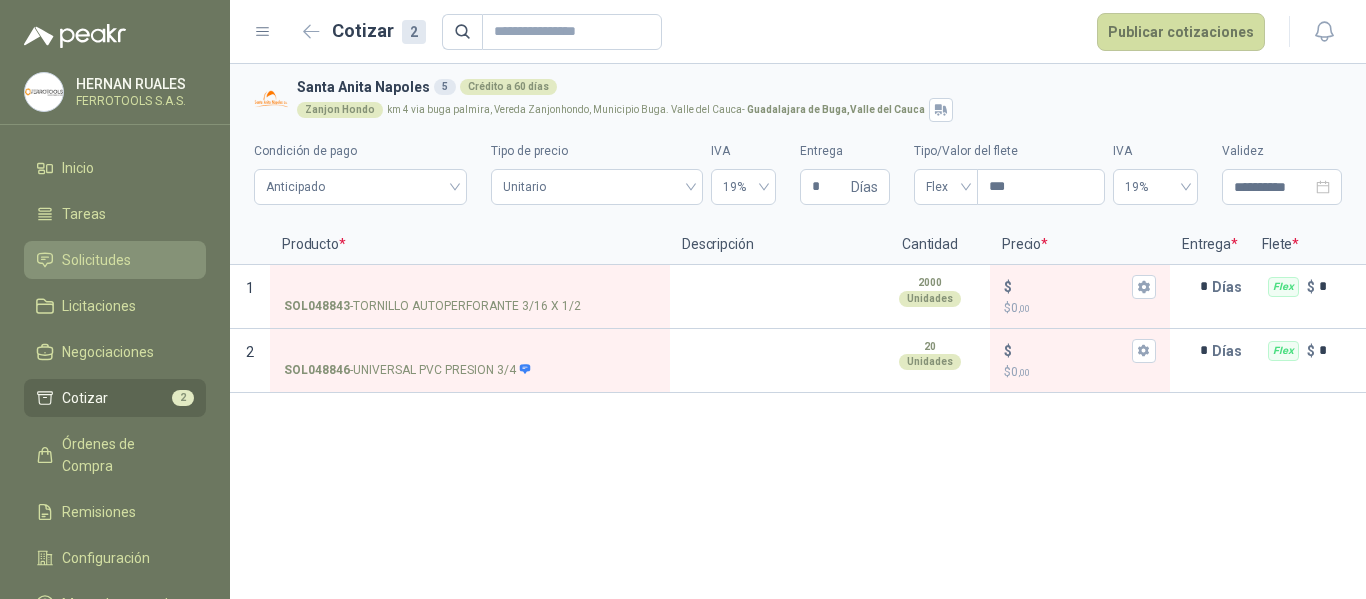 click on "Solicitudes" at bounding box center [96, 260] 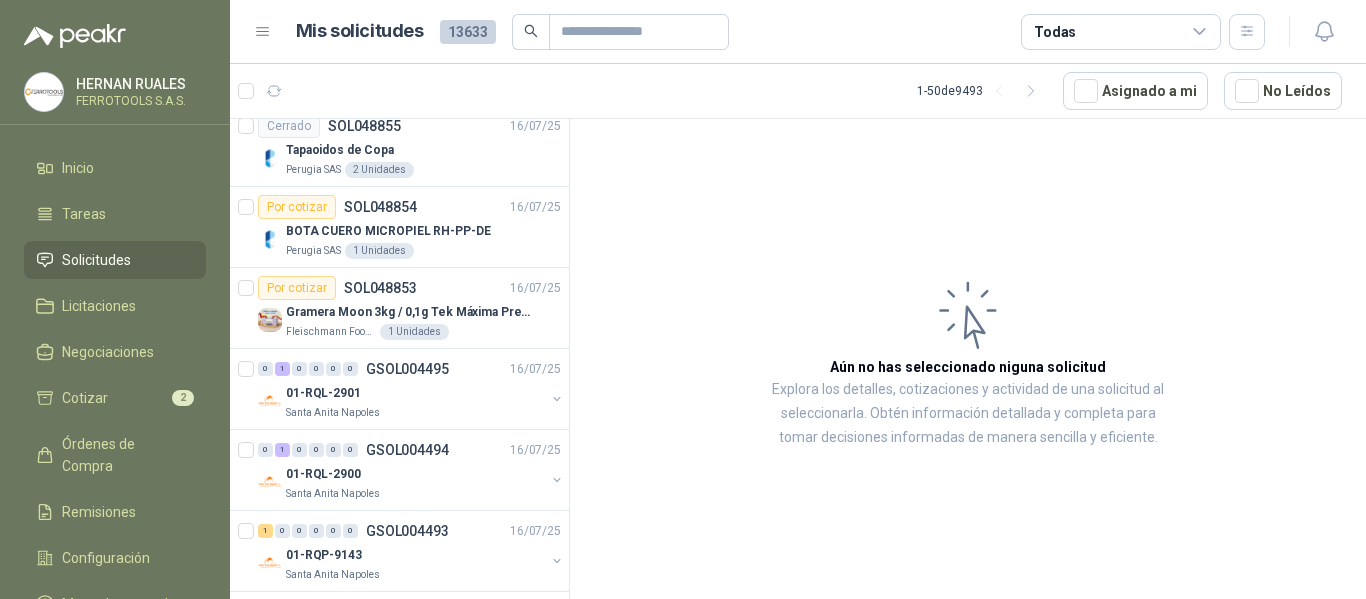 scroll, scrollTop: 3360, scrollLeft: 2, axis: both 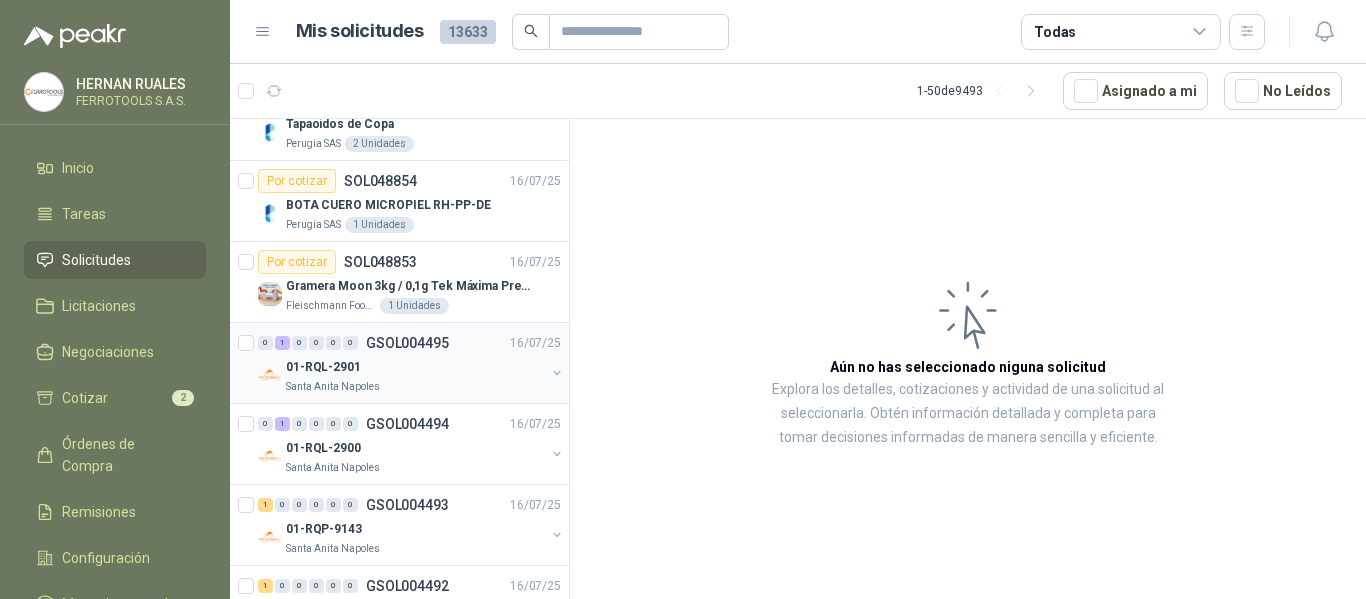 click on "0   1   0   0   0   0   GSOL004495 16/07/25" at bounding box center (411, 343) 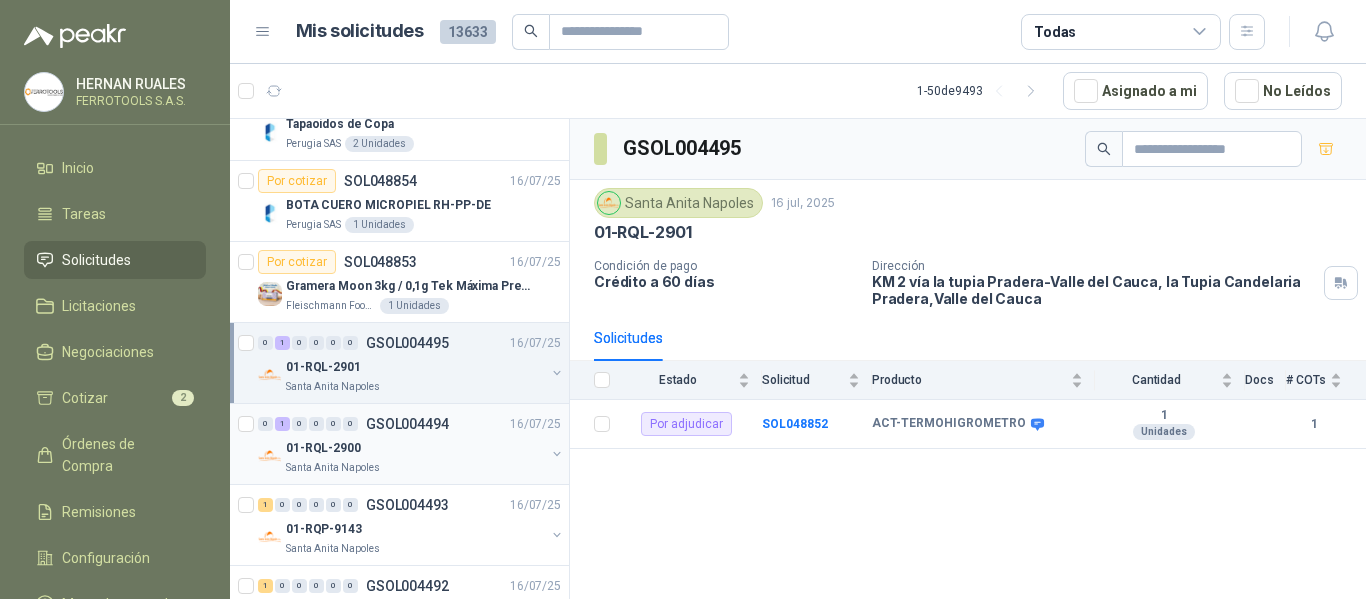 click on "01-RQL-2900" at bounding box center [415, 448] 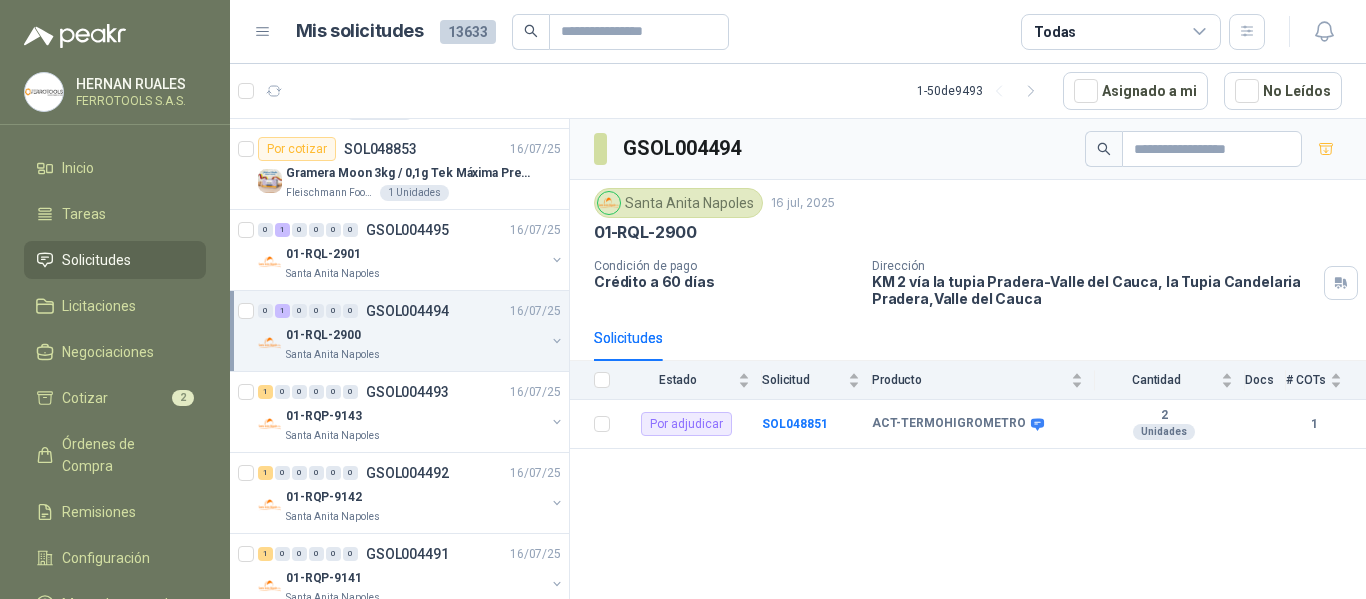 scroll, scrollTop: 3474, scrollLeft: 2, axis: both 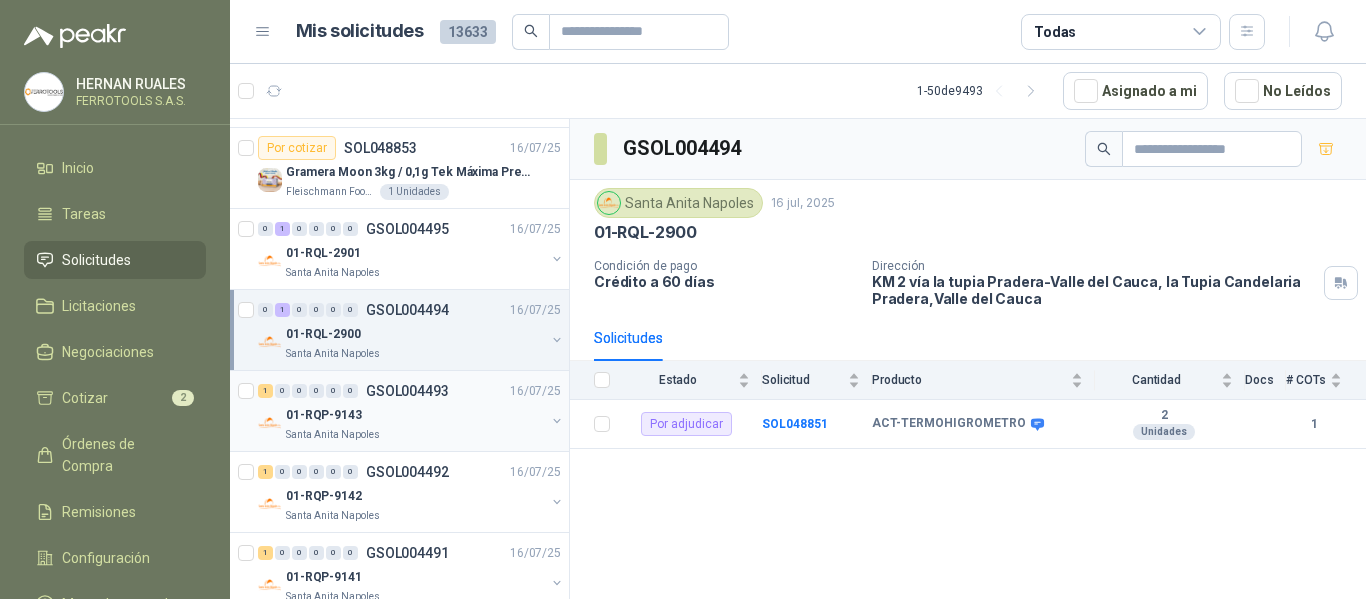 click on "1   0   0   0   0   0   GSOL004493 16/07/25   01-RQP-9143 Santa Anita Napoles" at bounding box center (399, 411) 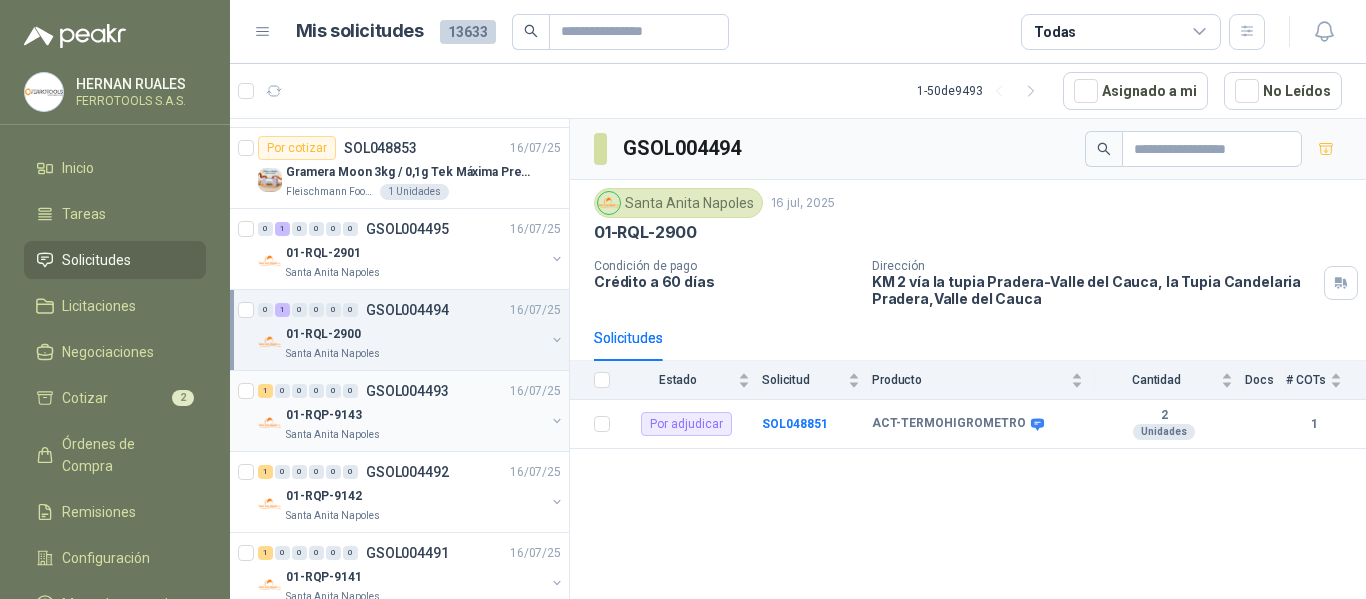 click on "01-RQP-9143" at bounding box center [415, 415] 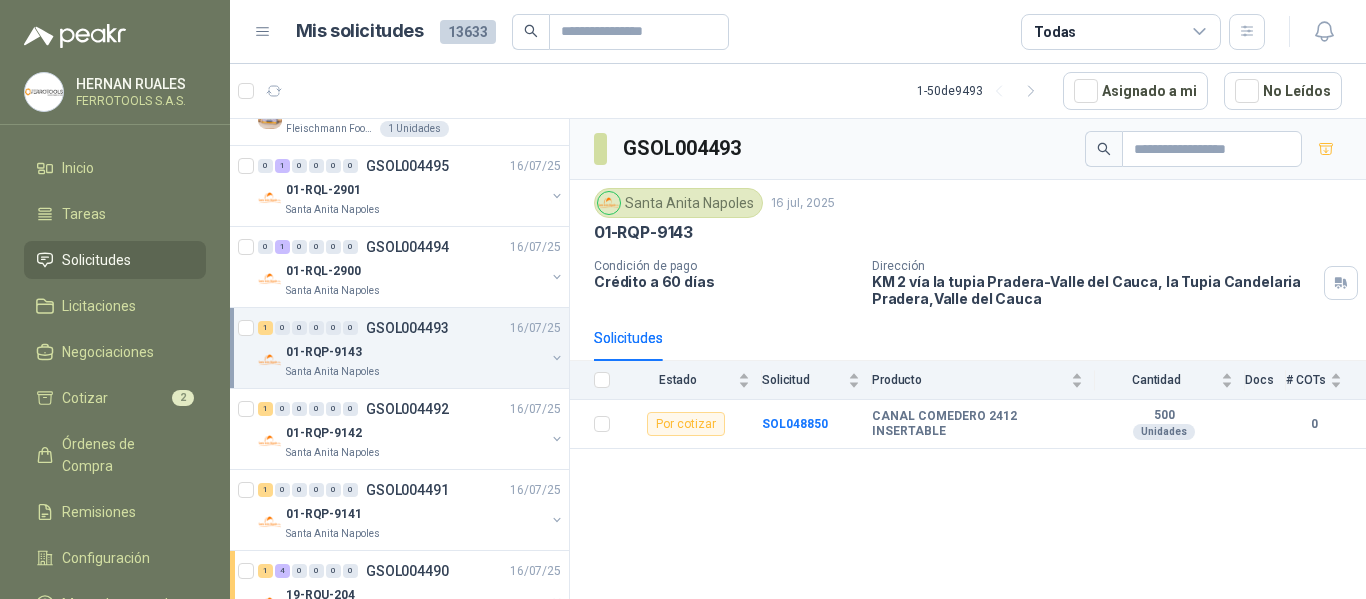 scroll, scrollTop: 3538, scrollLeft: 2, axis: both 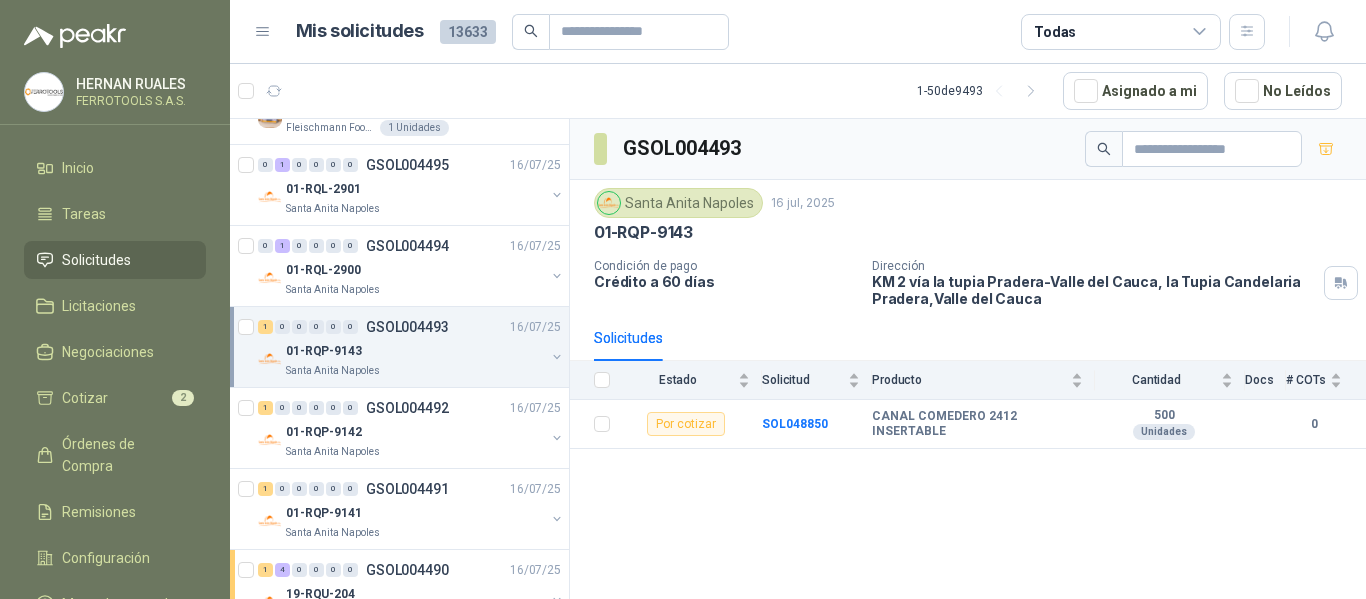 click on "1   0   0   0   0   0   GSOL004492 16/07/25" at bounding box center (411, 408) 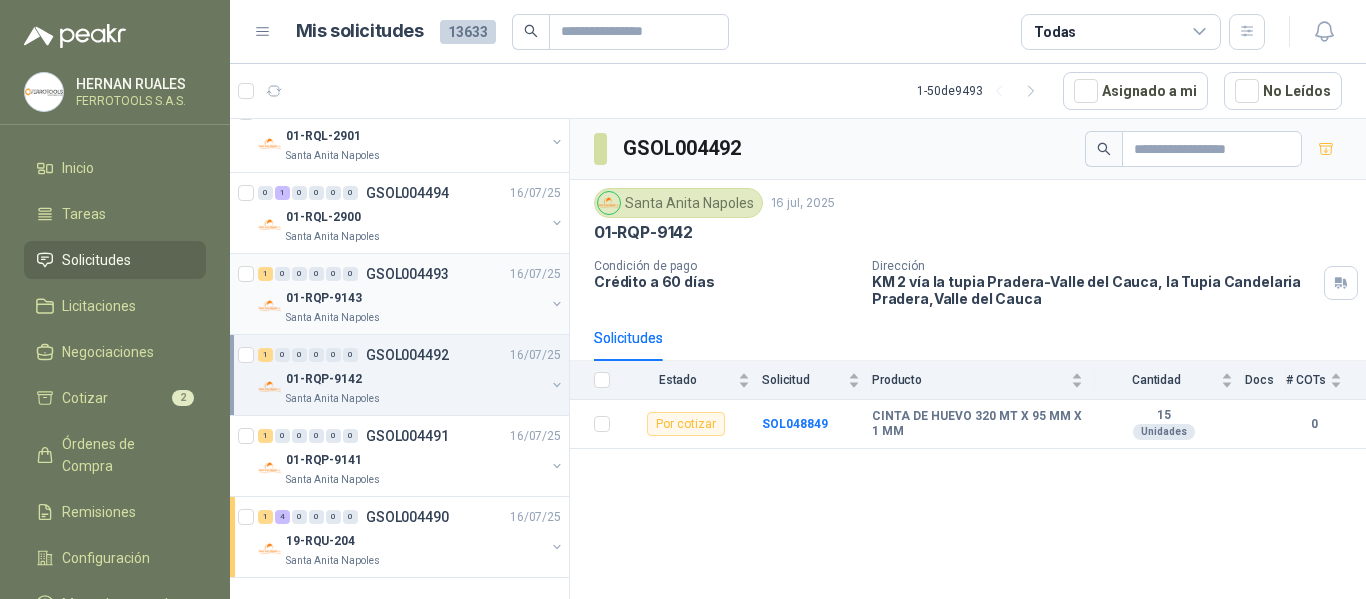 scroll, scrollTop: 3607, scrollLeft: 2, axis: both 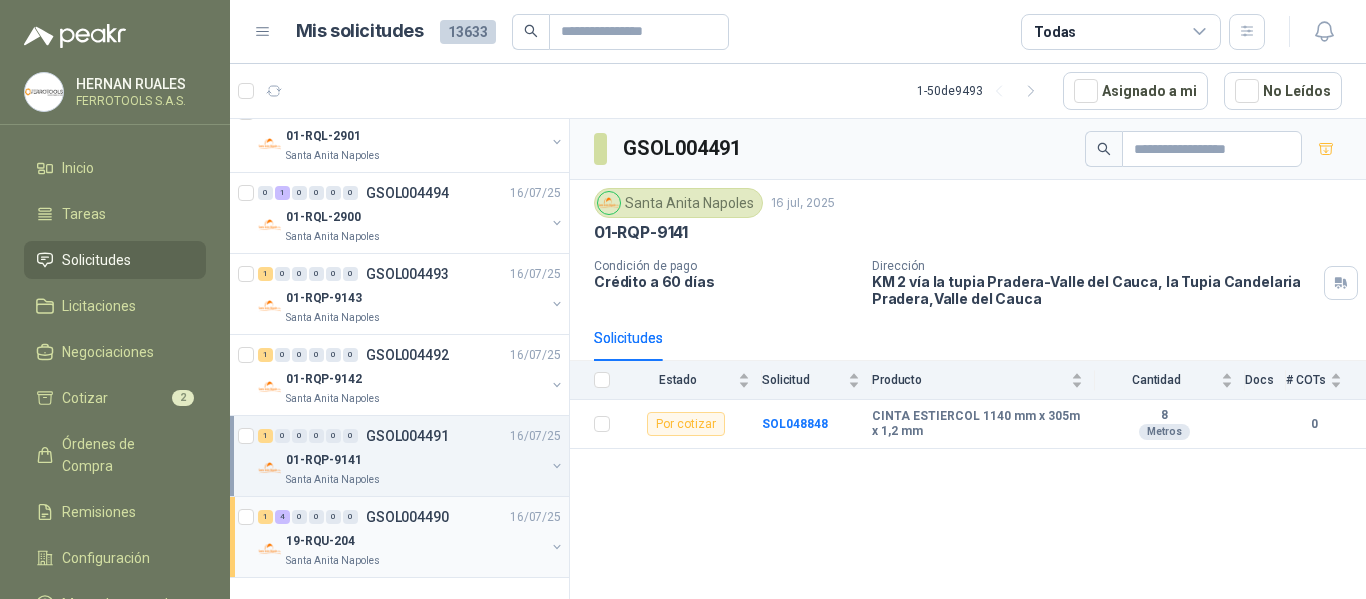 click on "19-RQU-204" at bounding box center [415, 541] 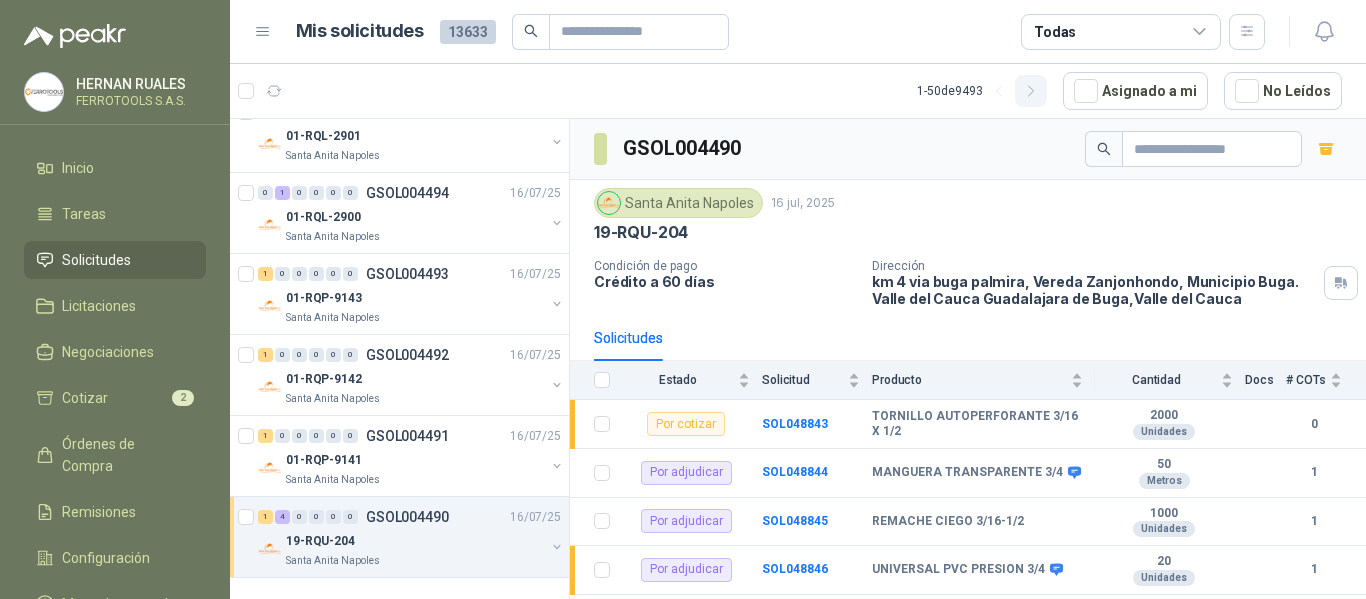 click 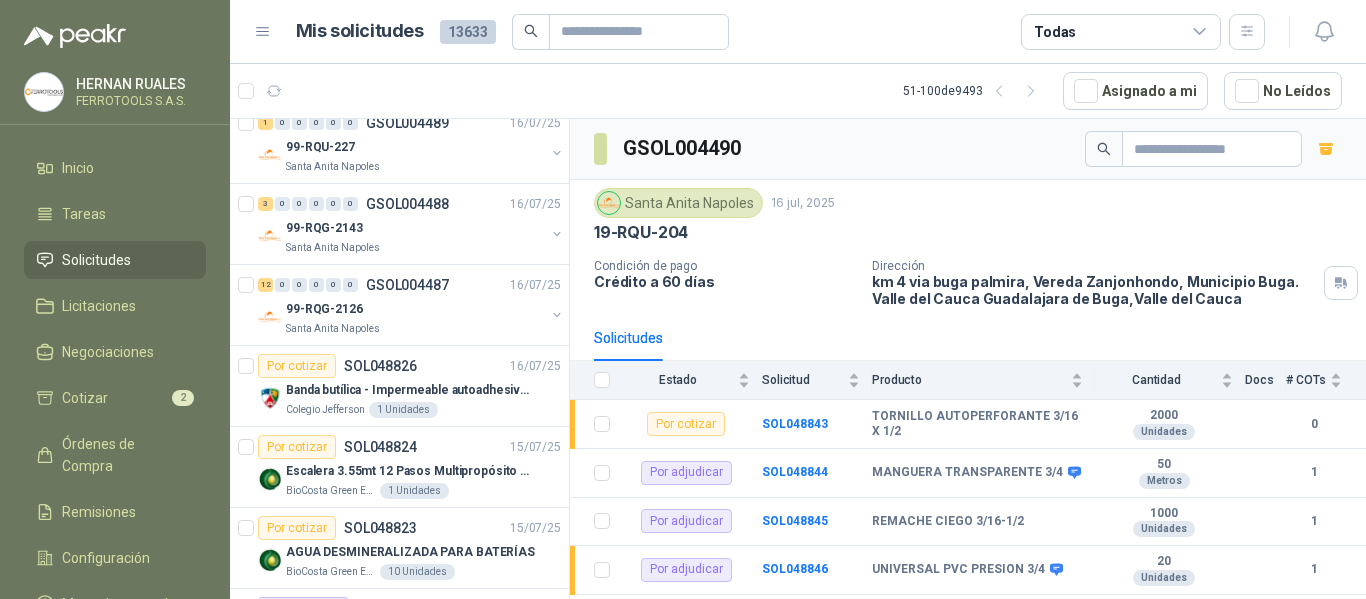 scroll, scrollTop: 0, scrollLeft: 2, axis: horizontal 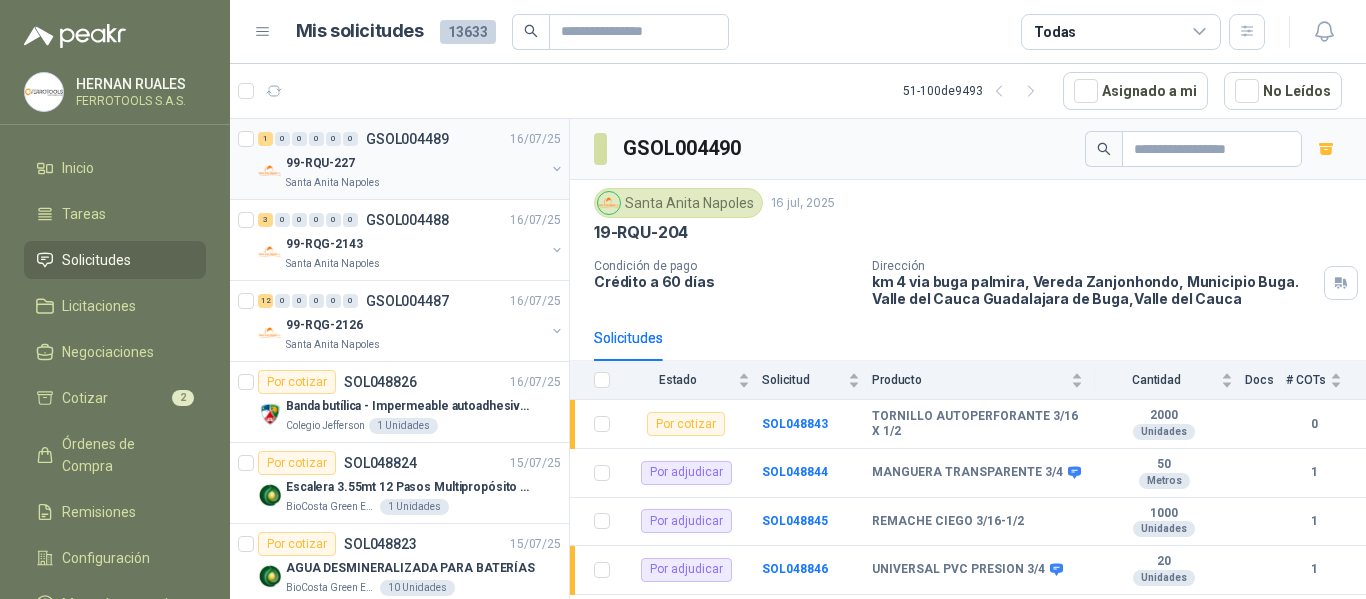 click on "99-RQU-227" at bounding box center (415, 163) 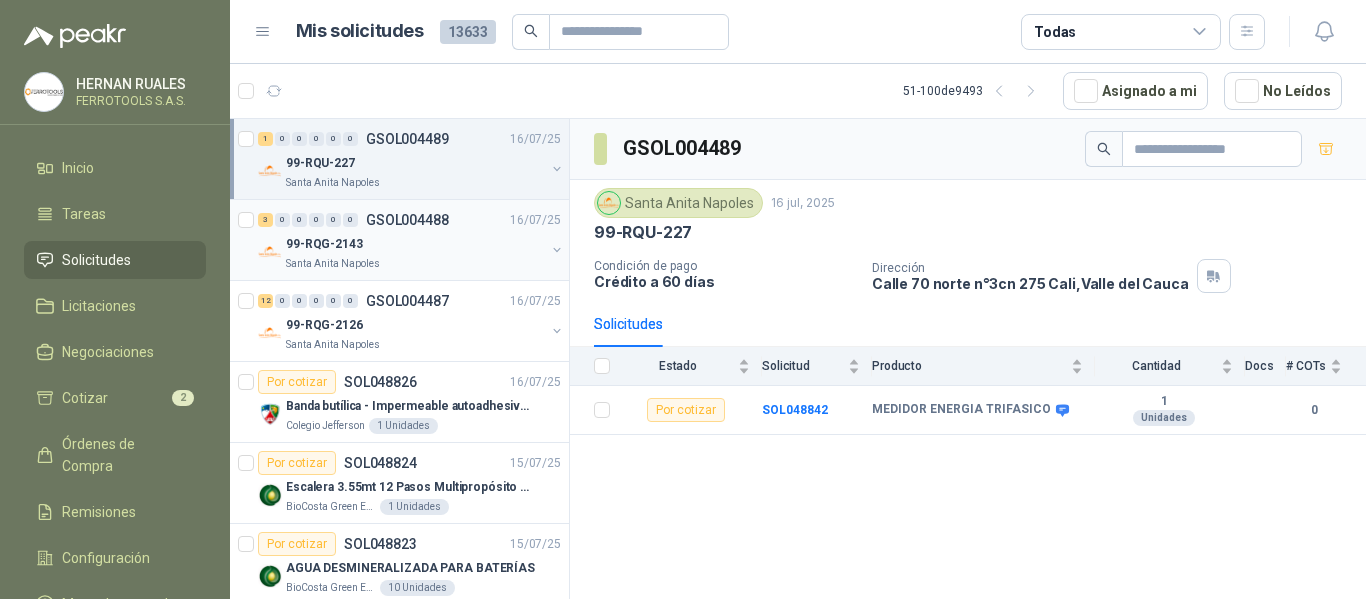 click on "99-RQG-2143" at bounding box center (415, 244) 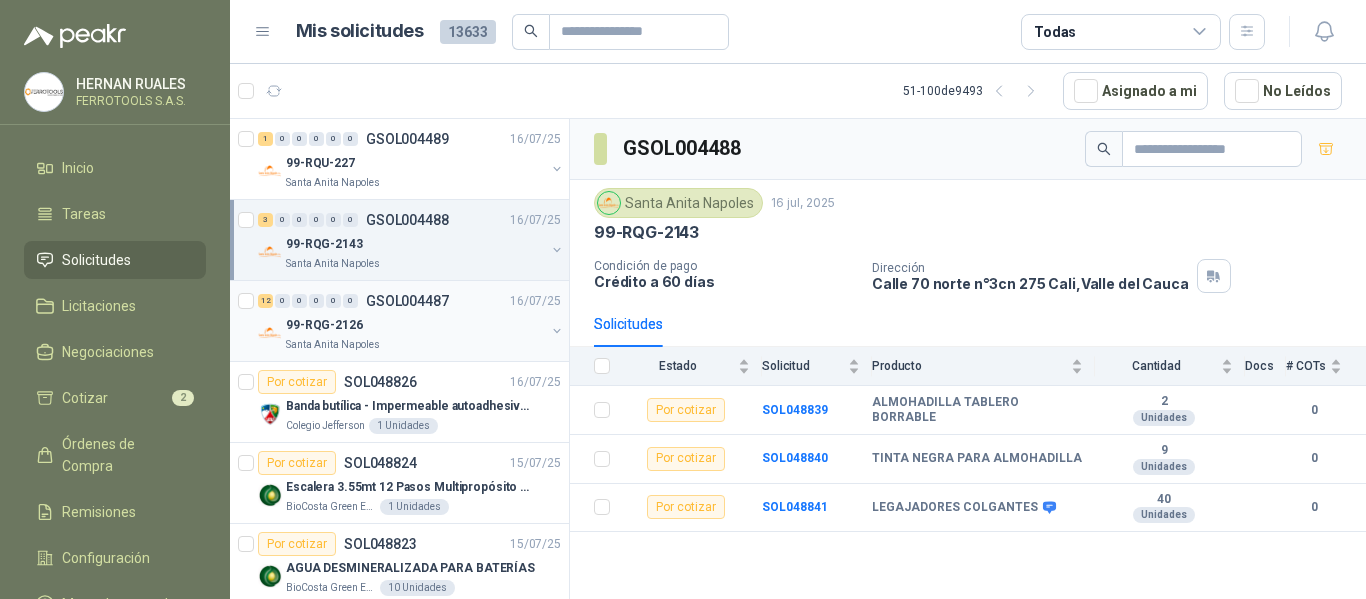 click on "GSOL004487" at bounding box center (407, 301) 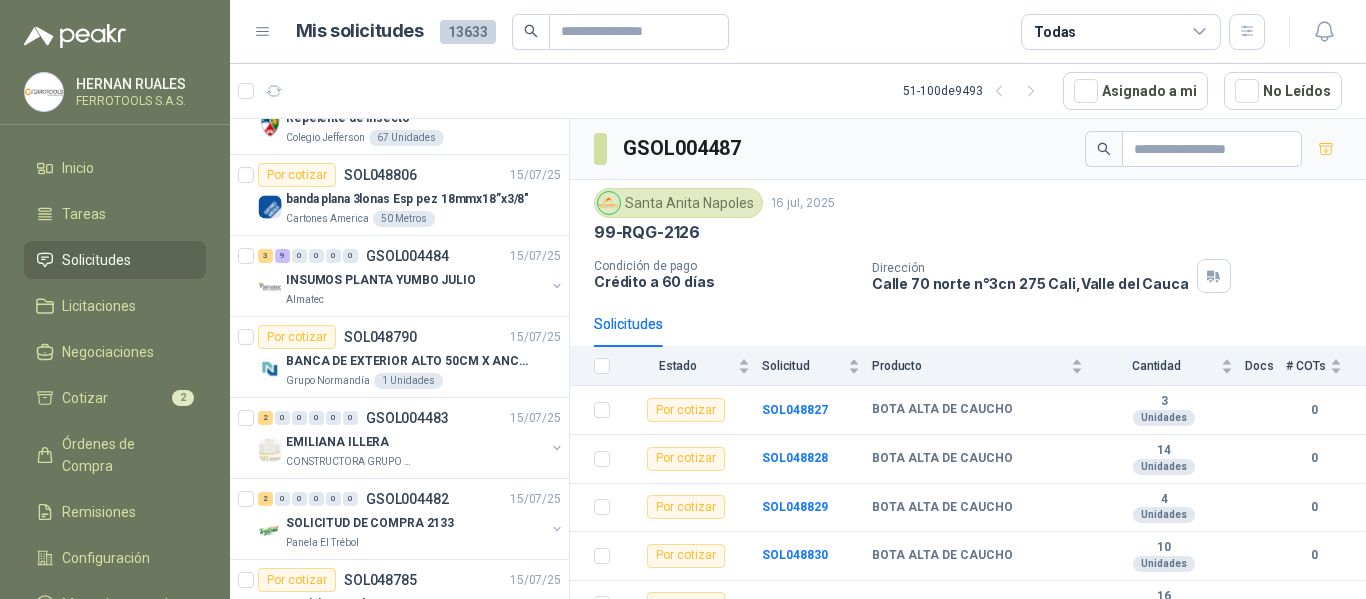 scroll, scrollTop: 1180, scrollLeft: 2, axis: both 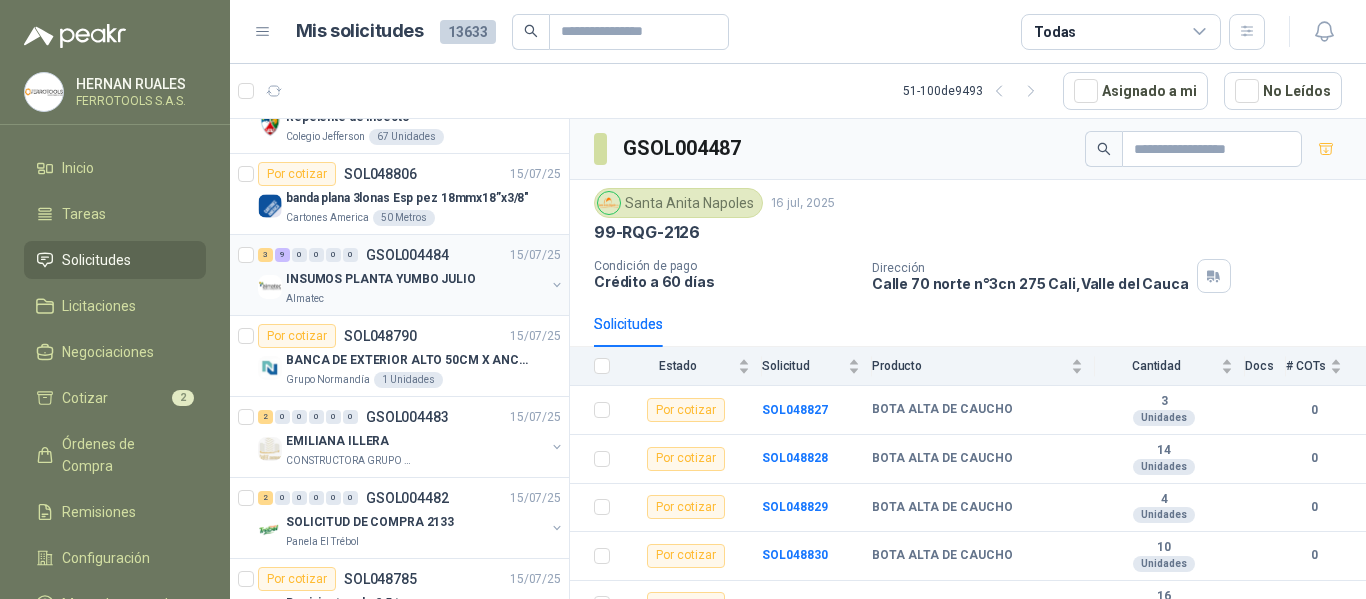 click on "3   9   0   0   0   0   GSOL004484 15/07/25" at bounding box center (411, 255) 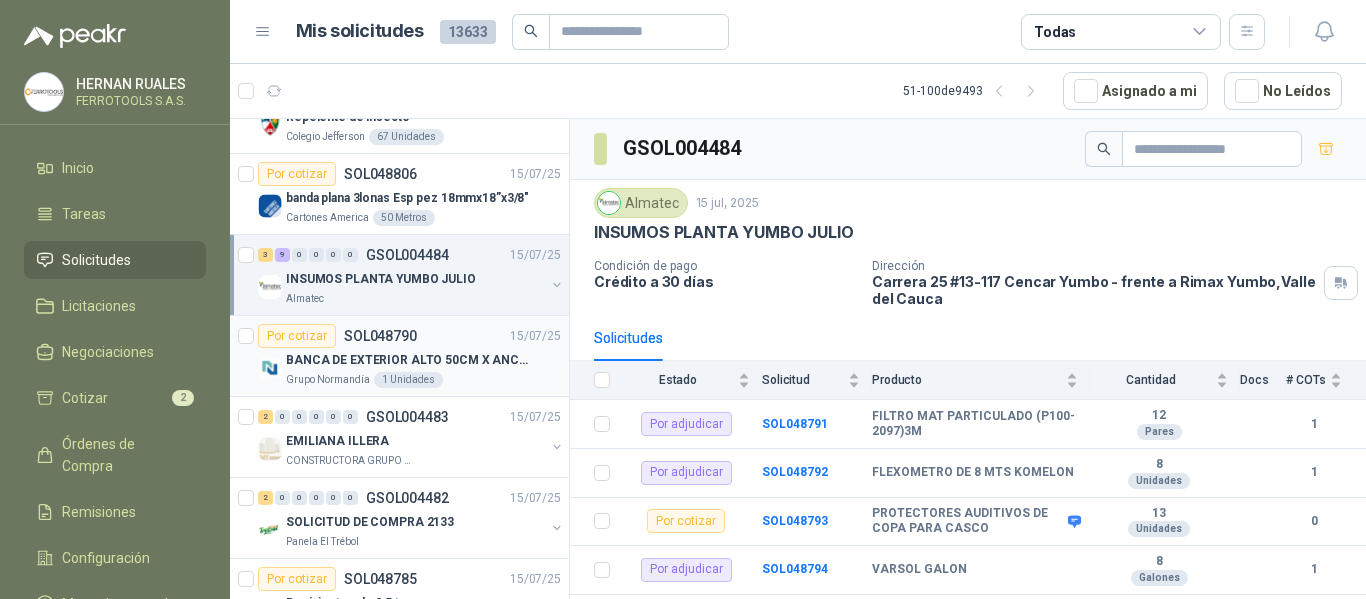 click on "Grupo Normandía 1   Unidades" at bounding box center (423, 380) 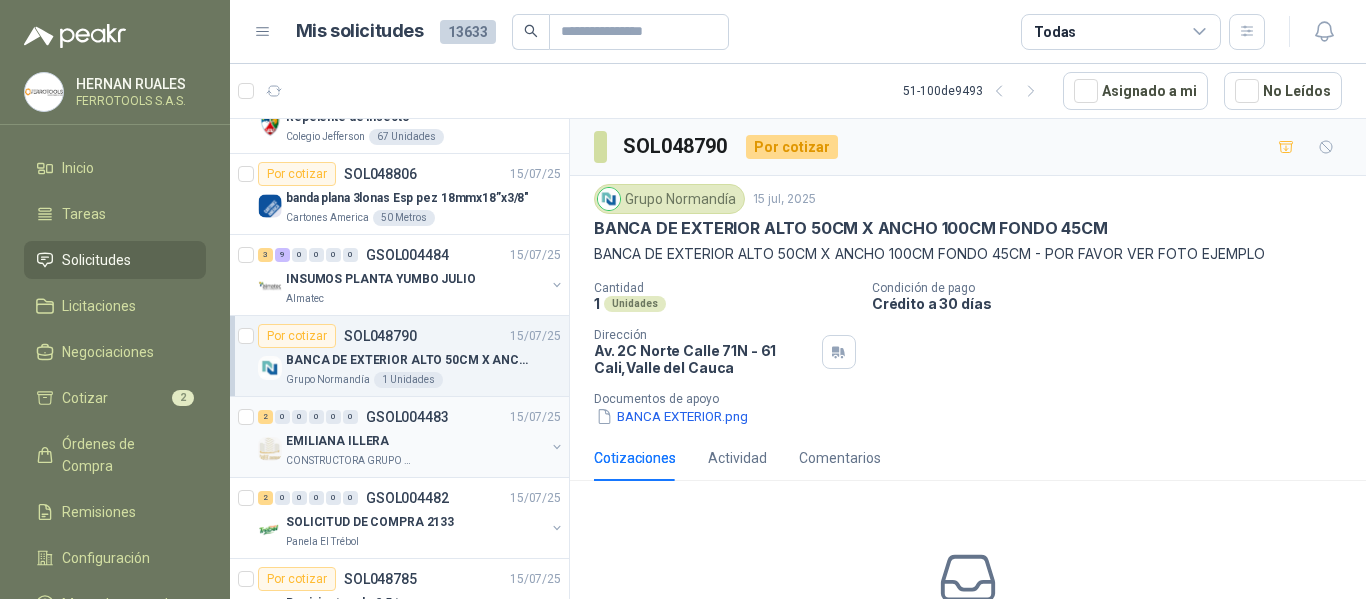 click on "2   0   0   0   0   0   GSOL004483 15/07/25" at bounding box center [411, 417] 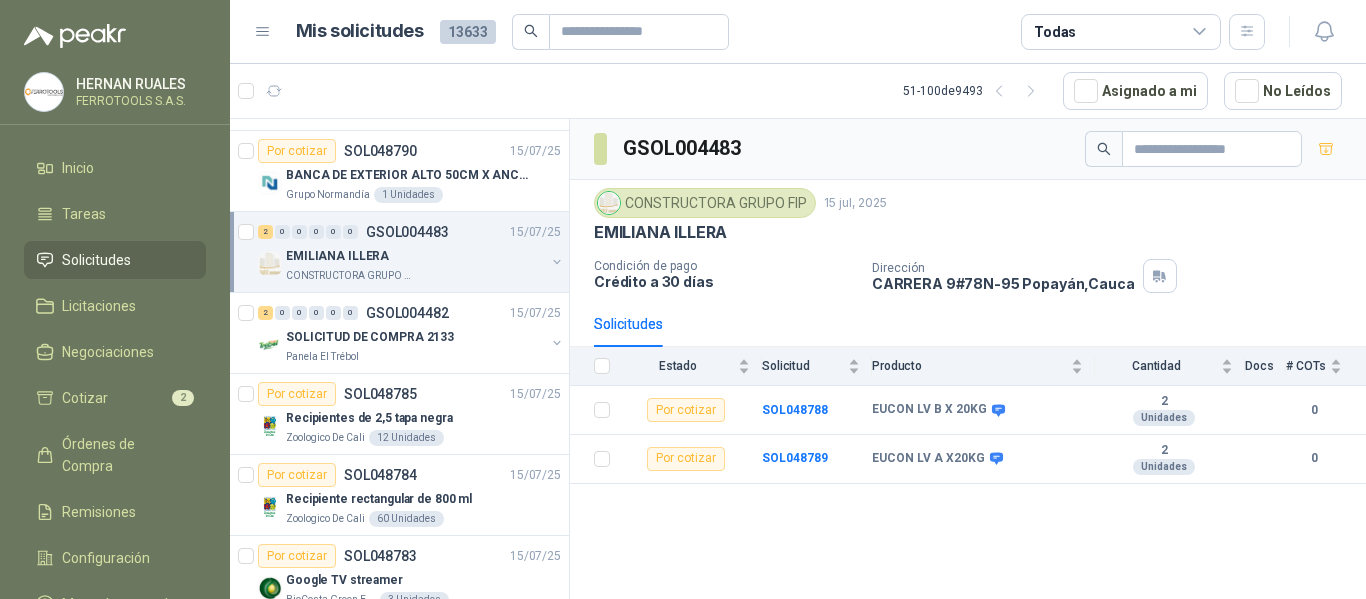 scroll, scrollTop: 1366, scrollLeft: 2, axis: both 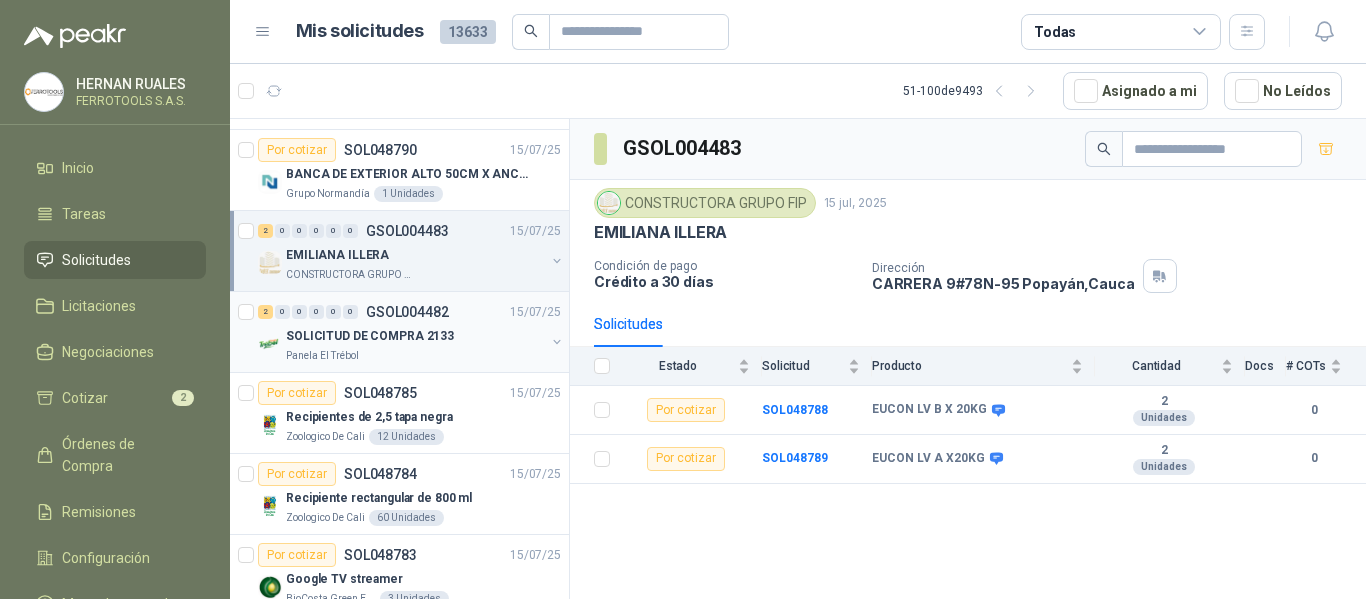 click on "Panela El Trébol" at bounding box center [415, 356] 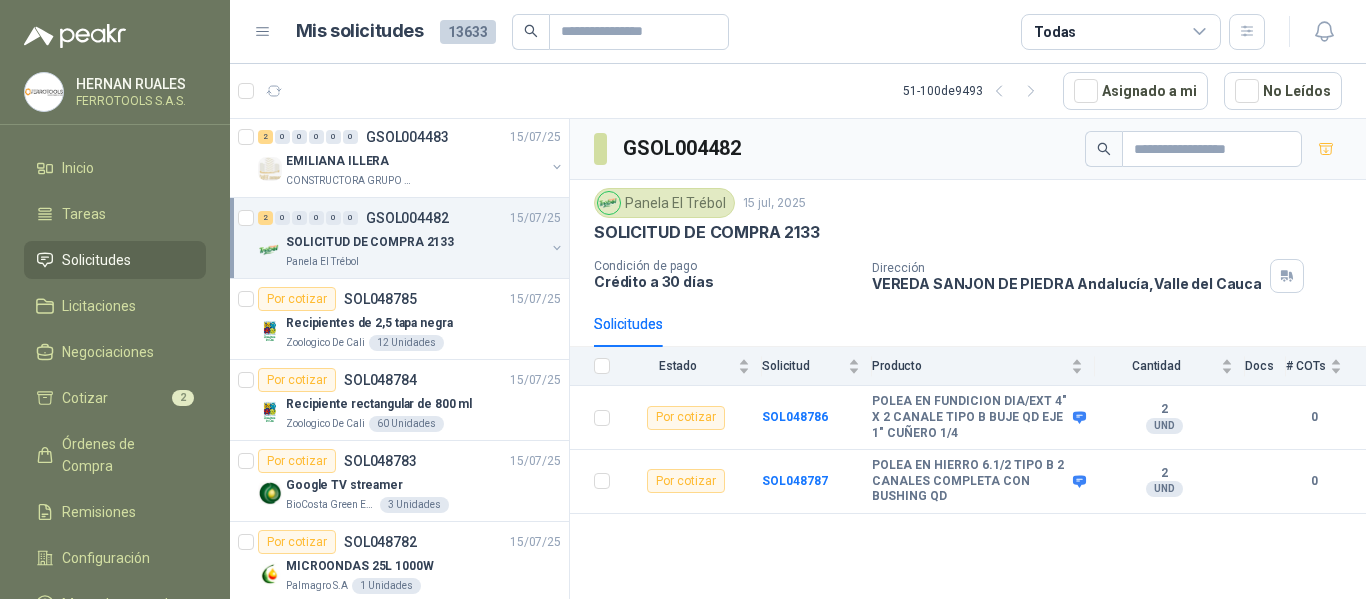 scroll, scrollTop: 1462, scrollLeft: 2, axis: both 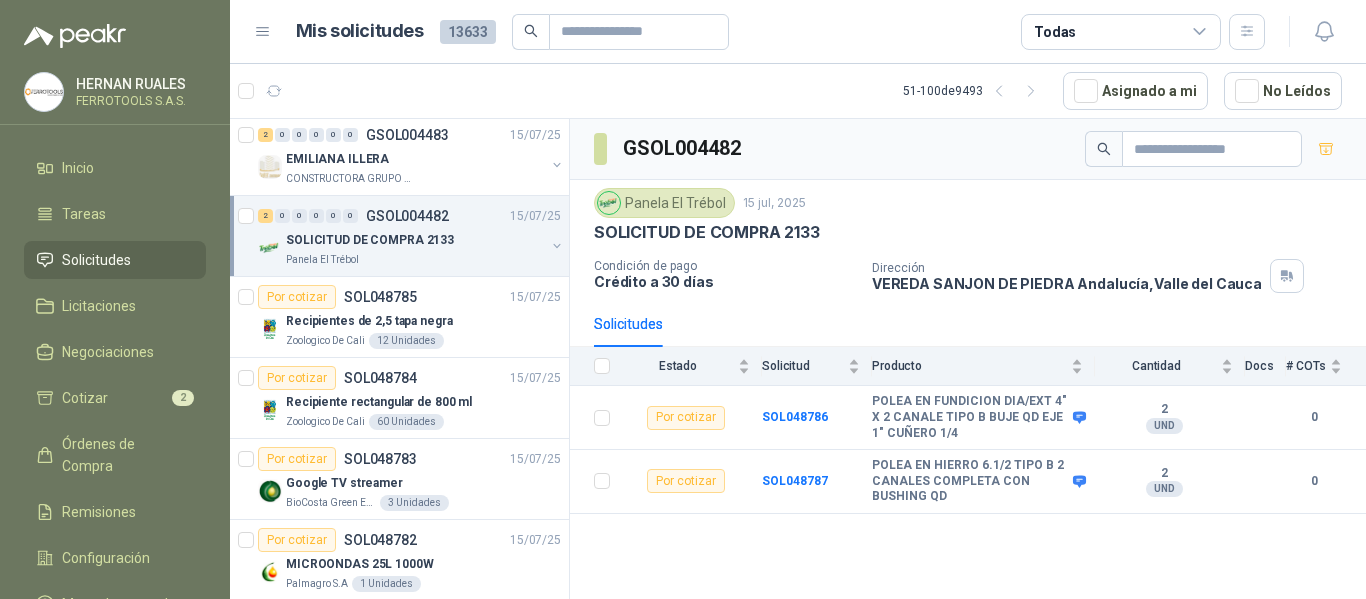 click on "Zoologico De Cali  12   Unidades" at bounding box center (423, 341) 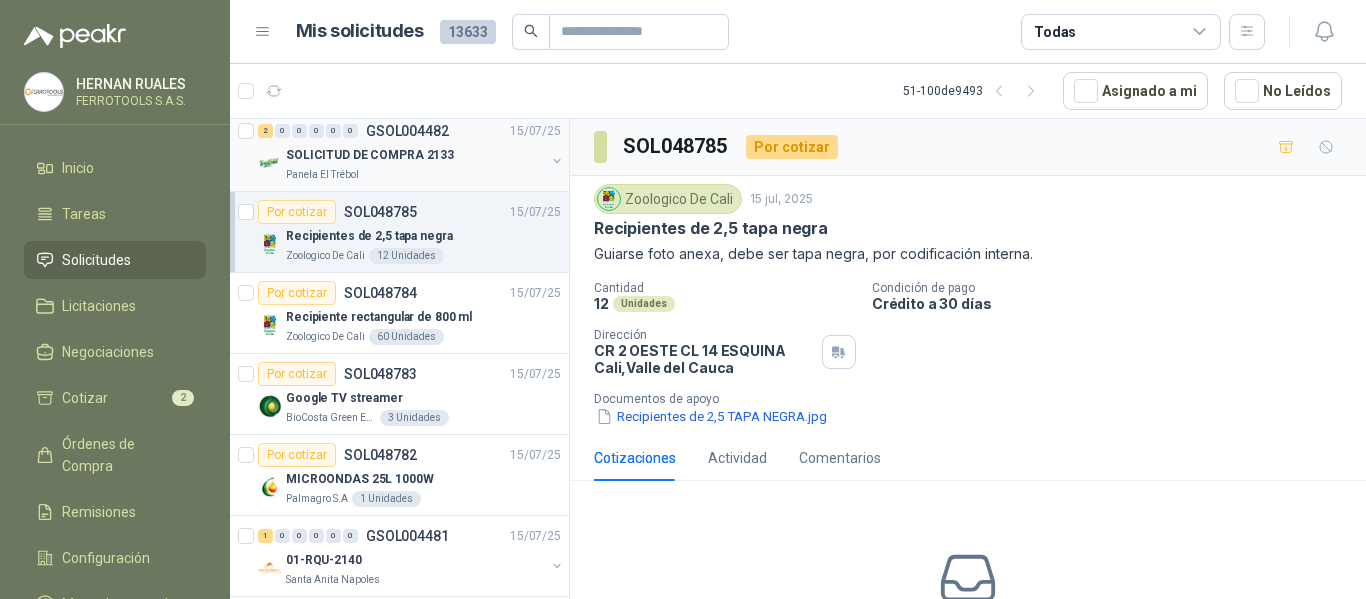 scroll, scrollTop: 1548, scrollLeft: 2, axis: both 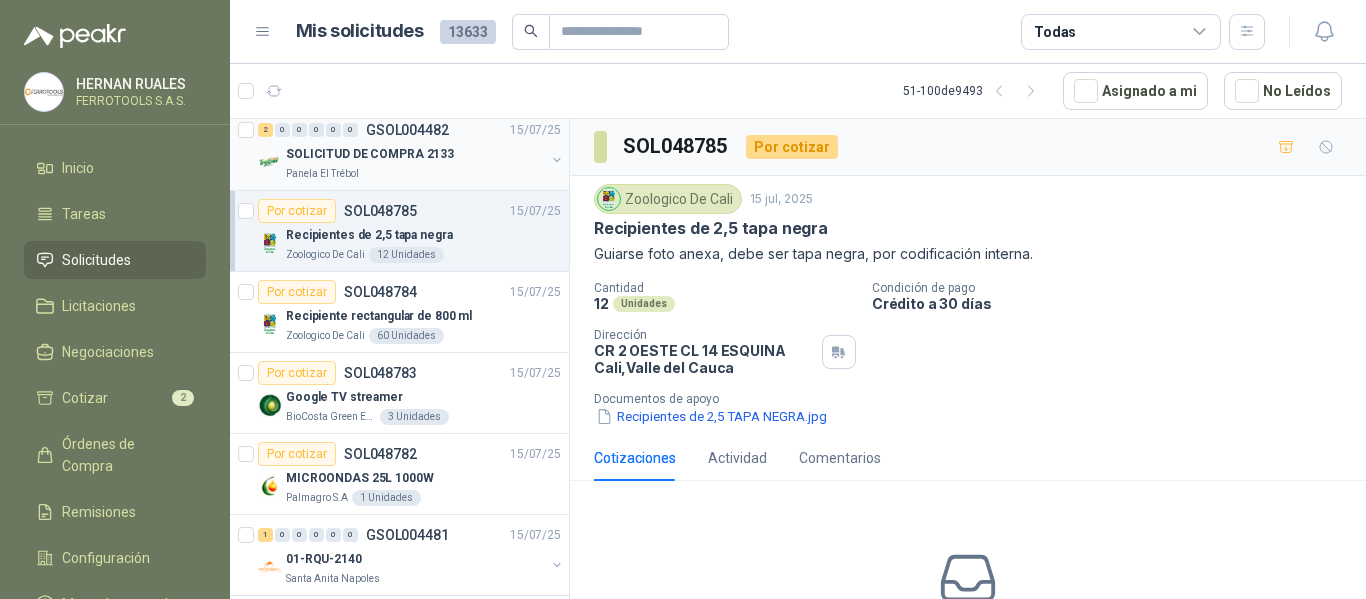 click on "Por cotizar SOL048784 15/07/25   Recipiente rectangular de 800 ml  Zoologico De Cali  60   Unidades" at bounding box center [399, 312] 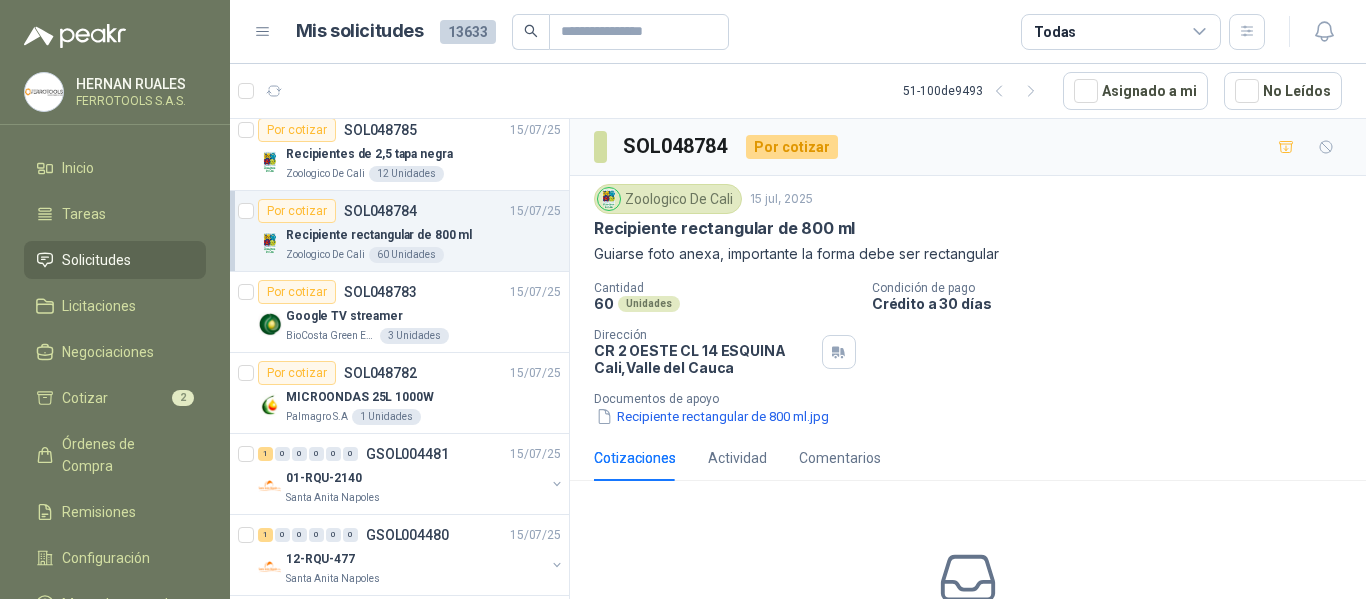 scroll, scrollTop: 1631, scrollLeft: 2, axis: both 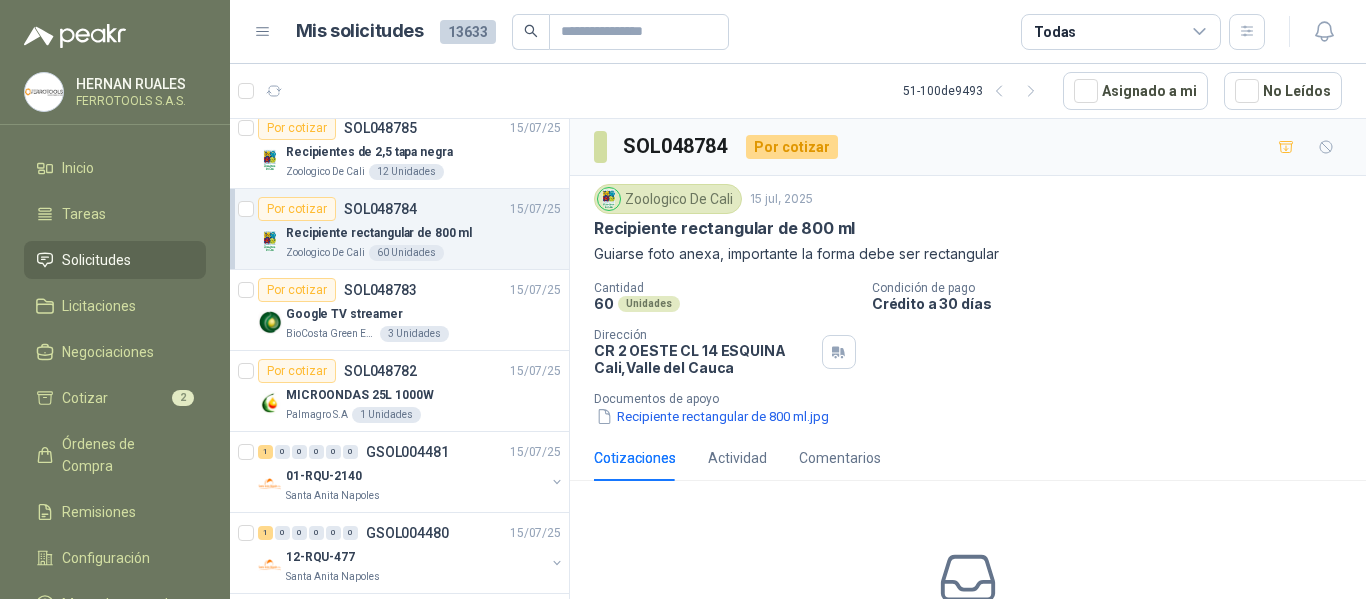 click on "Por cotizar SOL048783 15/07/25   Google TV streamer BioCosta Green Energy S.A.S 3   Unidades" at bounding box center (399, 310) 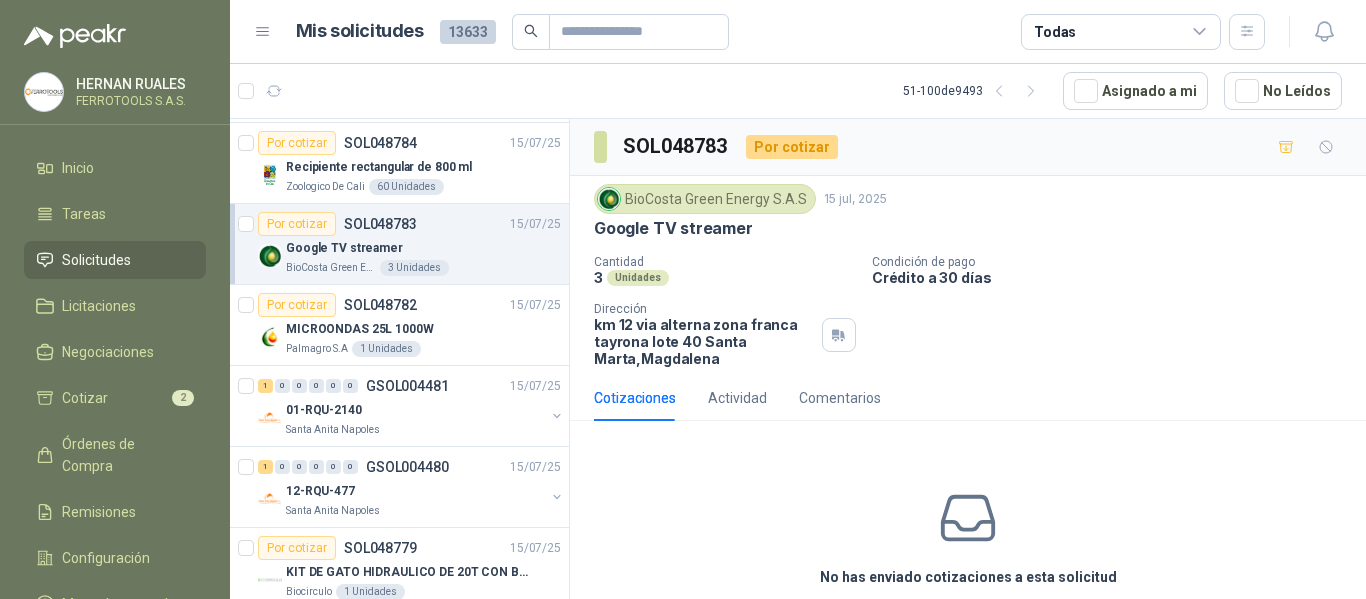 scroll, scrollTop: 1698, scrollLeft: 2, axis: both 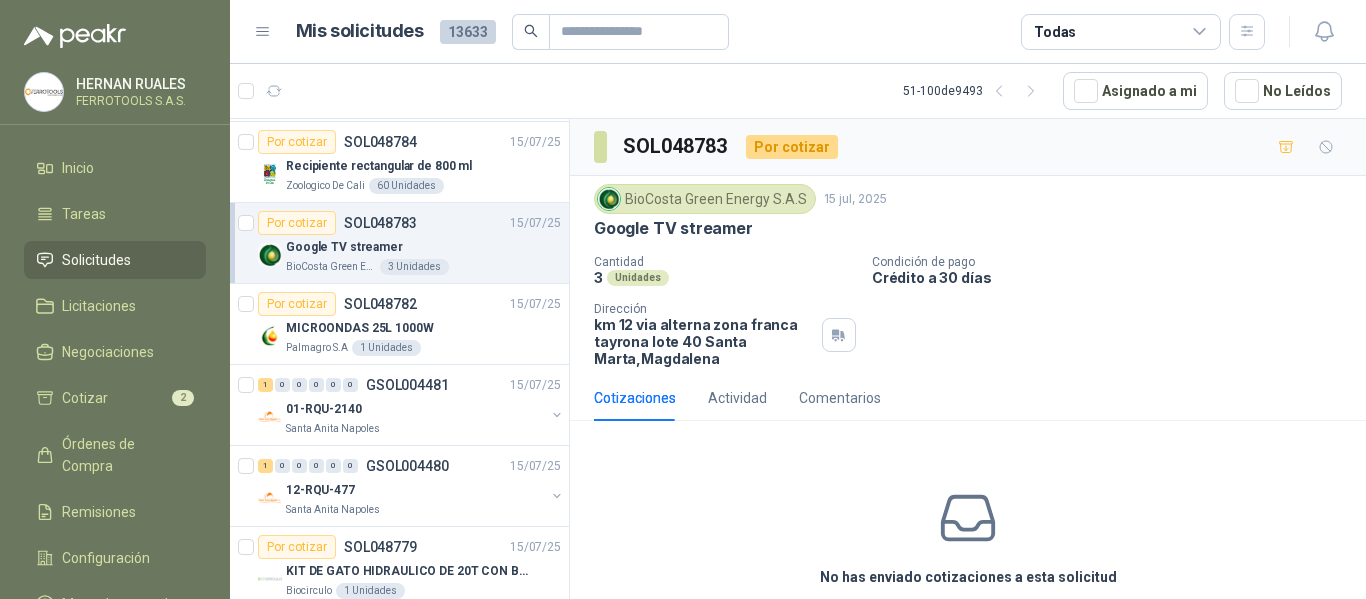 click on "Palmagro S.A 1   Unidades" at bounding box center (423, 348) 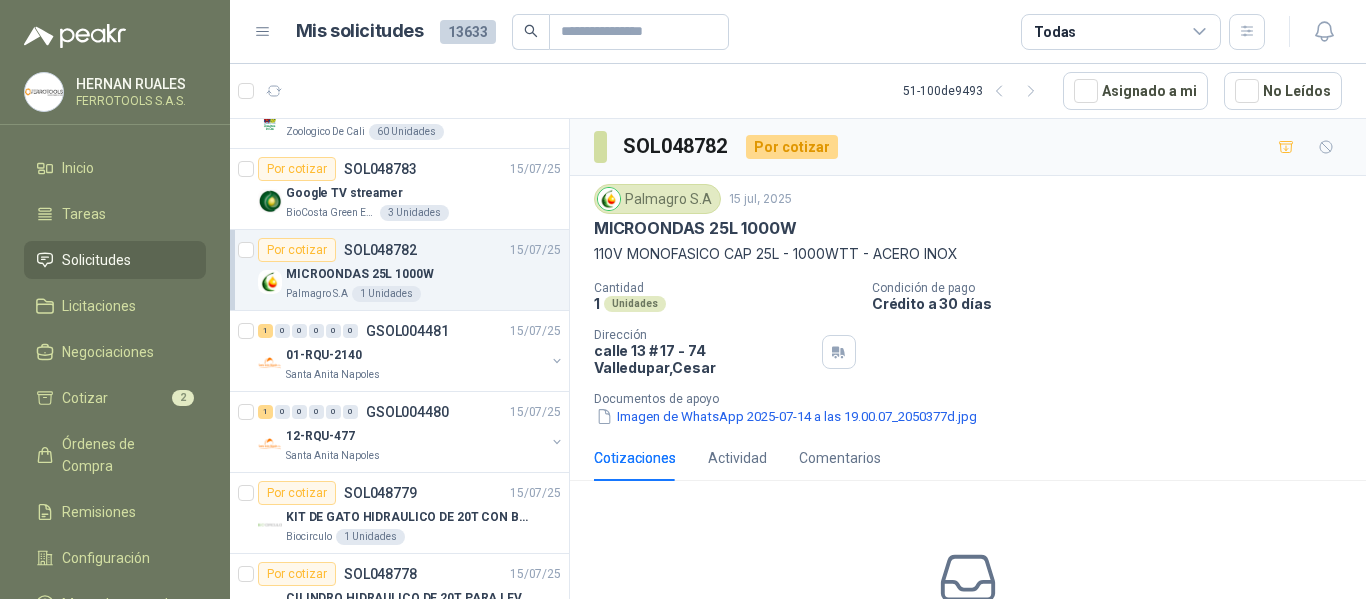 scroll, scrollTop: 1753, scrollLeft: 2, axis: both 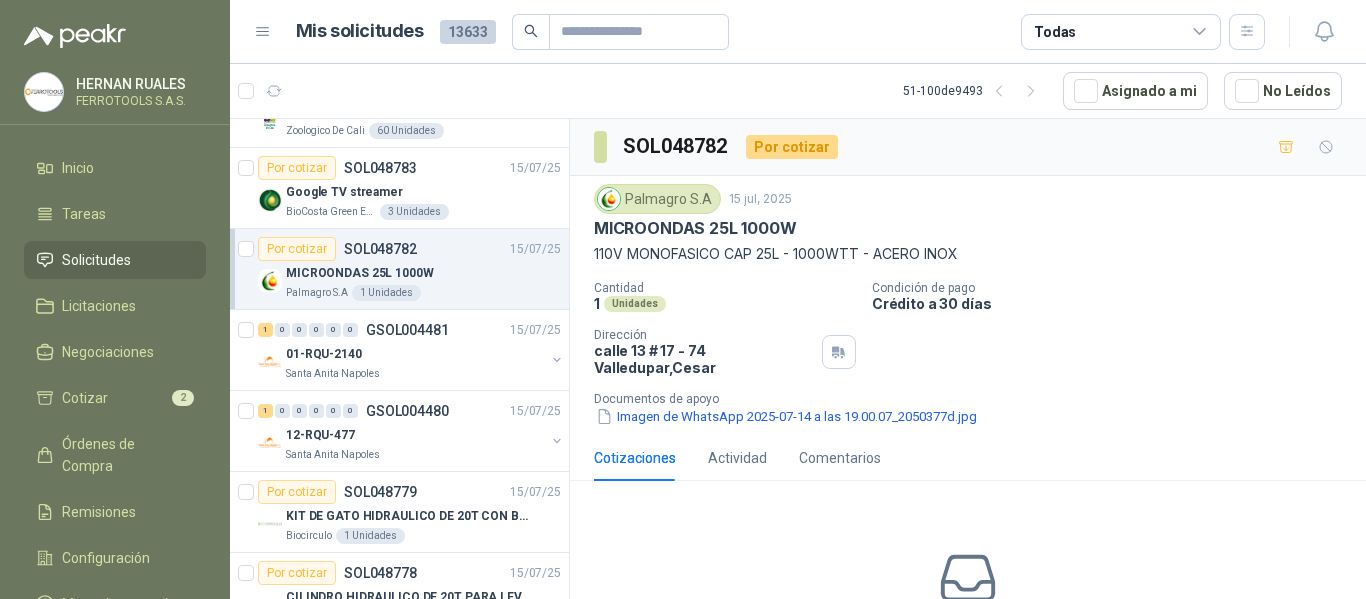 click on "01-RQU-2140" at bounding box center [415, 354] 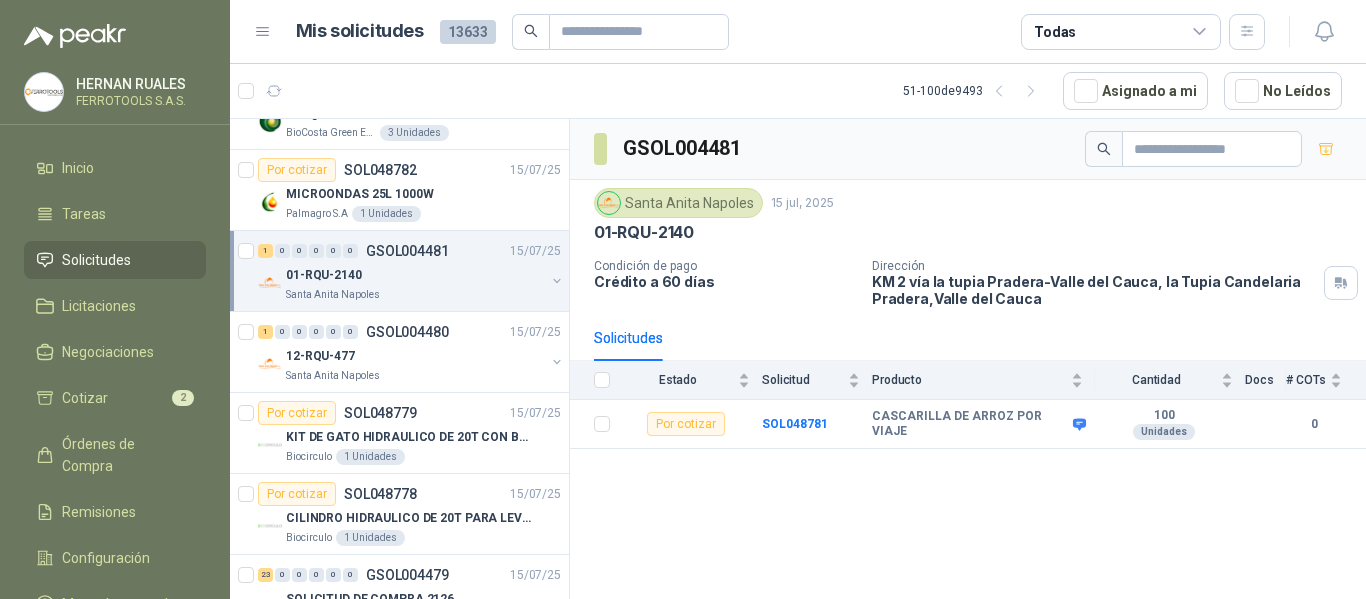 scroll, scrollTop: 1833, scrollLeft: 2, axis: both 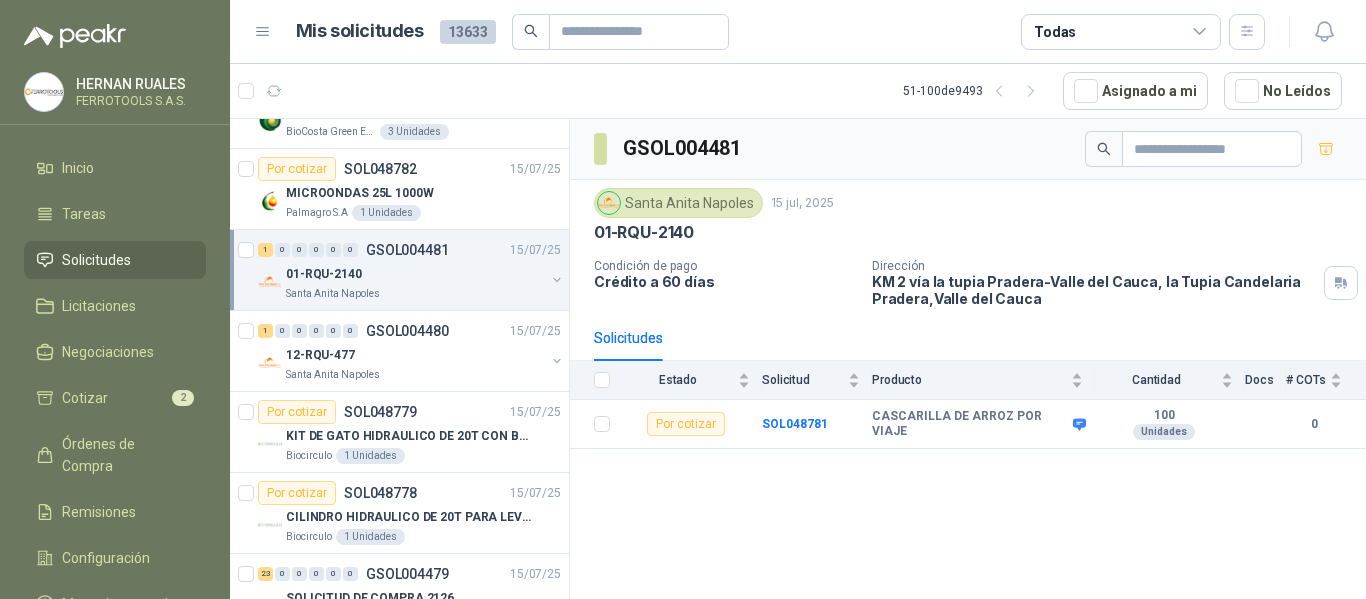 click on "12-RQU-477" at bounding box center (415, 355) 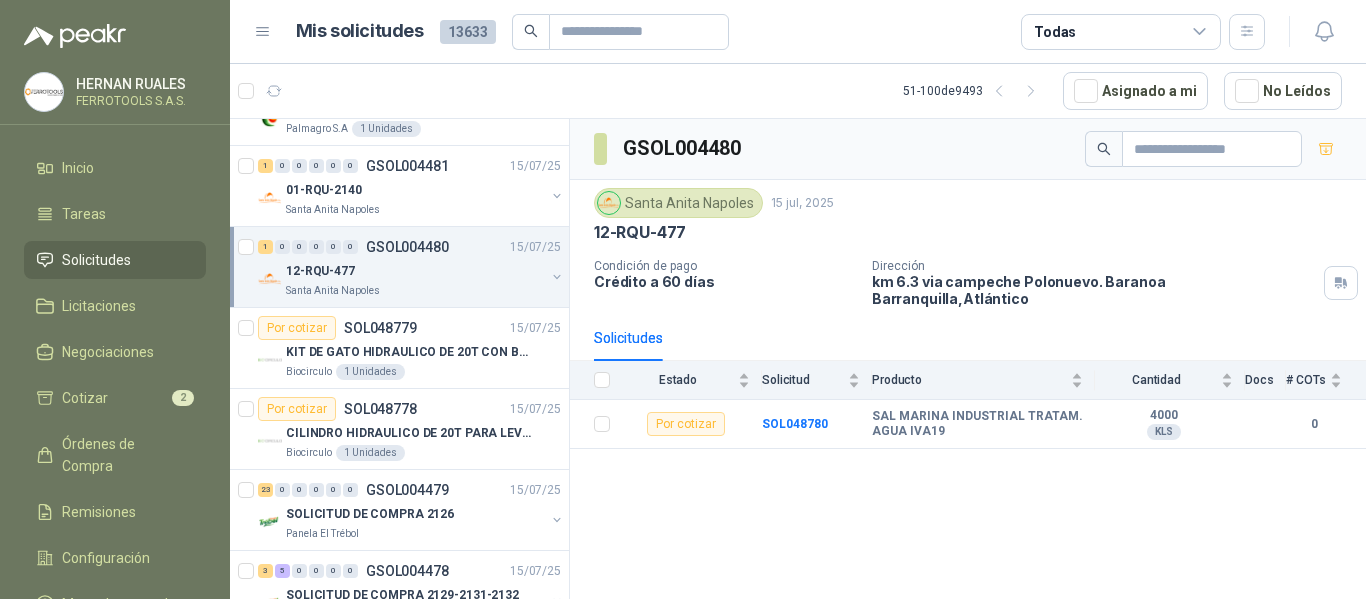 scroll, scrollTop: 1920, scrollLeft: 2, axis: both 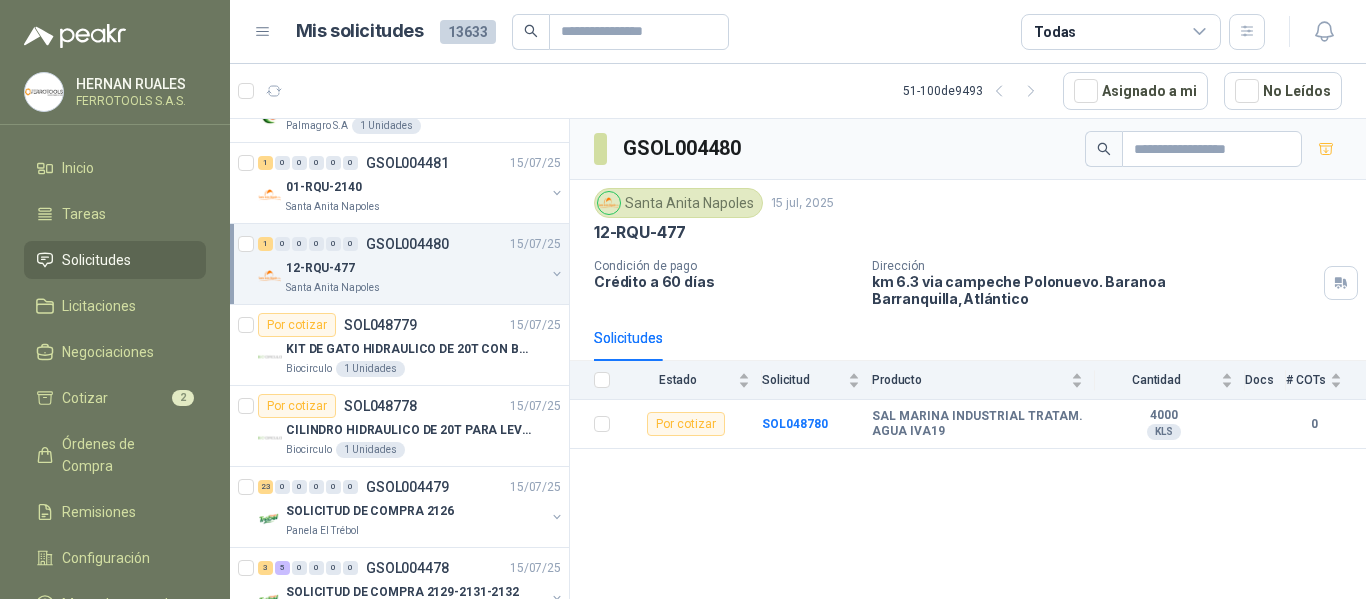 click on "KIT DE GATO  HIDRAULICO DE 20T CON BOMBA MANUAL" at bounding box center [410, 349] 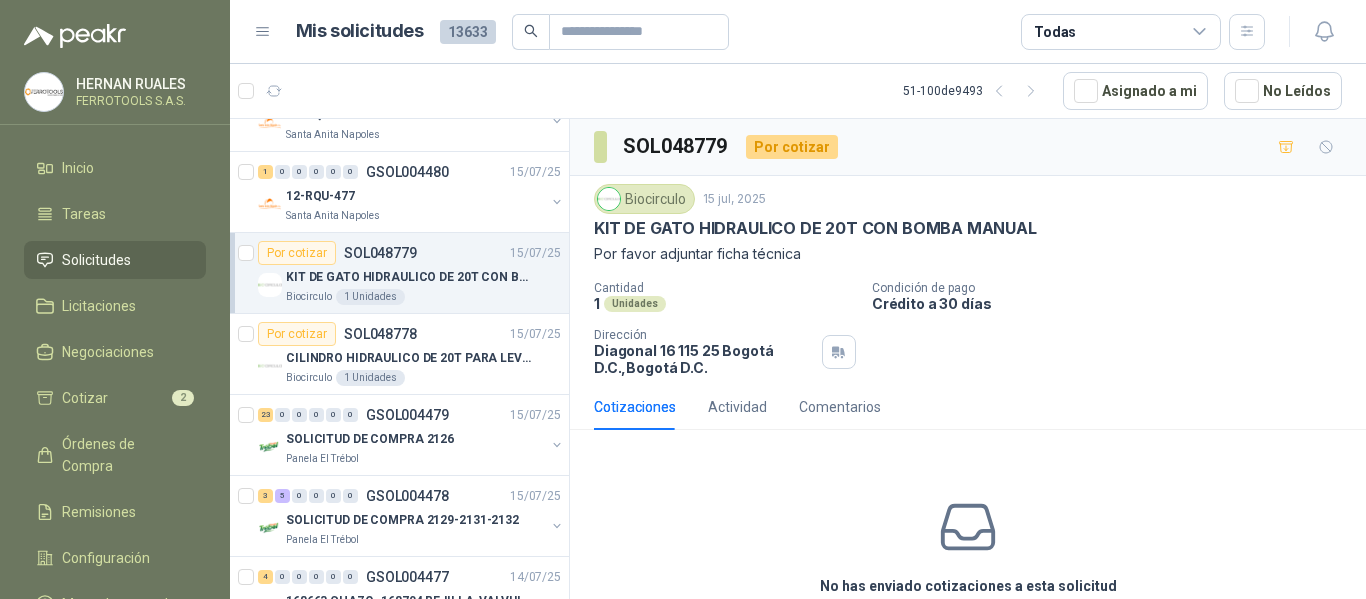 scroll, scrollTop: 1993, scrollLeft: 2, axis: both 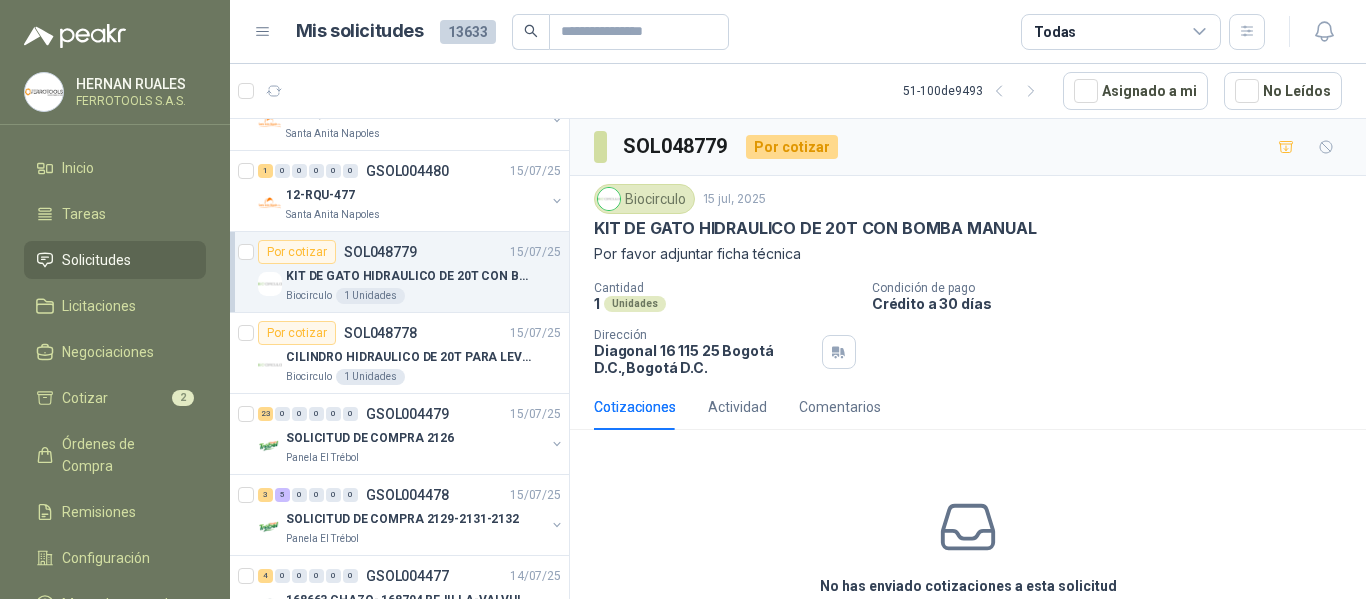 click on "CILINDRO  HIDRAULICO  DE 20T PARA LEVACION AUTOMATICA(BOTELLA)" at bounding box center [410, 357] 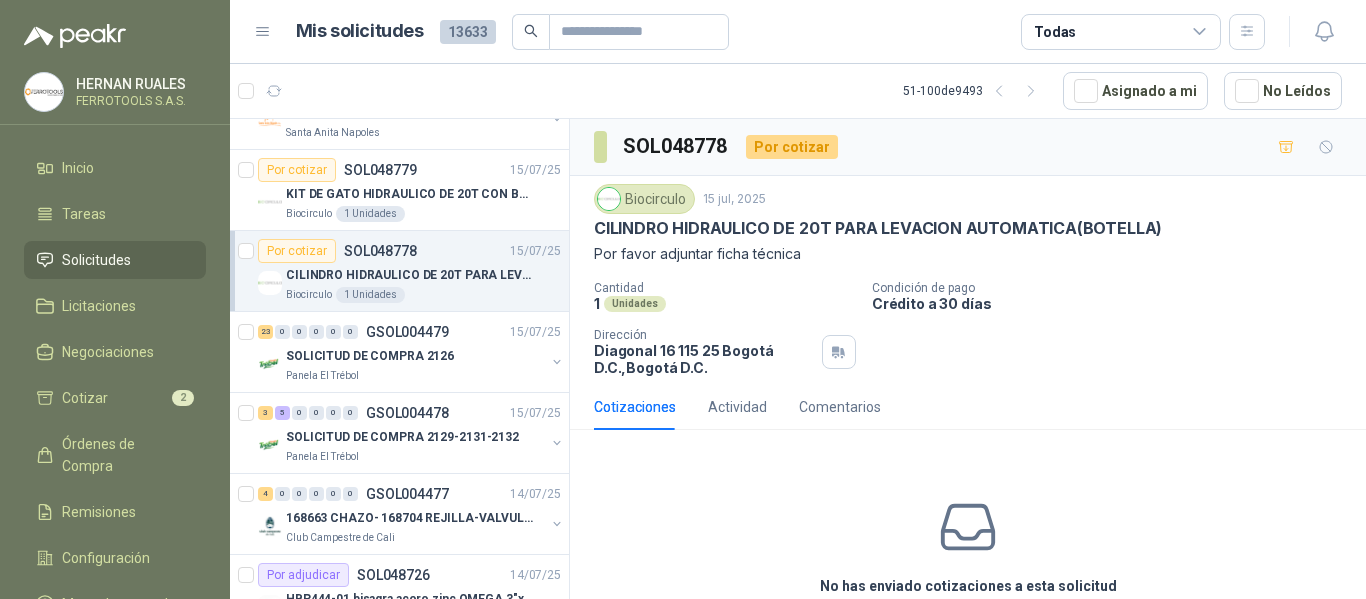 scroll, scrollTop: 2074, scrollLeft: 2, axis: both 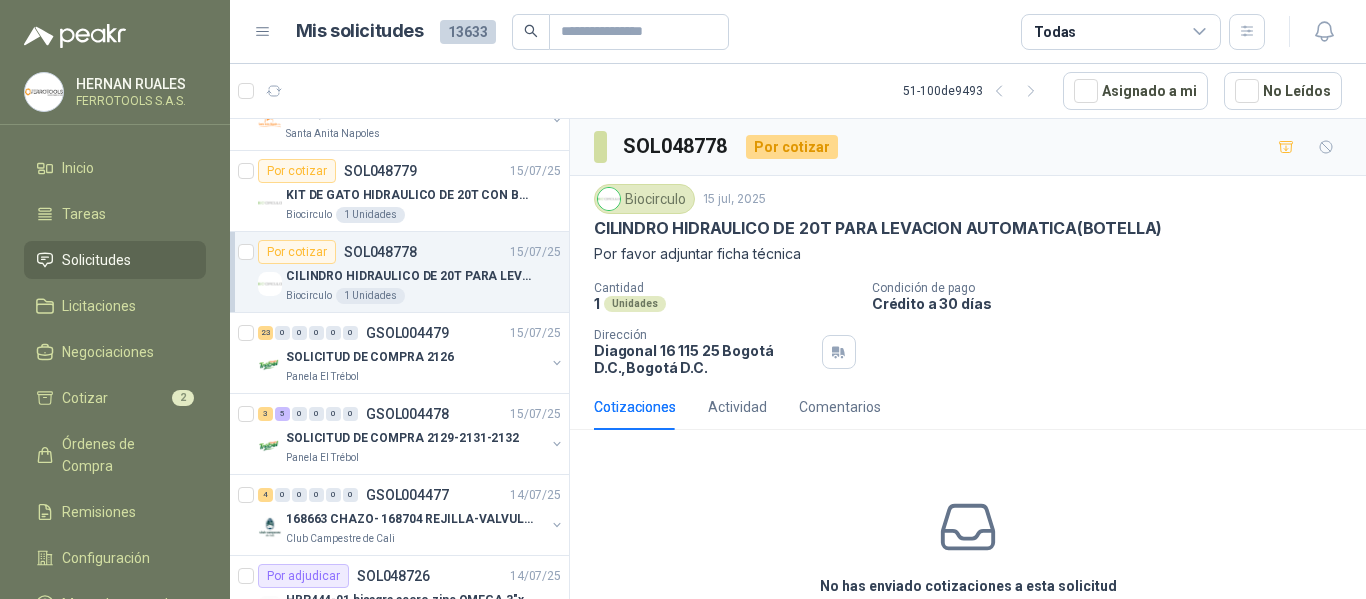 click on "SOLICITUD DE COMPRA 2126" at bounding box center [415, 357] 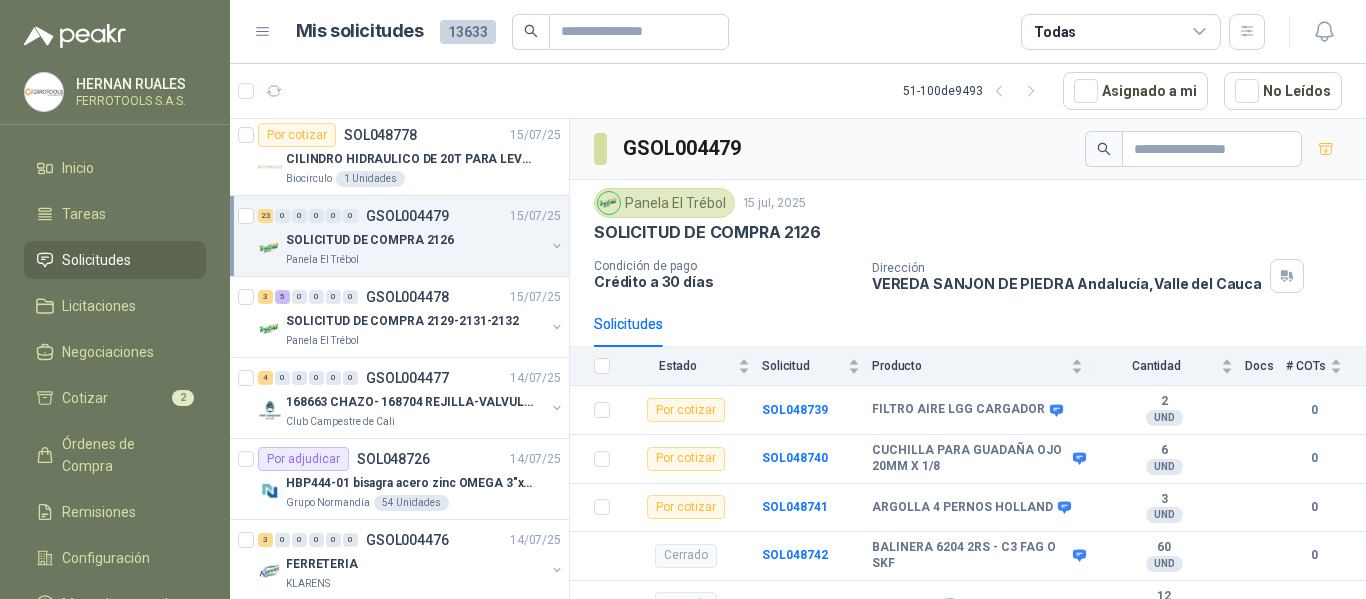 scroll, scrollTop: 2207, scrollLeft: 2, axis: both 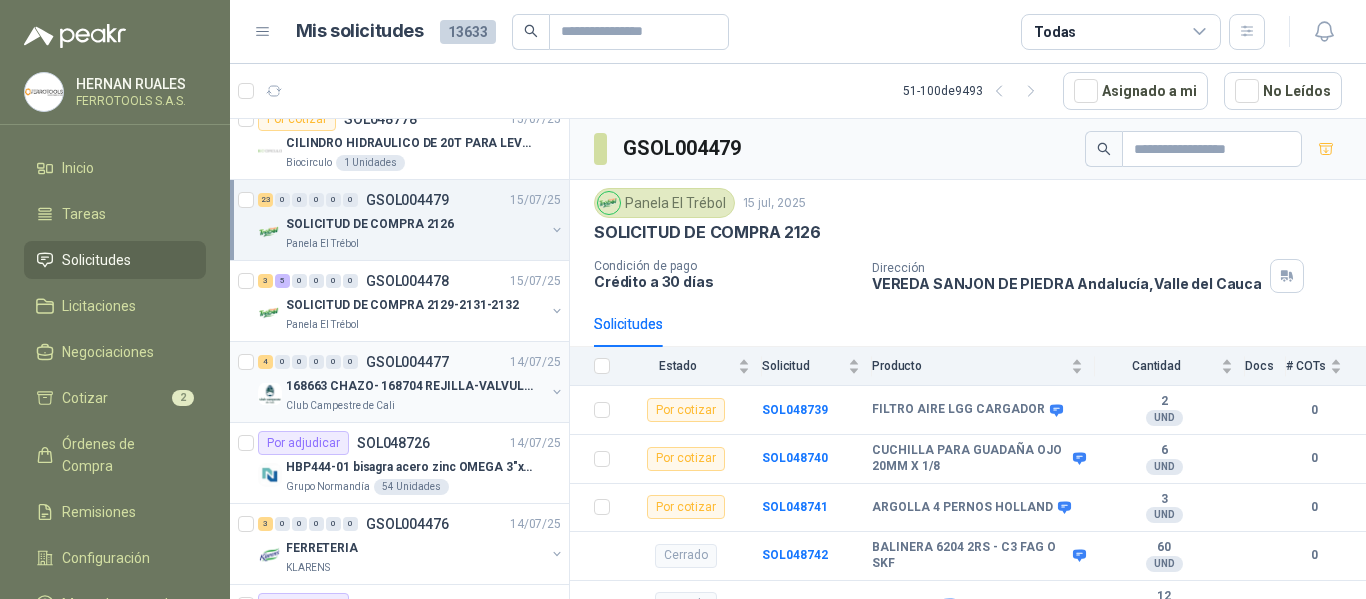 click on "4   0   0   0   0   0   GSOL004477 14/07/25   168663 CHAZO- 168704 REJILLA-VALVULA-NIPLE Club Campestre de Cali" at bounding box center [399, 382] 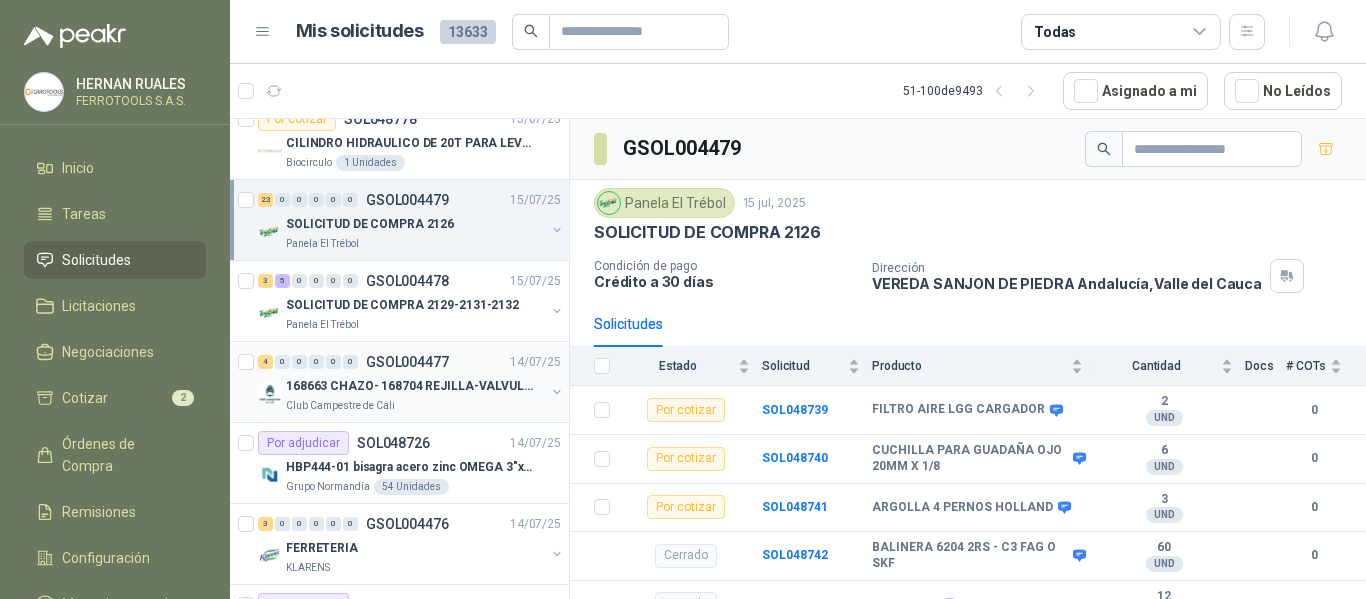click on "4   0   0   0   0   0   GSOL004477 14/07/25   168663 CHAZO- 168704 REJILLA-VALVULA-NIPLE Club Campestre de Cali" at bounding box center [399, 382] 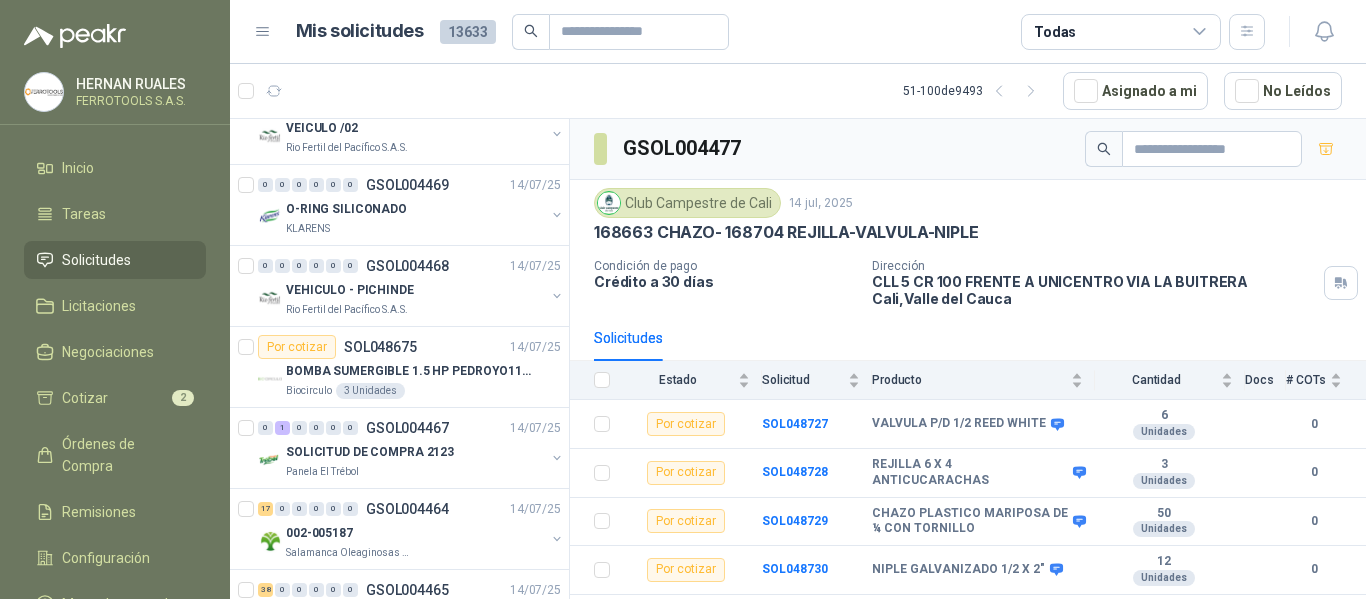 scroll, scrollTop: 3607, scrollLeft: 2, axis: both 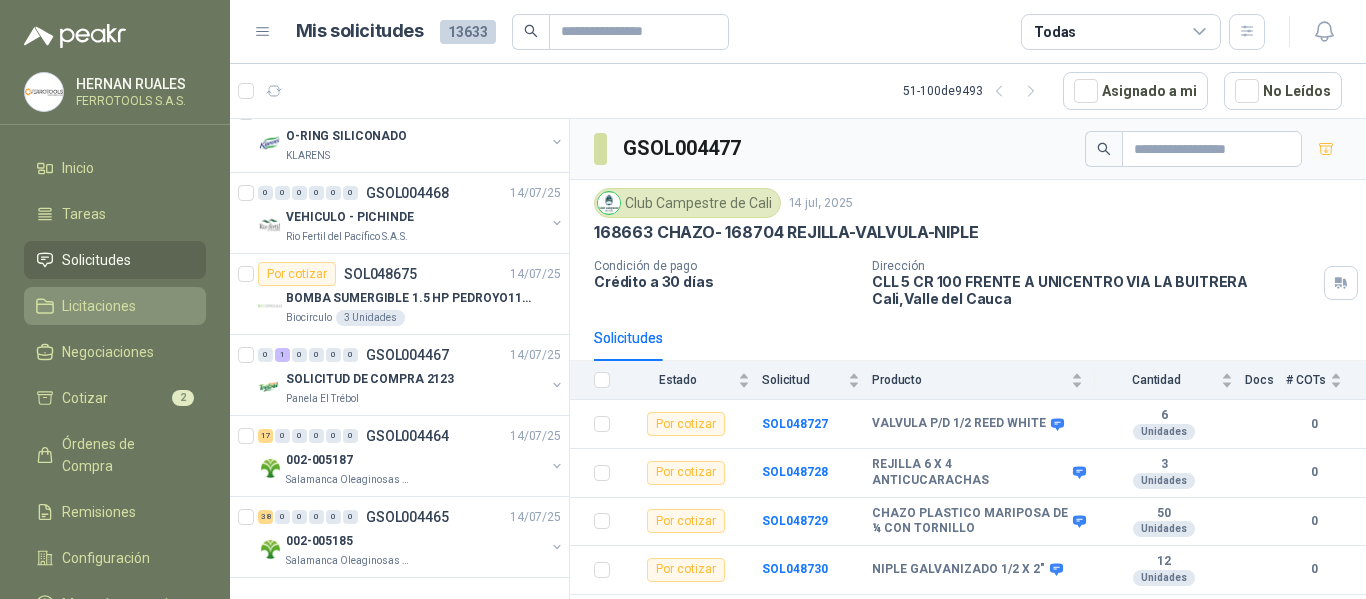 click on "Licitaciones" at bounding box center [99, 306] 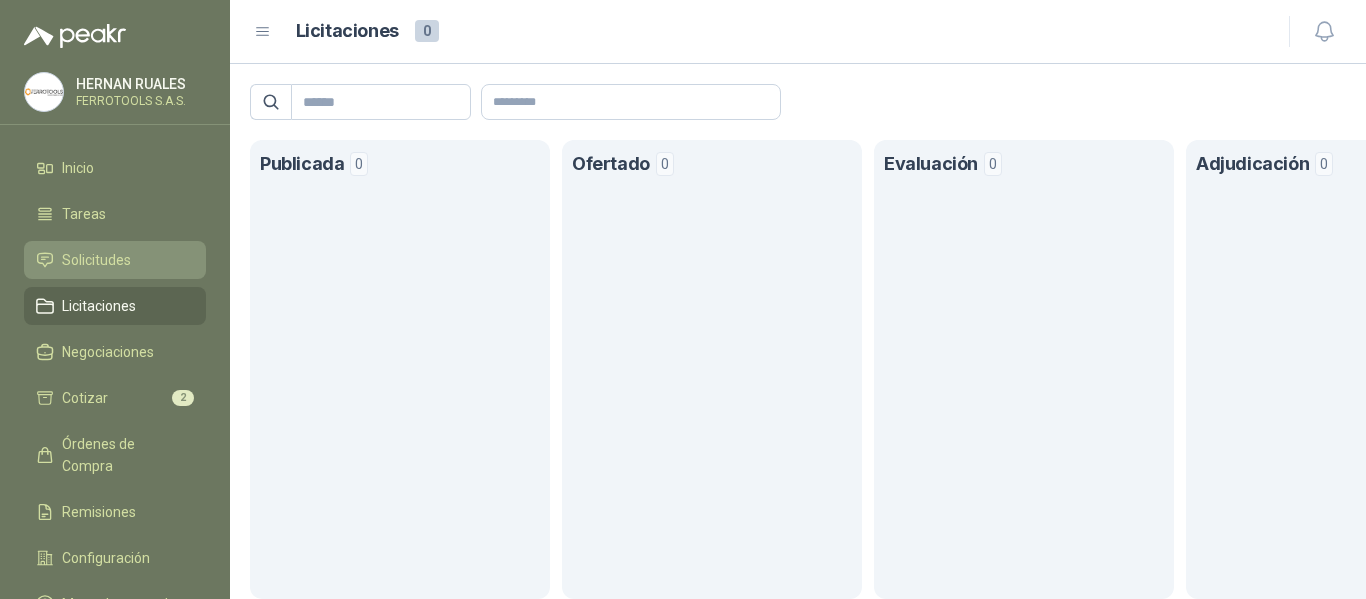 click on "Solicitudes" at bounding box center [96, 260] 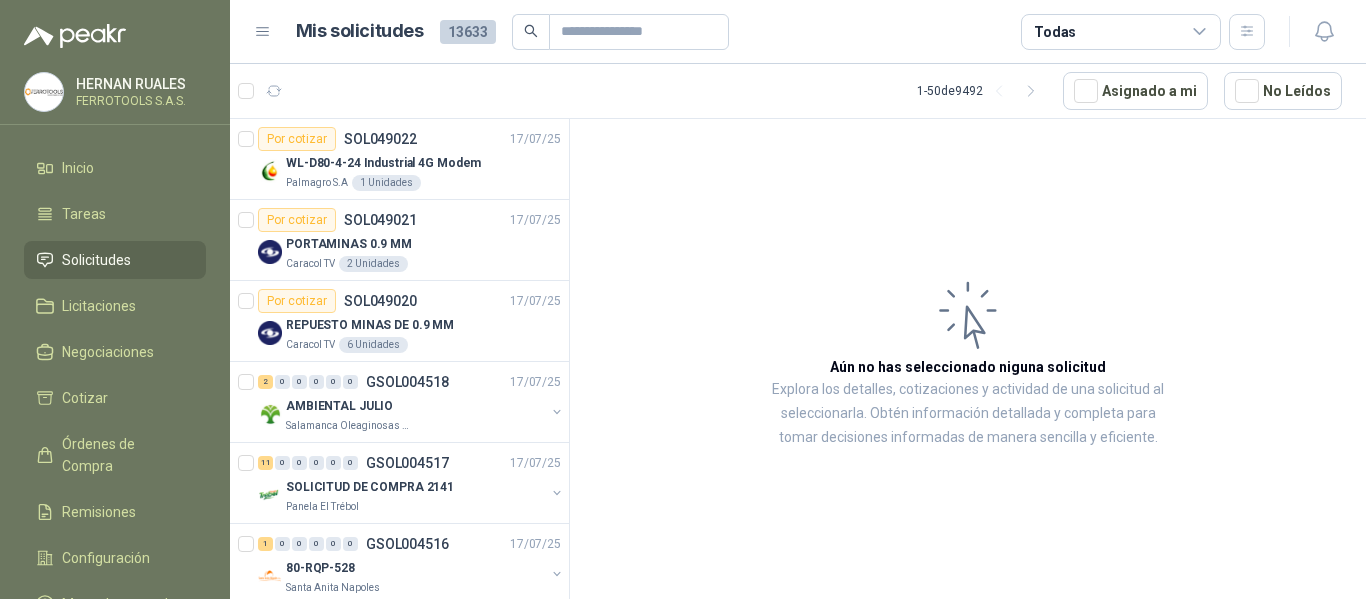 scroll, scrollTop: 0, scrollLeft: 0, axis: both 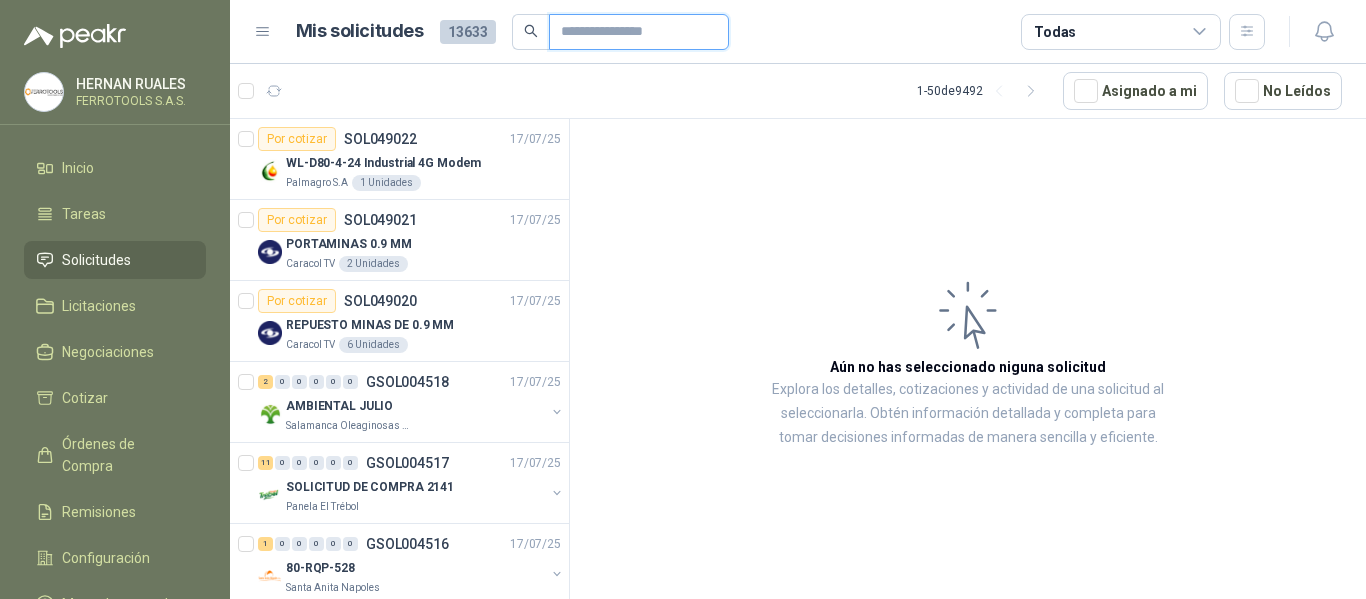 click at bounding box center [631, 32] 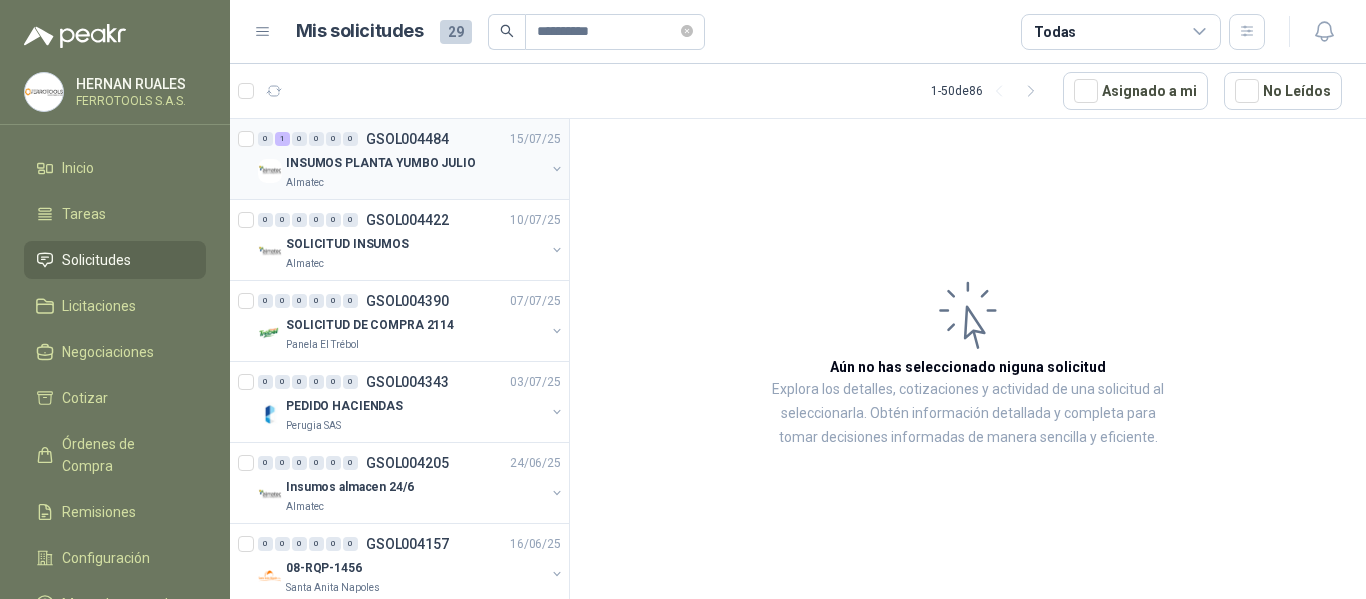 click on "Almatec" at bounding box center (415, 183) 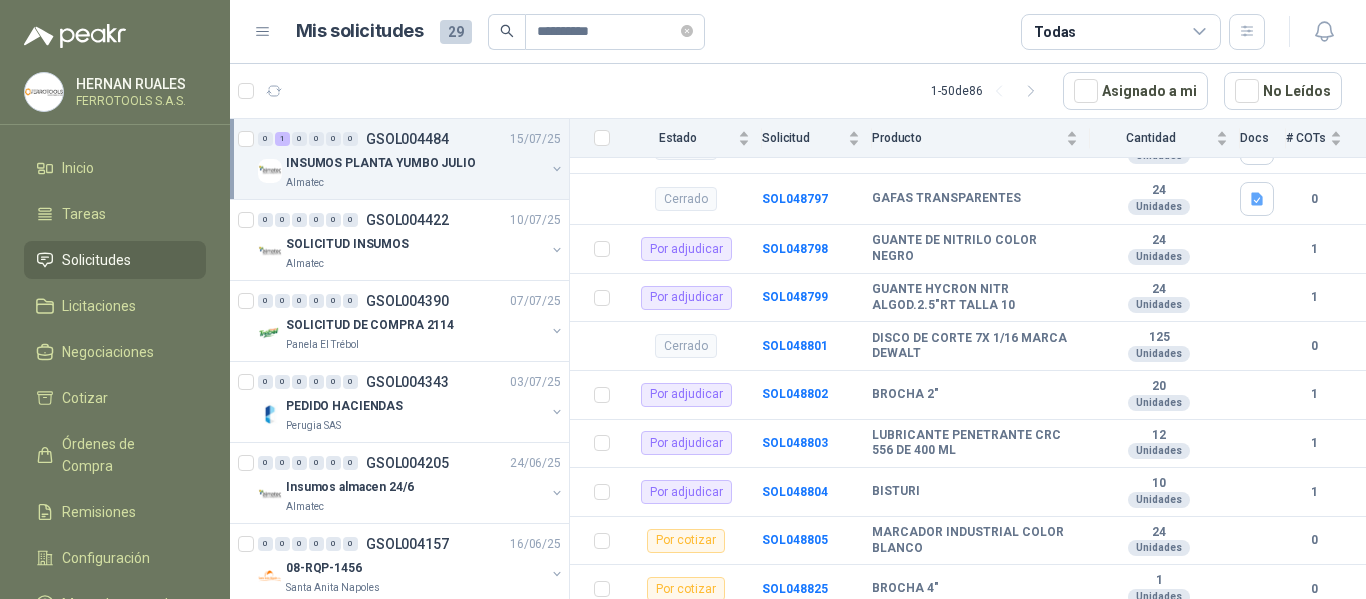 scroll, scrollTop: 528, scrollLeft: 0, axis: vertical 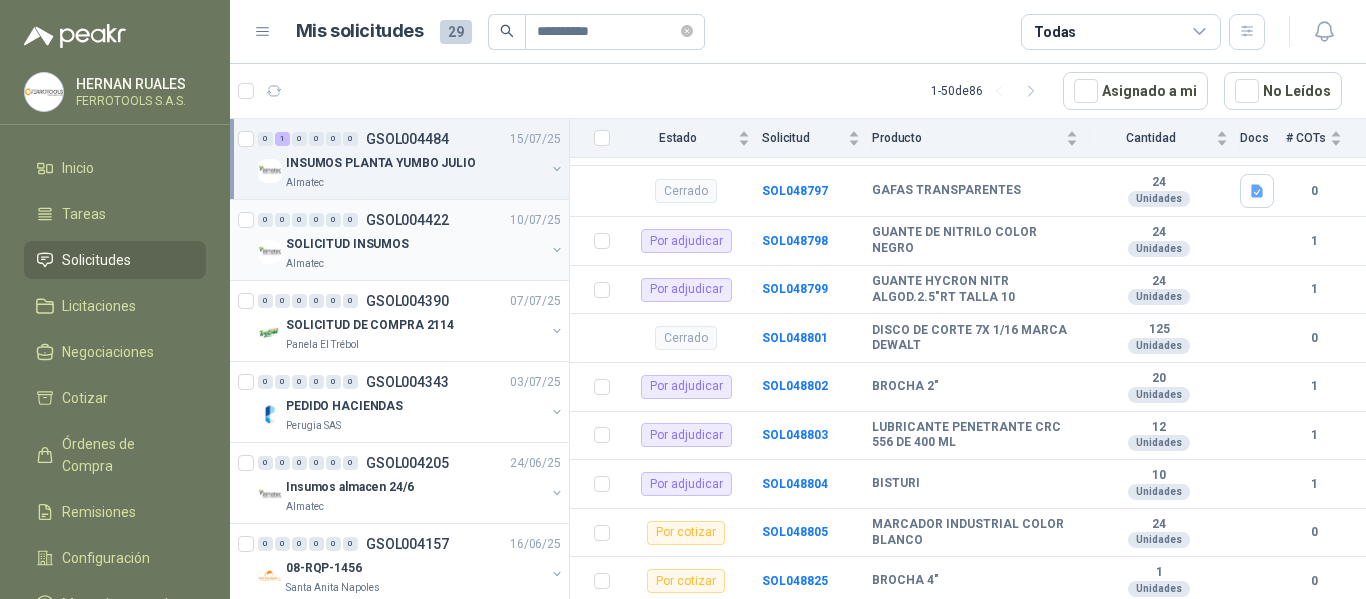 click on "SOLICITUD INSUMOS" at bounding box center [415, 244] 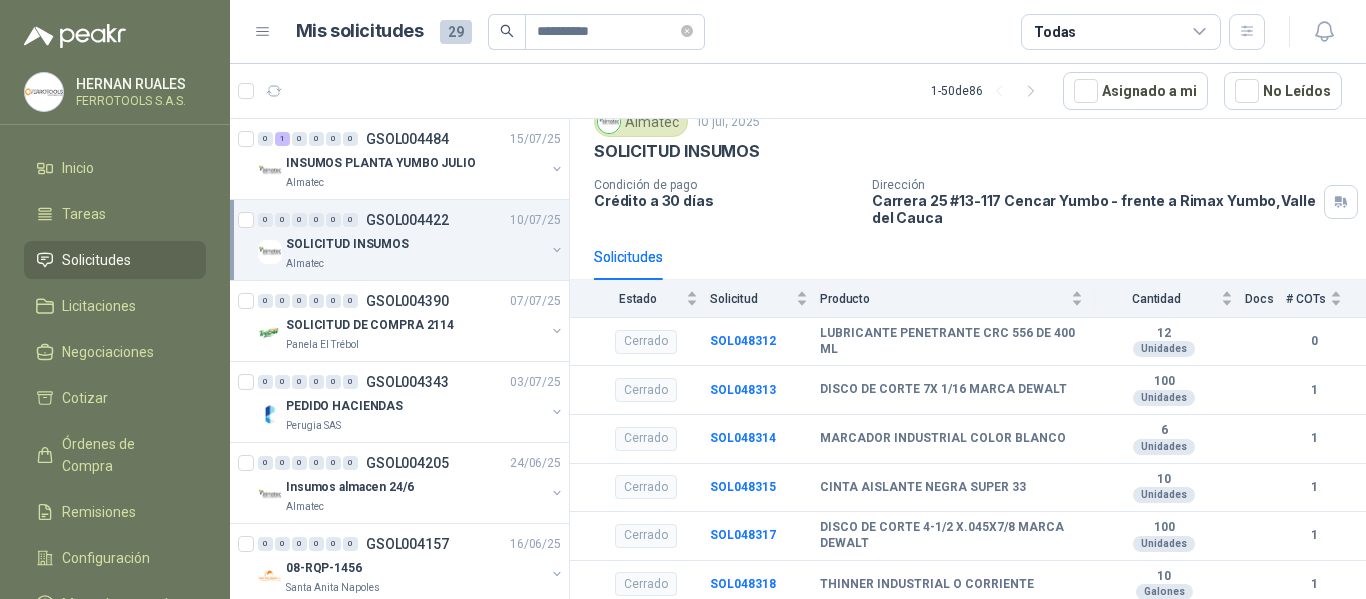 scroll, scrollTop: 84, scrollLeft: 0, axis: vertical 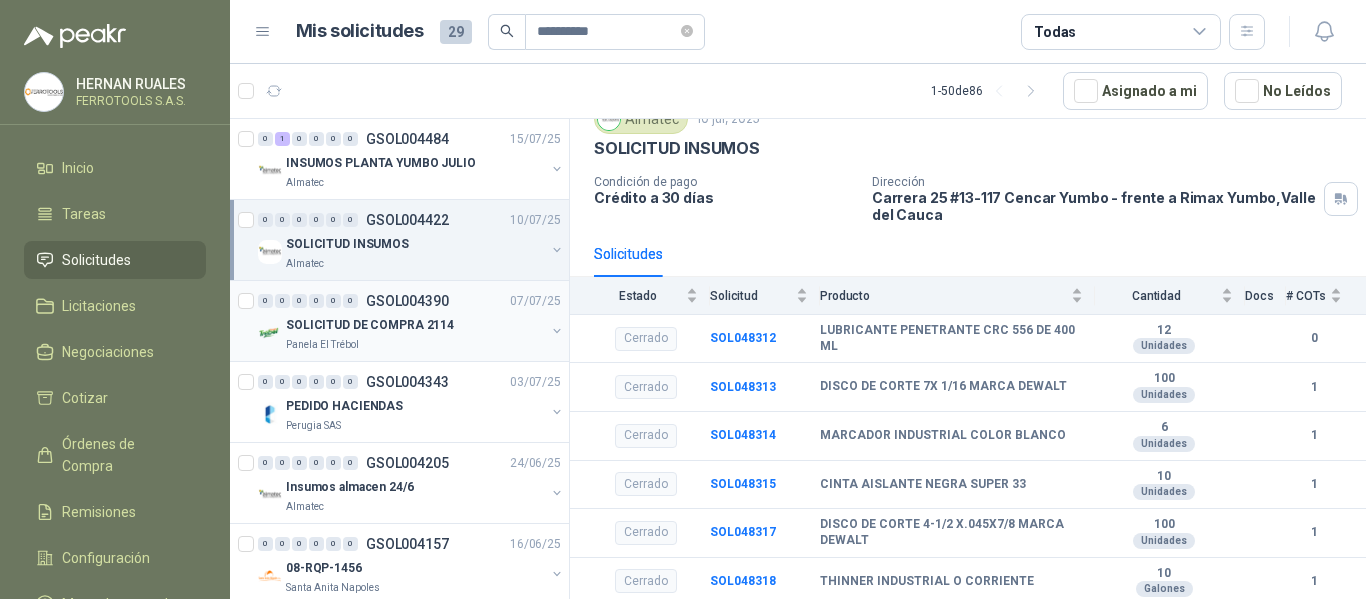 click on "SOLICITUD DE COMPRA 2114" at bounding box center [415, 325] 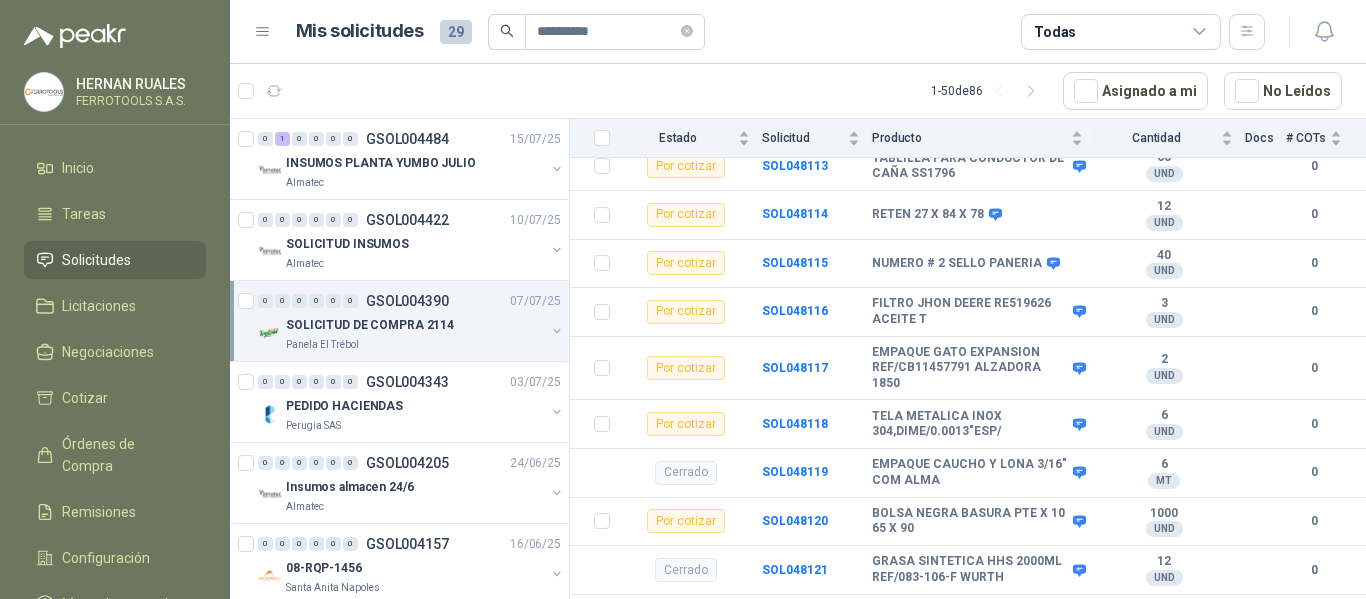 scroll, scrollTop: 0, scrollLeft: 0, axis: both 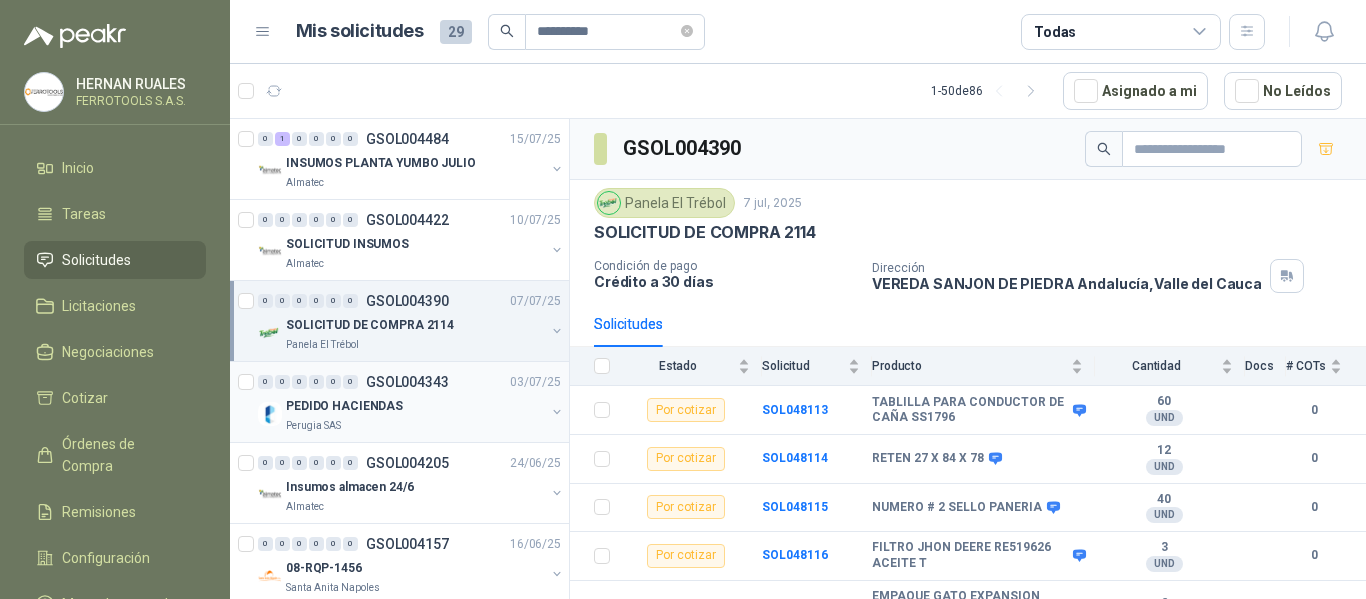 click on "Perugia SAS" at bounding box center [415, 426] 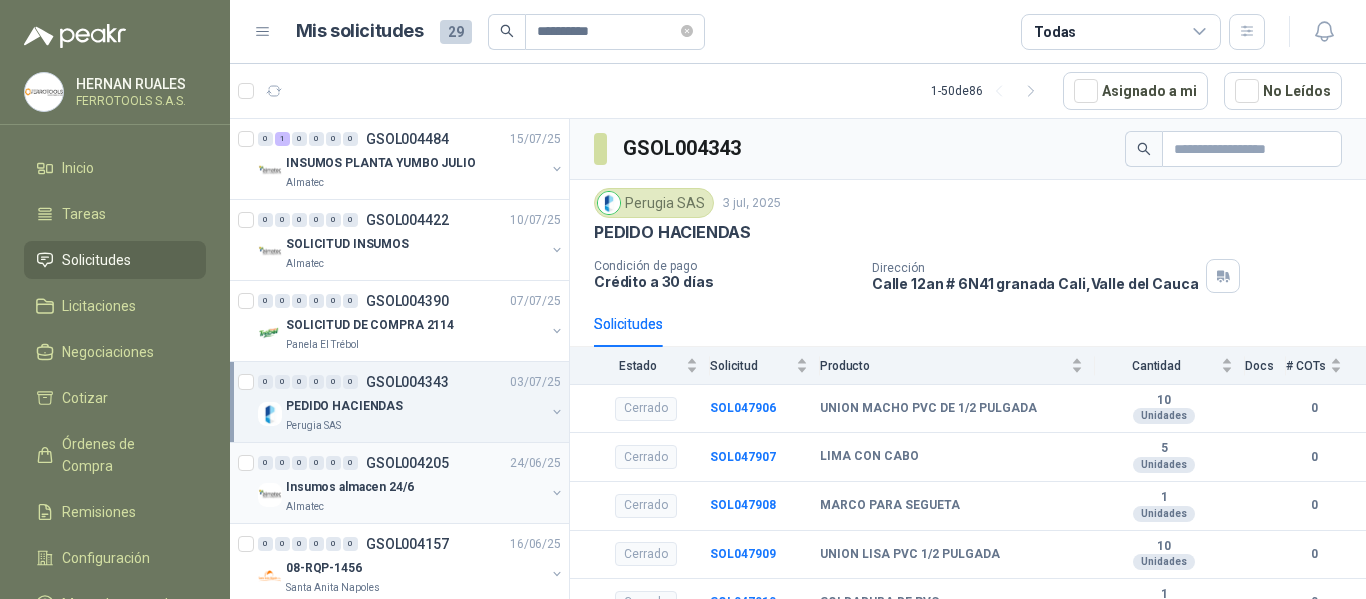 click on "Insumos almacen 24/6" at bounding box center (415, 487) 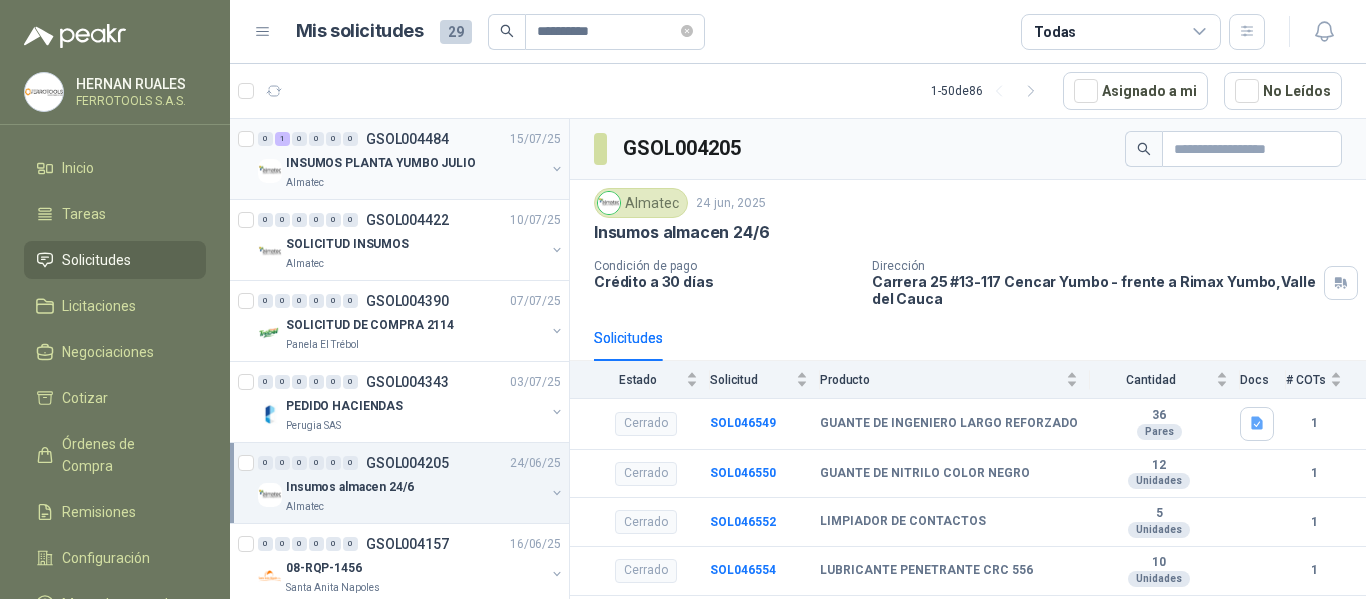 click on "INSUMOS PLANTA YUMBO JULIO" at bounding box center [381, 163] 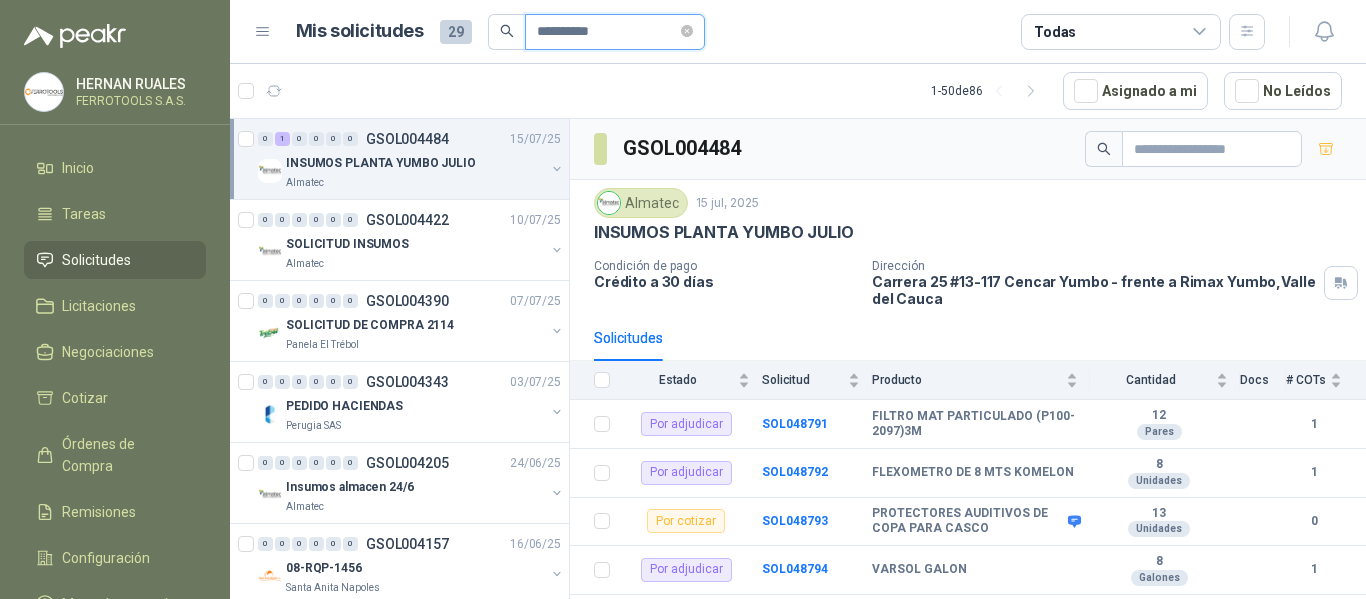 drag, startPoint x: 634, startPoint y: 31, endPoint x: 0, endPoint y: -41, distance: 638.07526 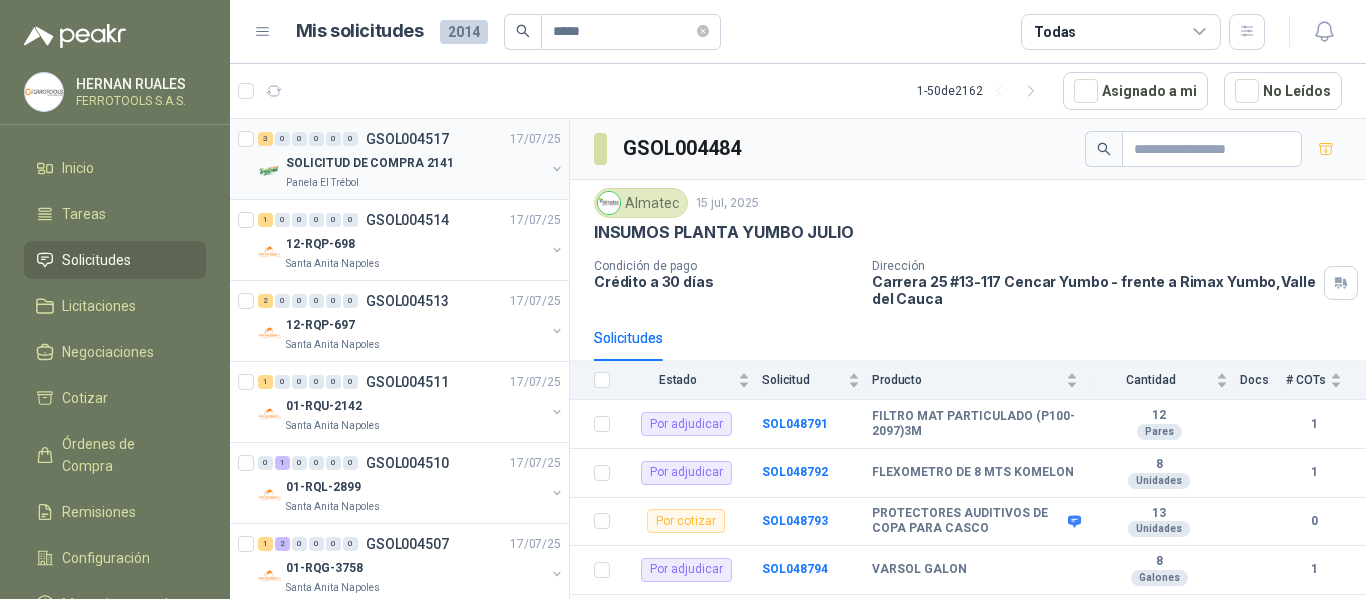 click on "SOLICITUD DE COMPRA 2141" at bounding box center (370, 163) 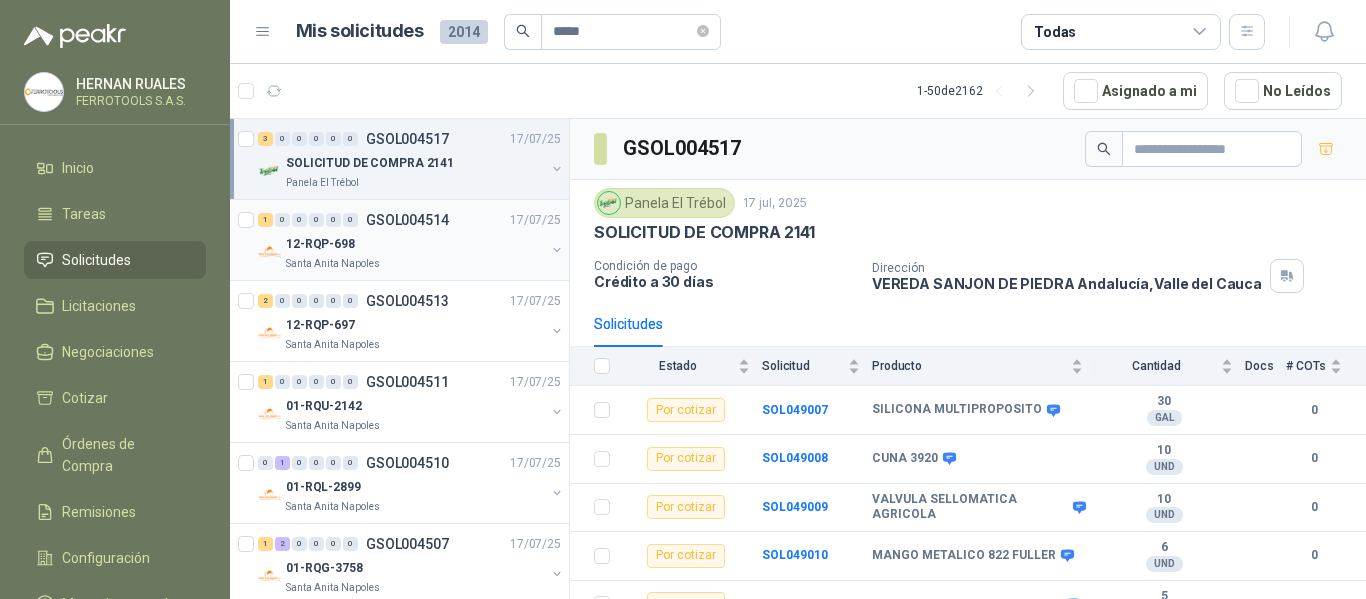 click on "12-RQP-698" at bounding box center (415, 244) 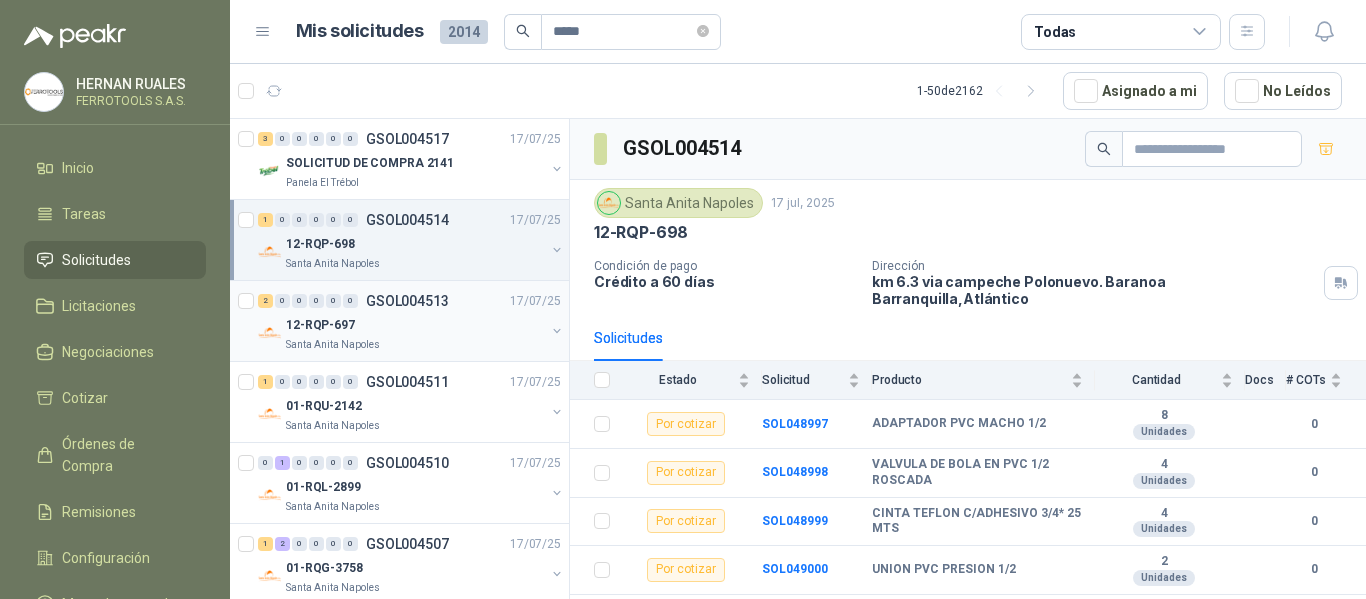 click on "12-RQP-697" at bounding box center (415, 325) 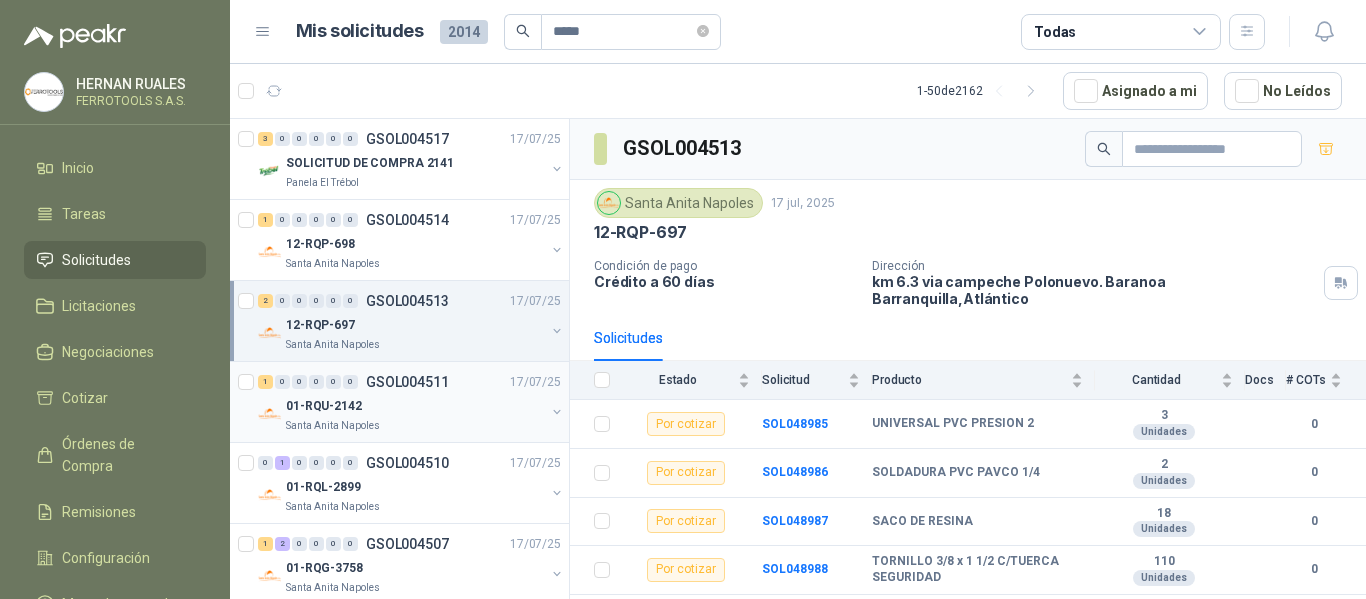 click on "1   0   0   0   0   0   GSOL004511 17/07/25" at bounding box center (411, 382) 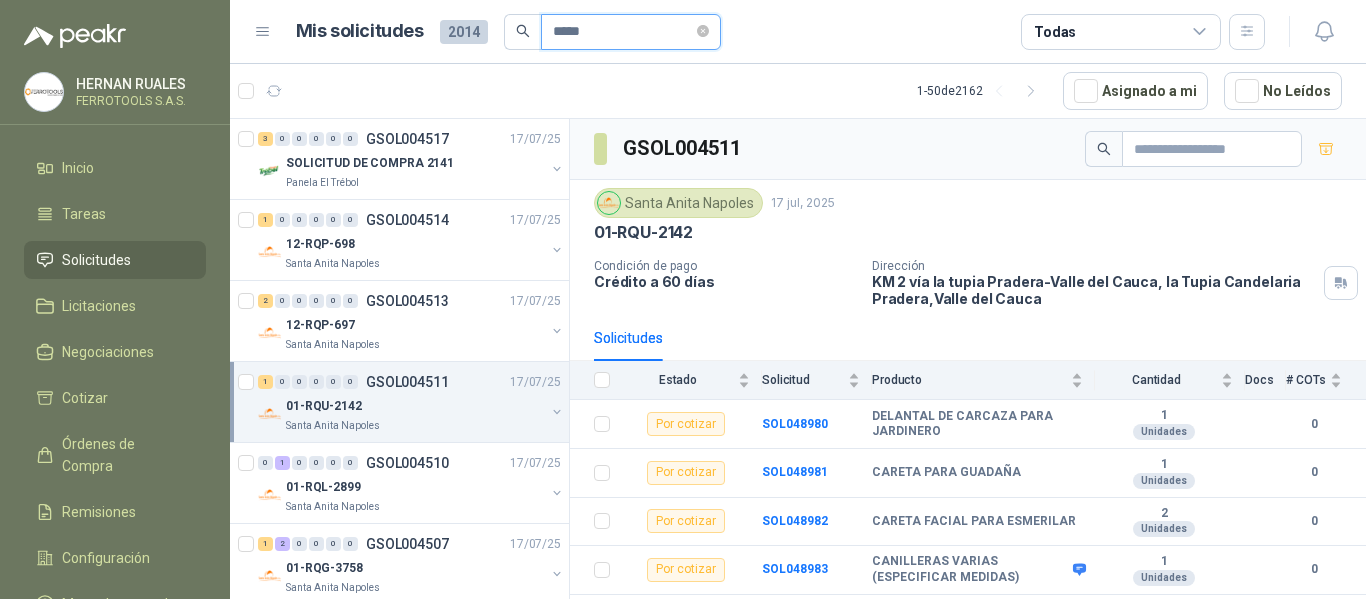 drag, startPoint x: 623, startPoint y: 30, endPoint x: 479, endPoint y: 12, distance: 145.12064 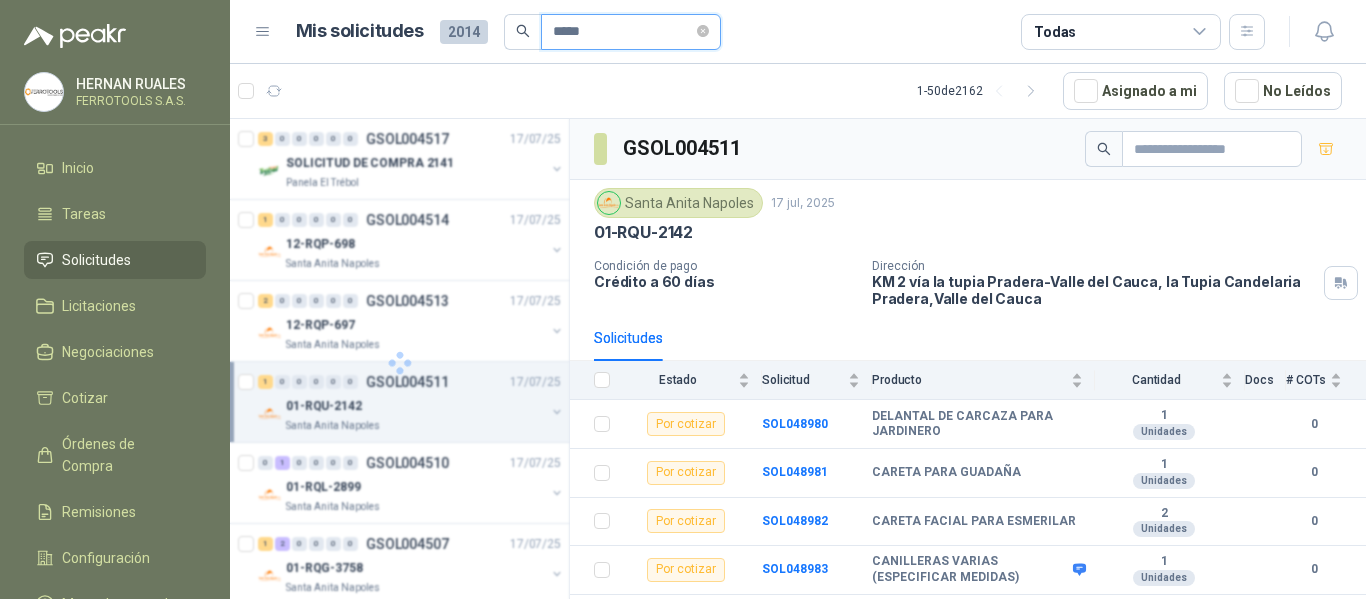 type on "*****" 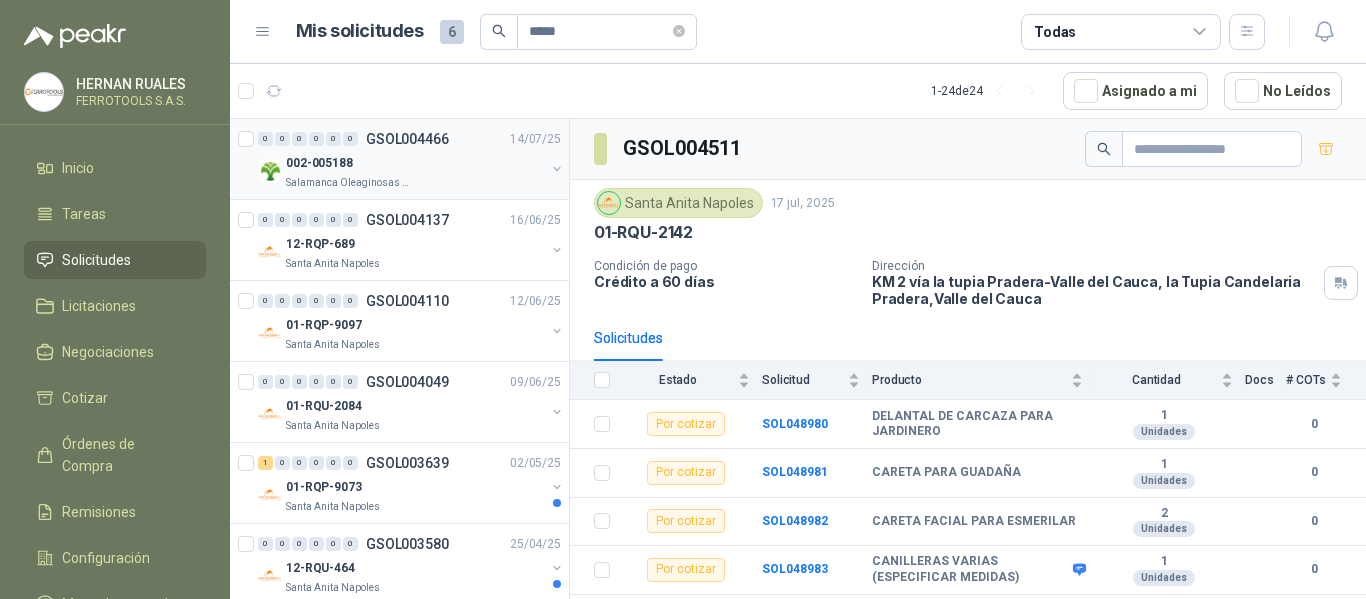 click on "0   0   0   0   0   0   GSOL004466 14/07/25   002-005188 [CITY] Oleaginosas SAS" at bounding box center (399, 159) 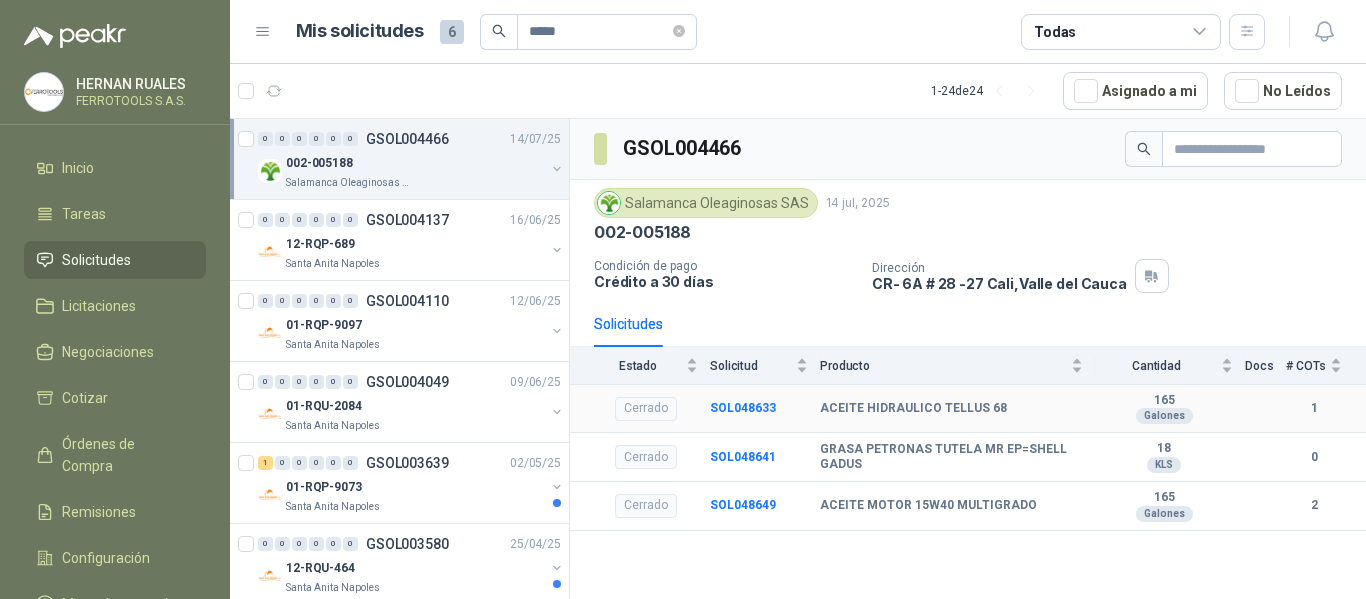 click on "ACEITE HIDRAULICO TELLUS 68" at bounding box center (913, 409) 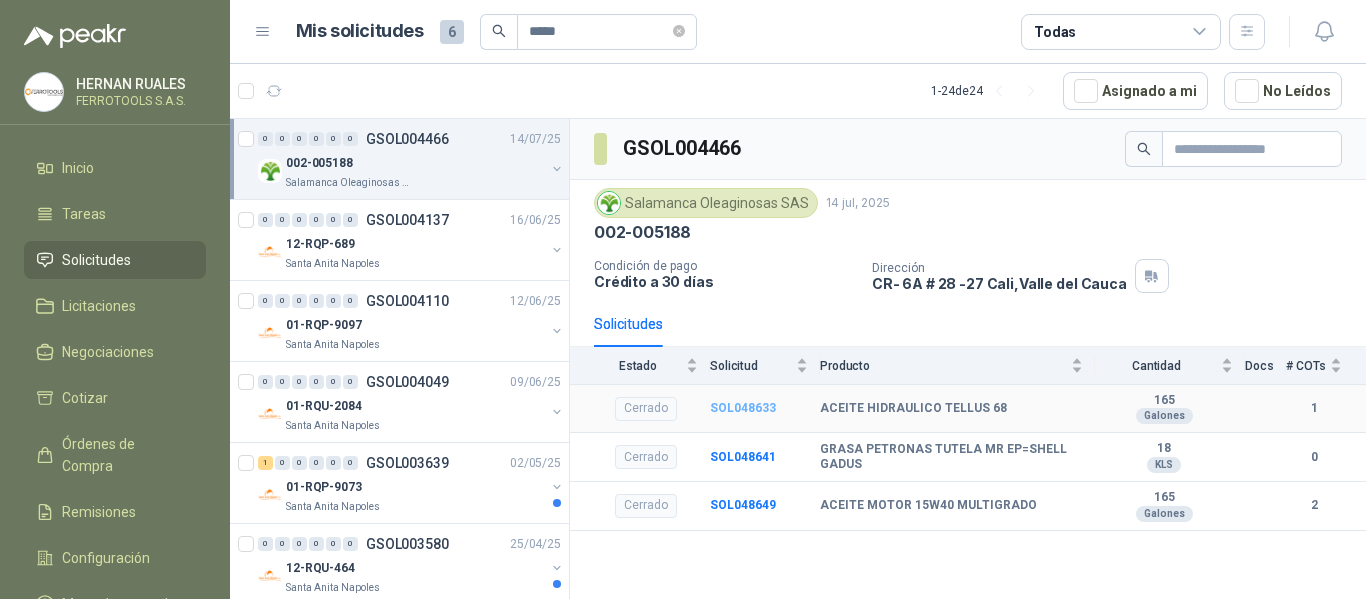 click on "SOL048633" at bounding box center [743, 408] 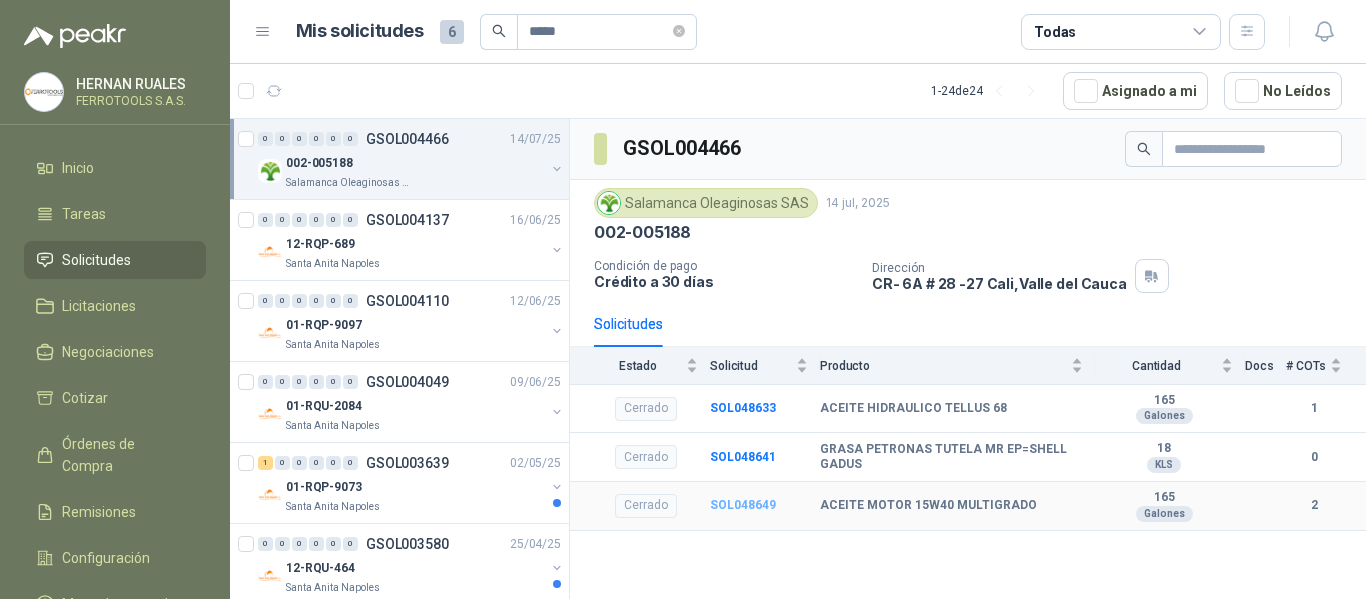click on "SOL048649" at bounding box center (743, 505) 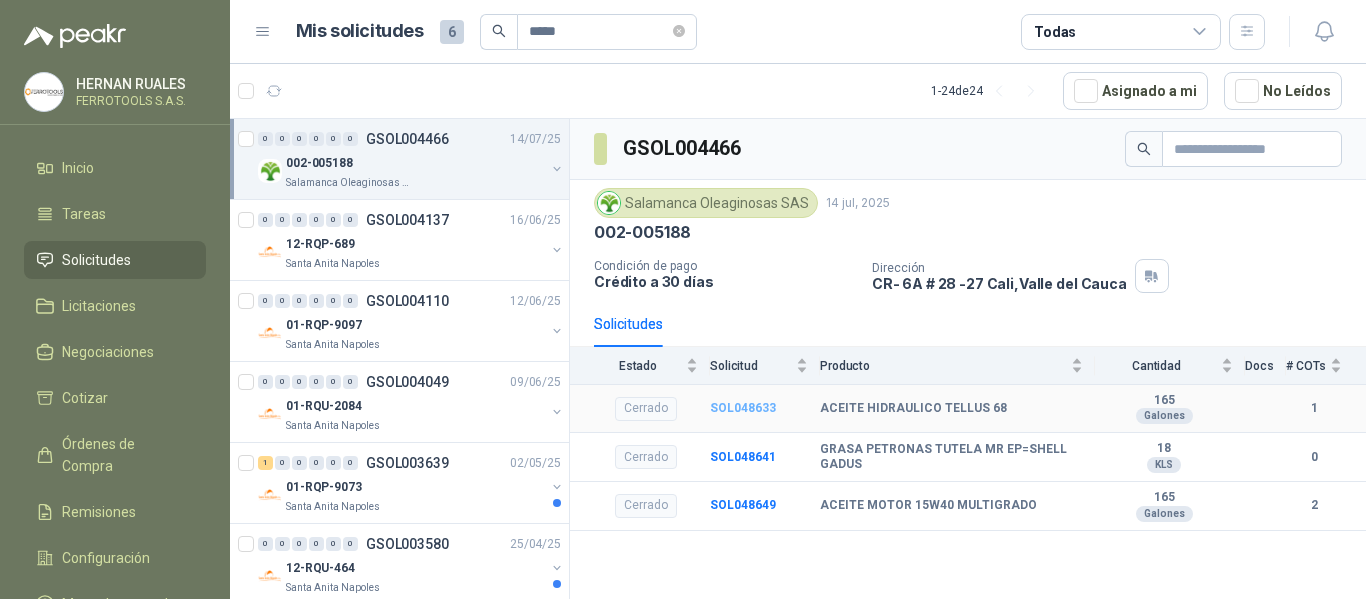 click on "SOL048633" at bounding box center (743, 408) 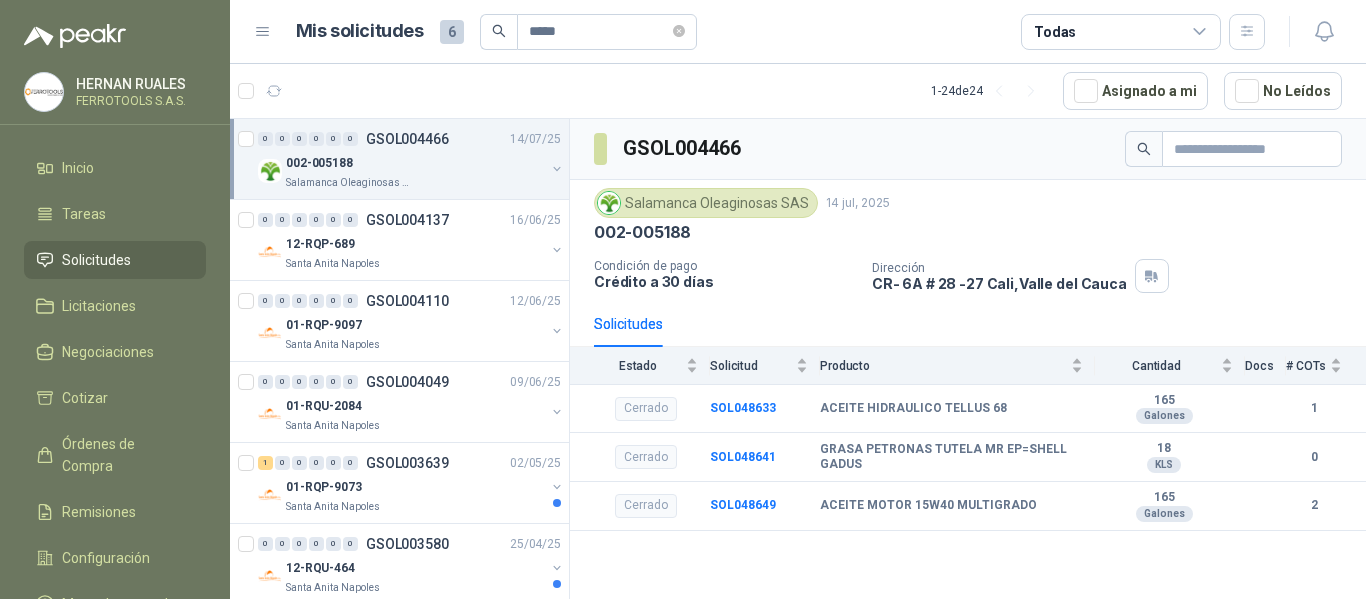 click on "Solicitudes" at bounding box center (96, 260) 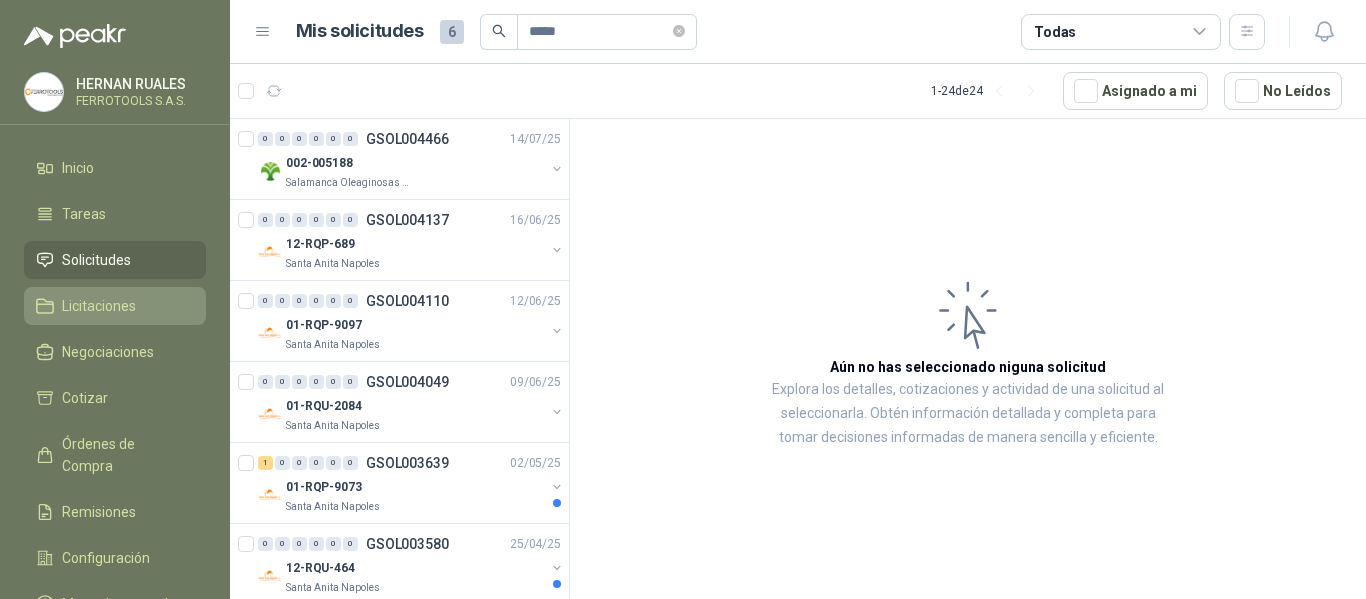 click on "Licitaciones" at bounding box center (115, 306) 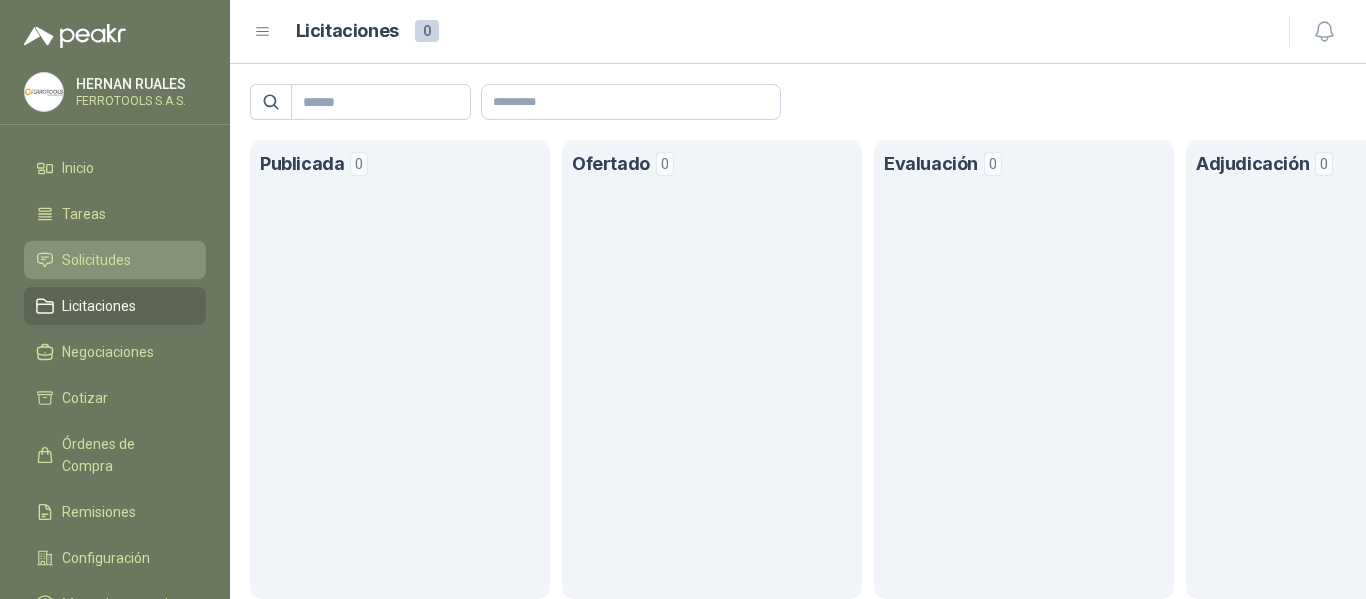 click on "Solicitudes" at bounding box center (96, 260) 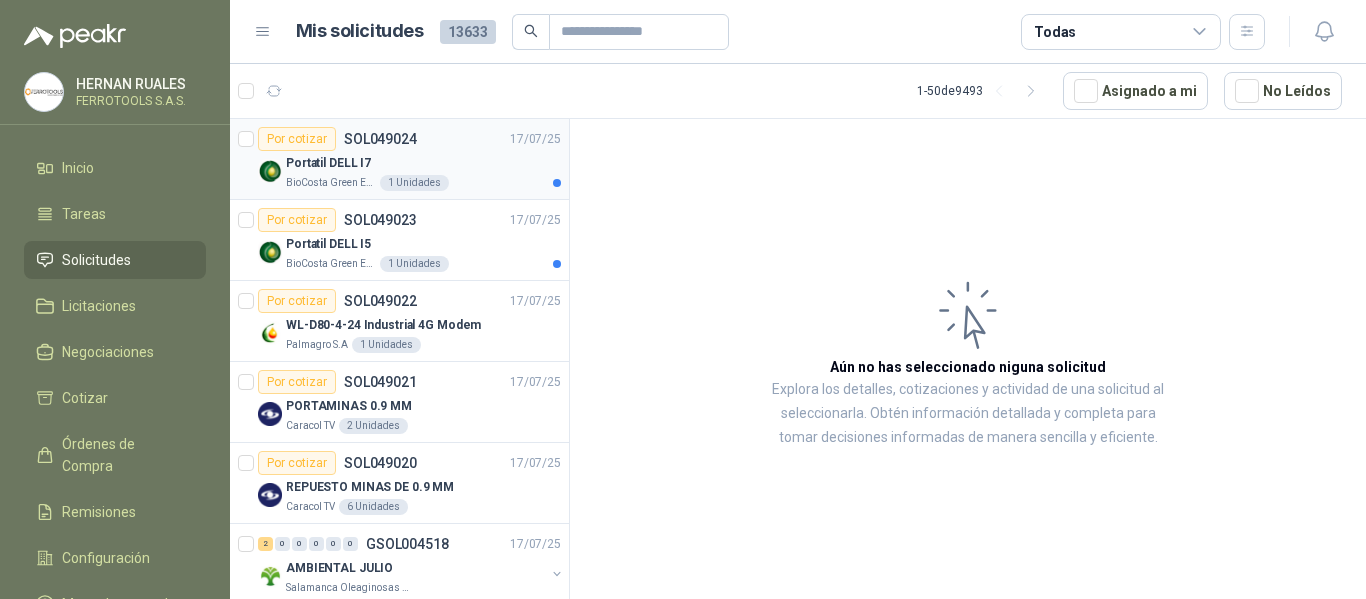 click on "BioCosta Green Energy S.A.S 1   Unidades" at bounding box center [423, 183] 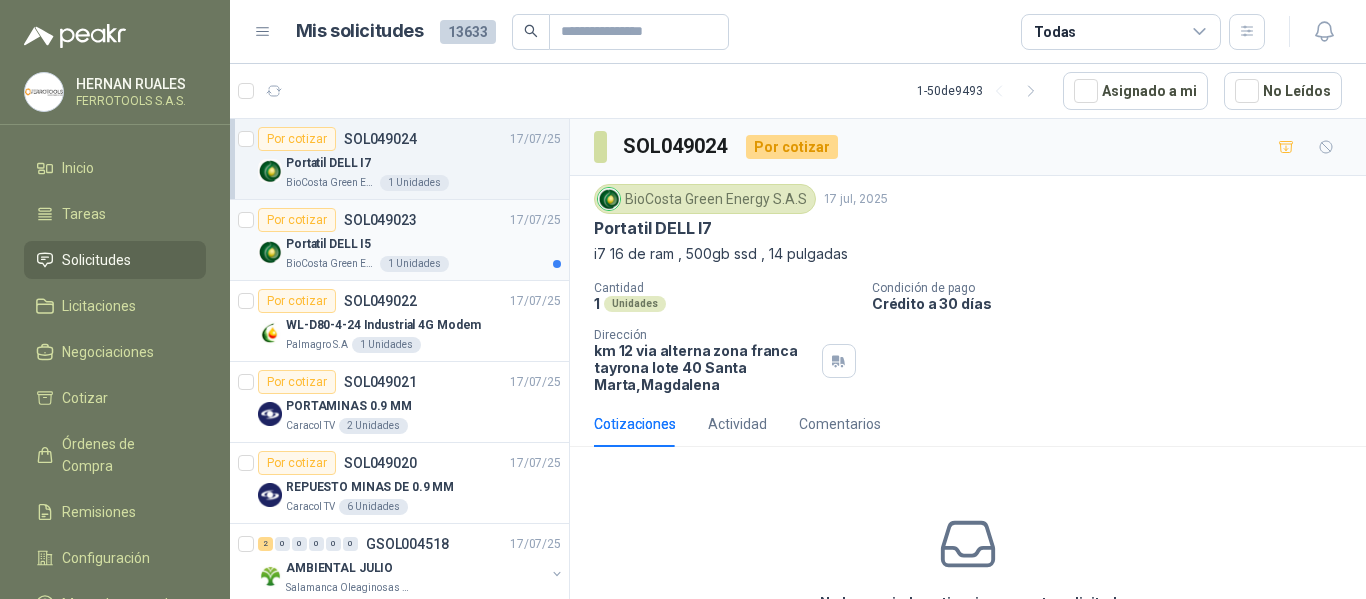 click on "Portatil DELL I5" at bounding box center (423, 244) 